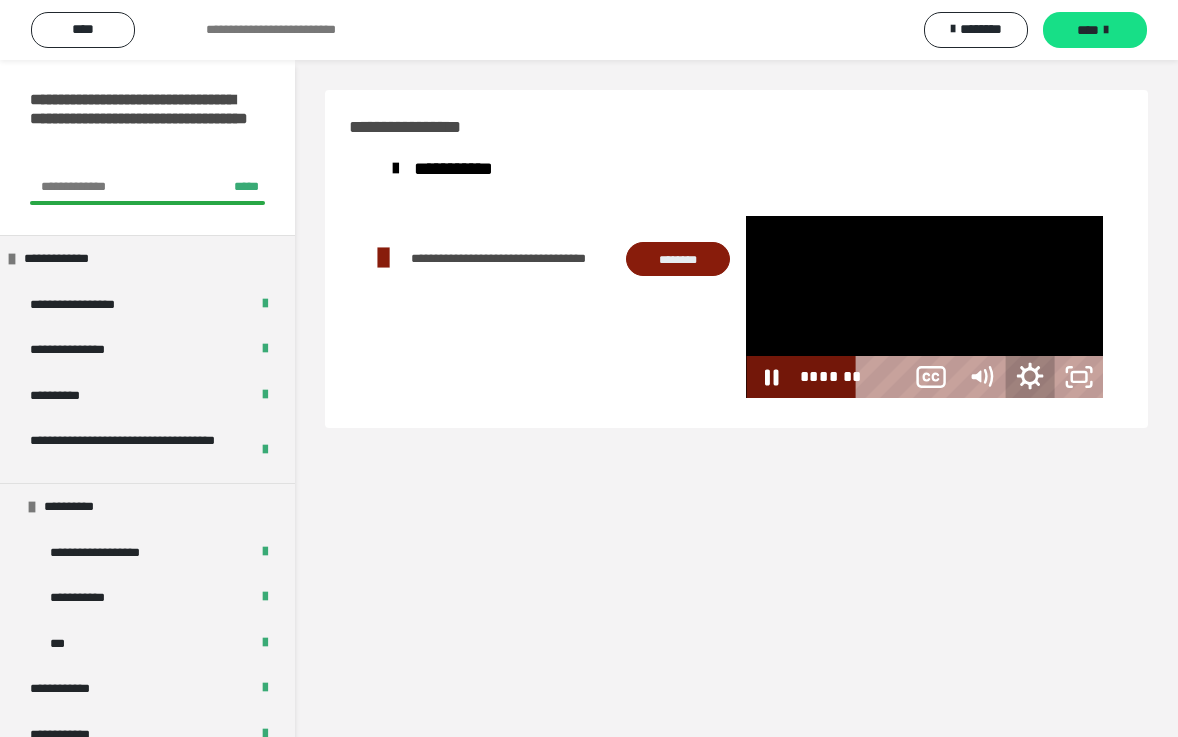 click 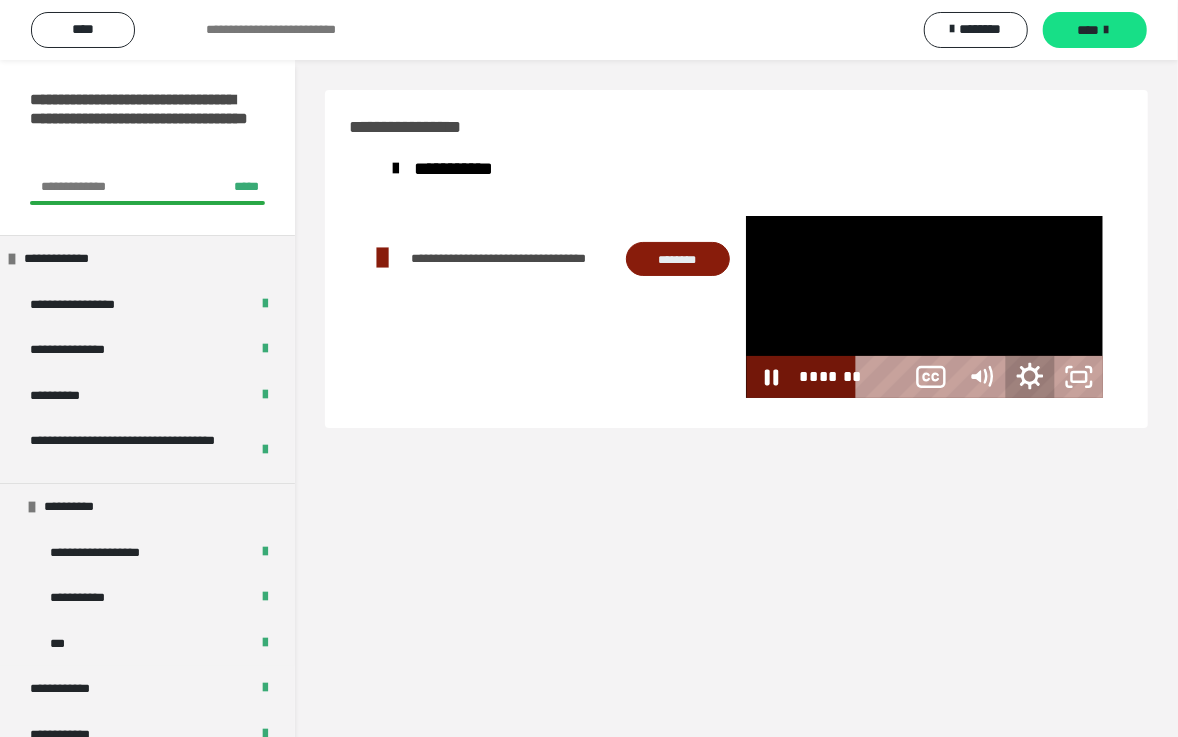 radio on "****" 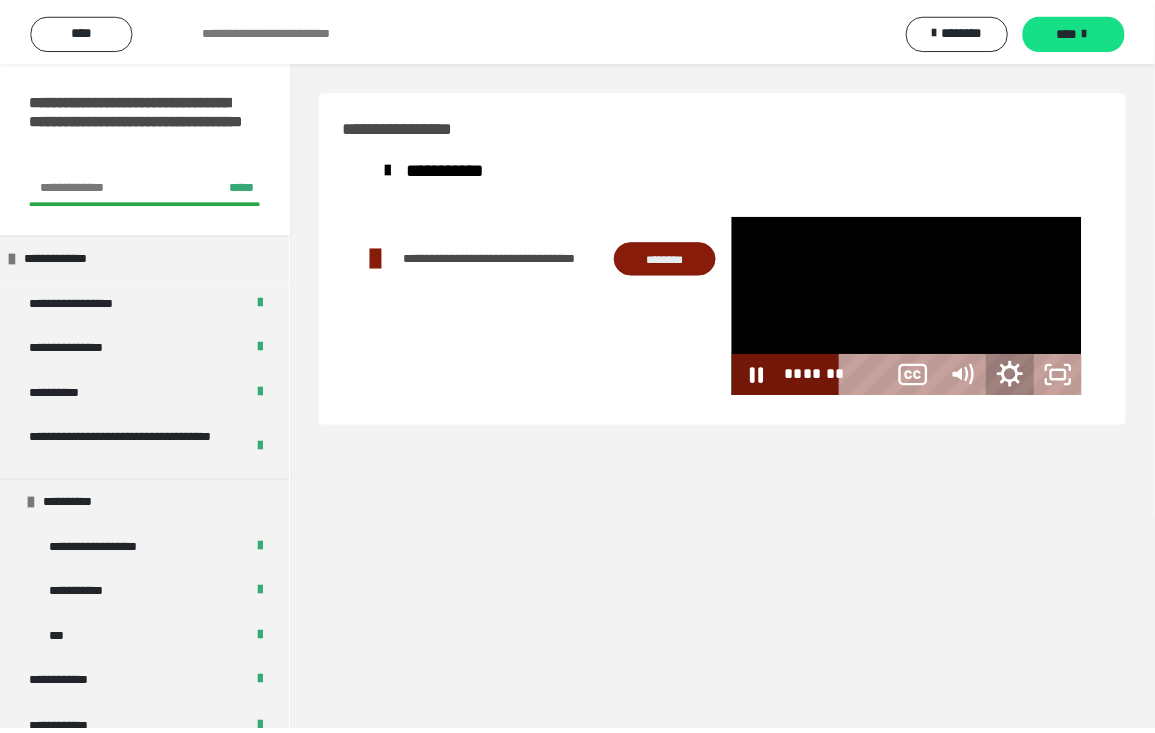 scroll, scrollTop: 0, scrollLeft: 0, axis: both 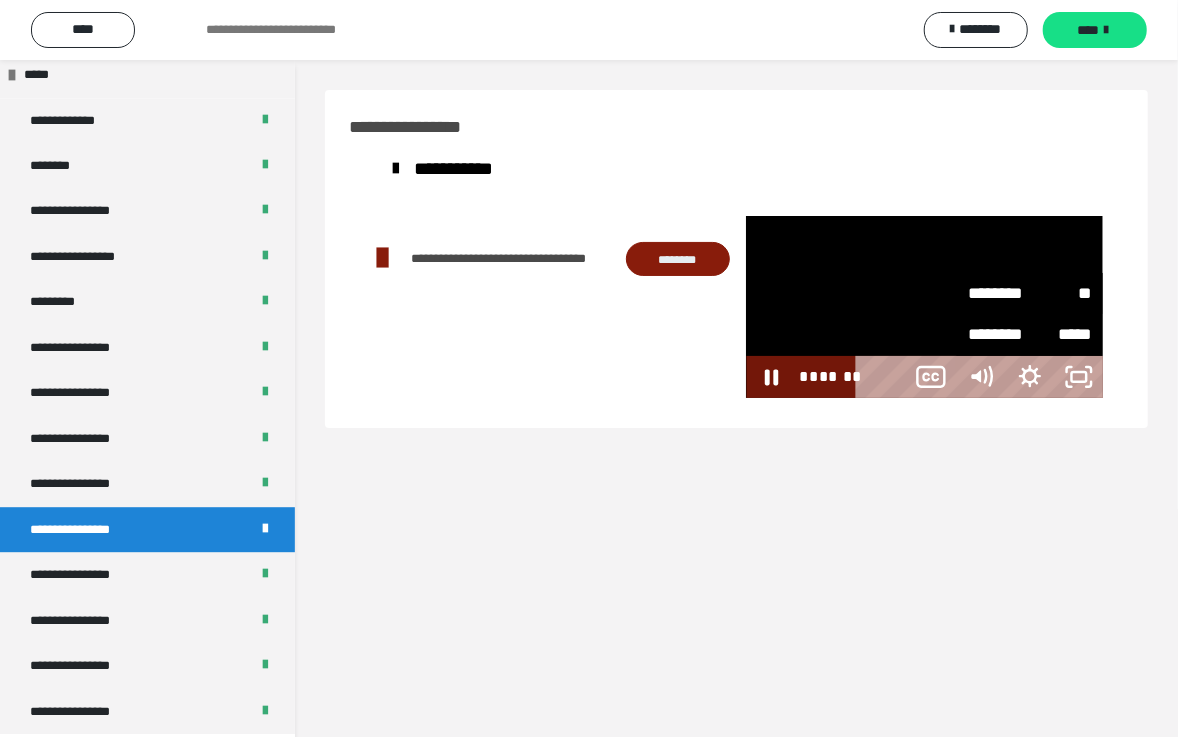 click on "**" at bounding box center (1060, 294) 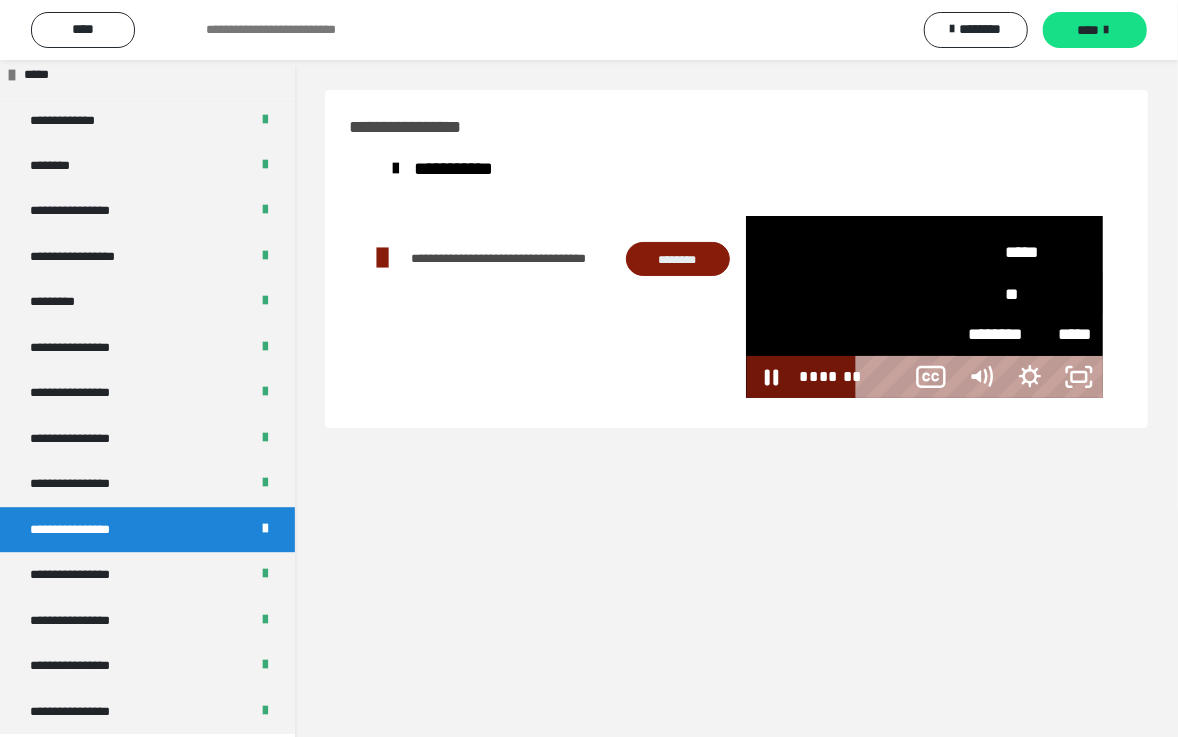 click on "**" at bounding box center [1029, 294] 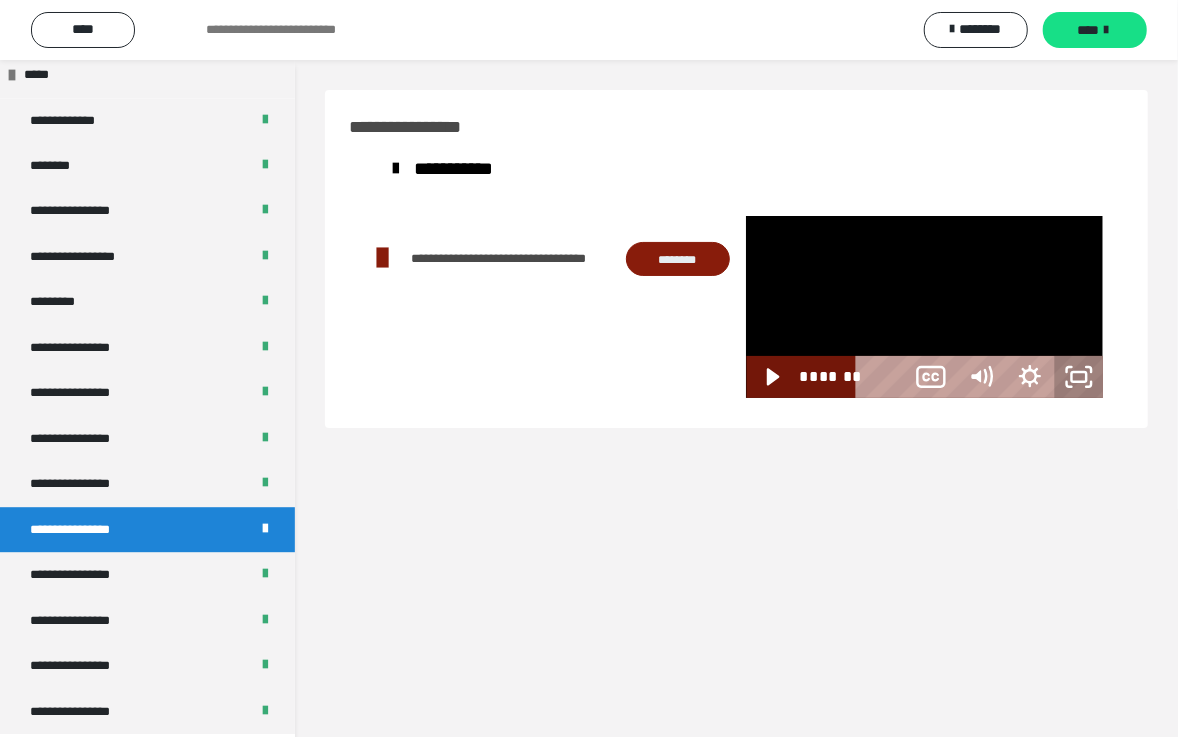 click 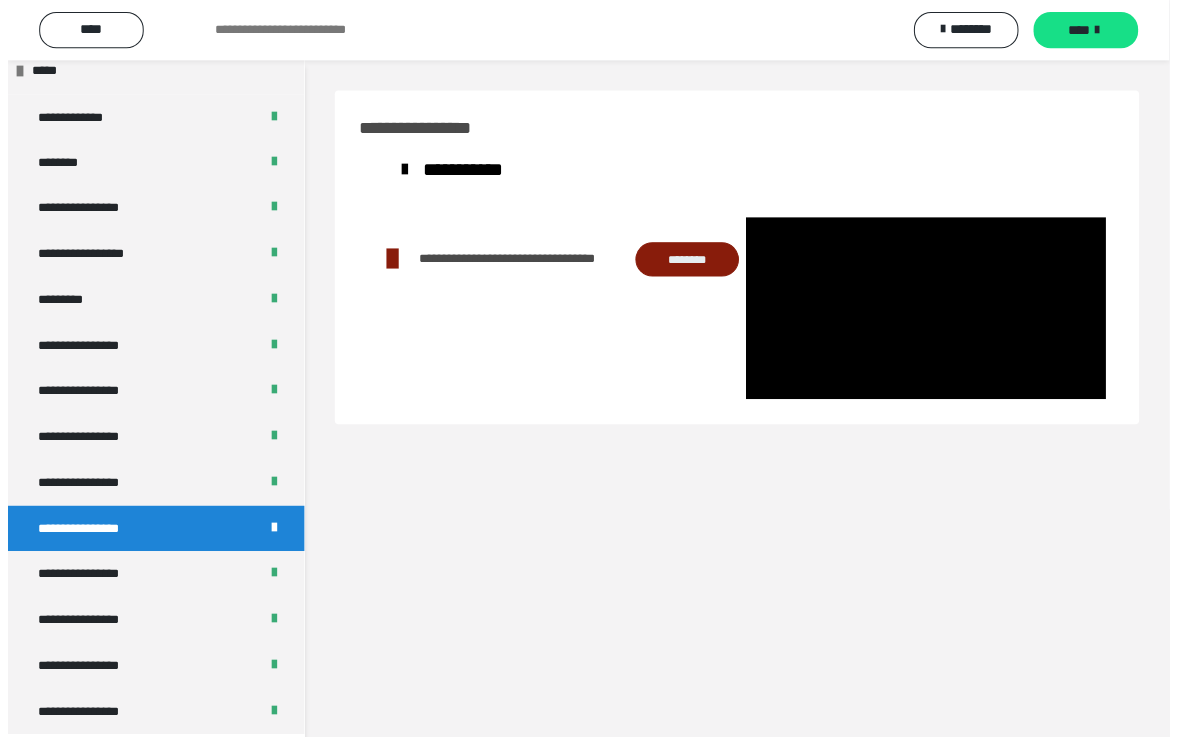 scroll, scrollTop: 2550, scrollLeft: 0, axis: vertical 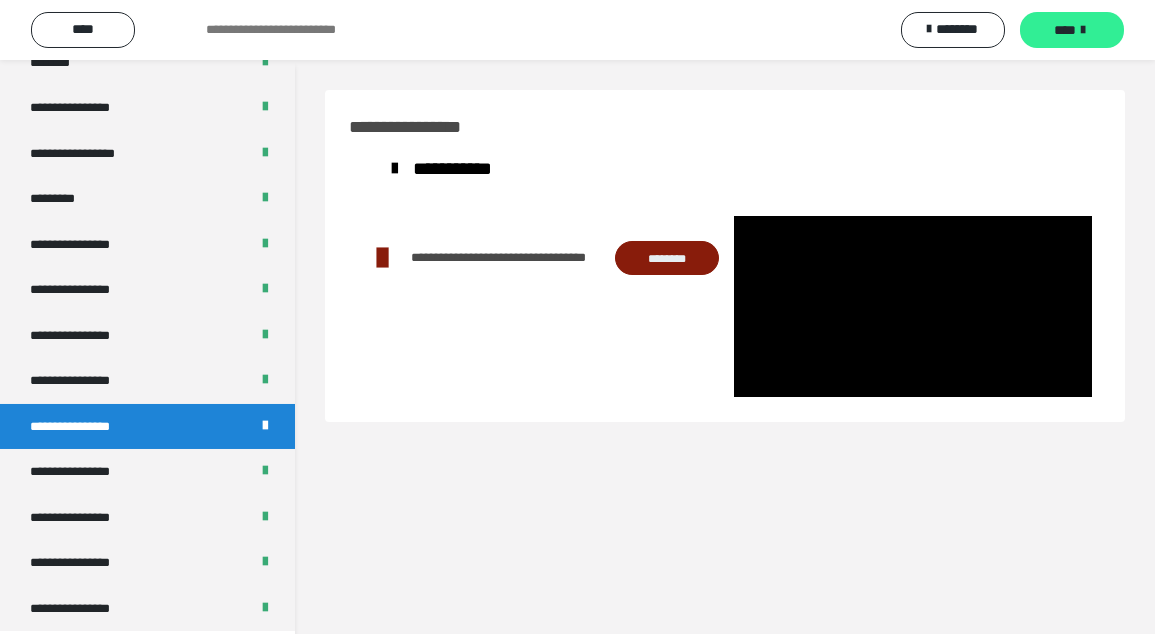 click on "****" at bounding box center [1065, 30] 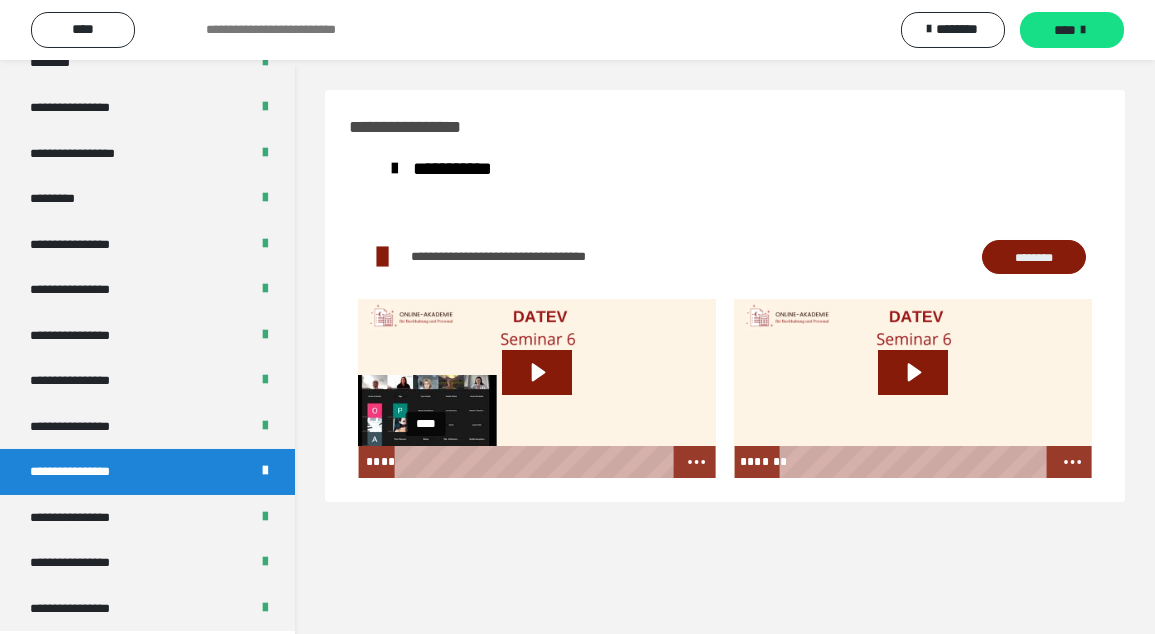 click on "****" at bounding box center (536, 462) 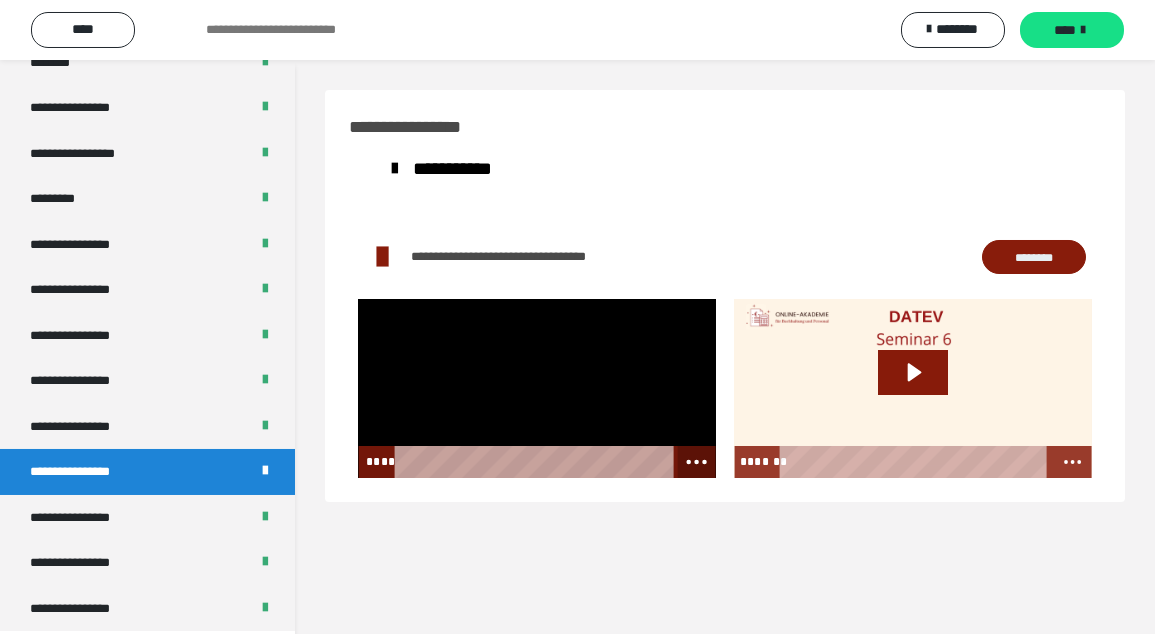 click 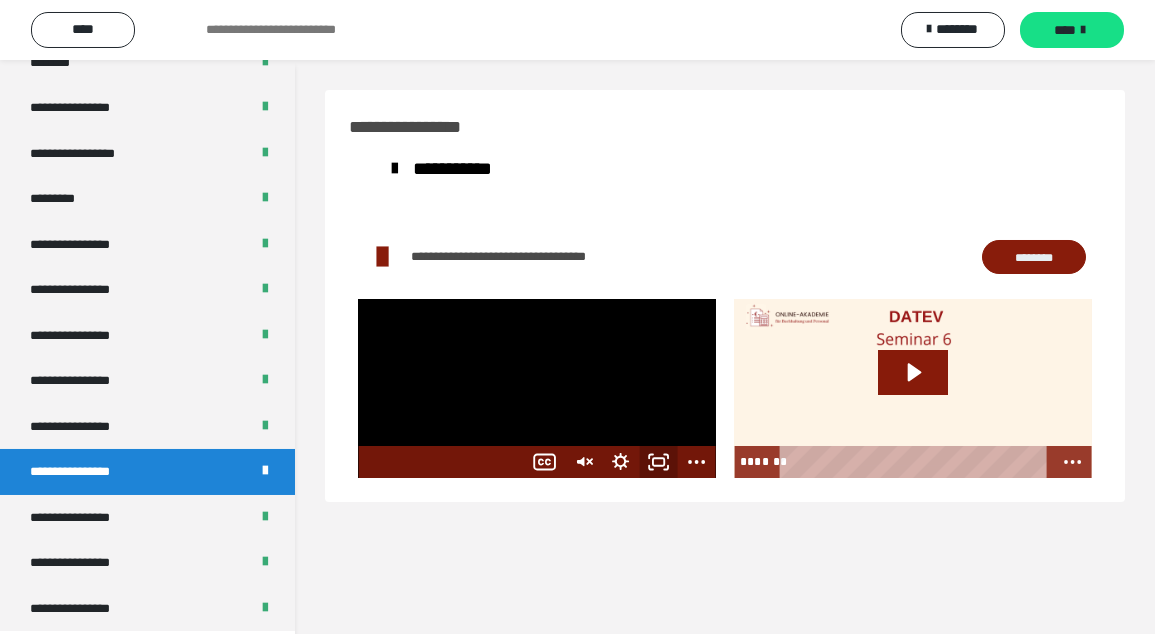click 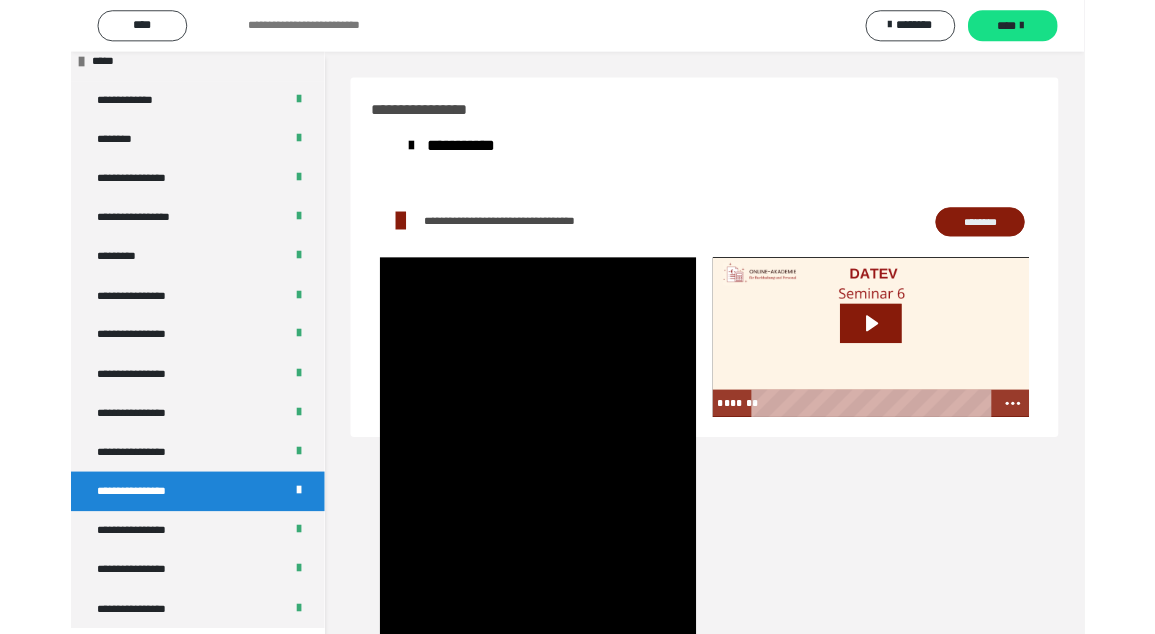 scroll, scrollTop: 2447, scrollLeft: 0, axis: vertical 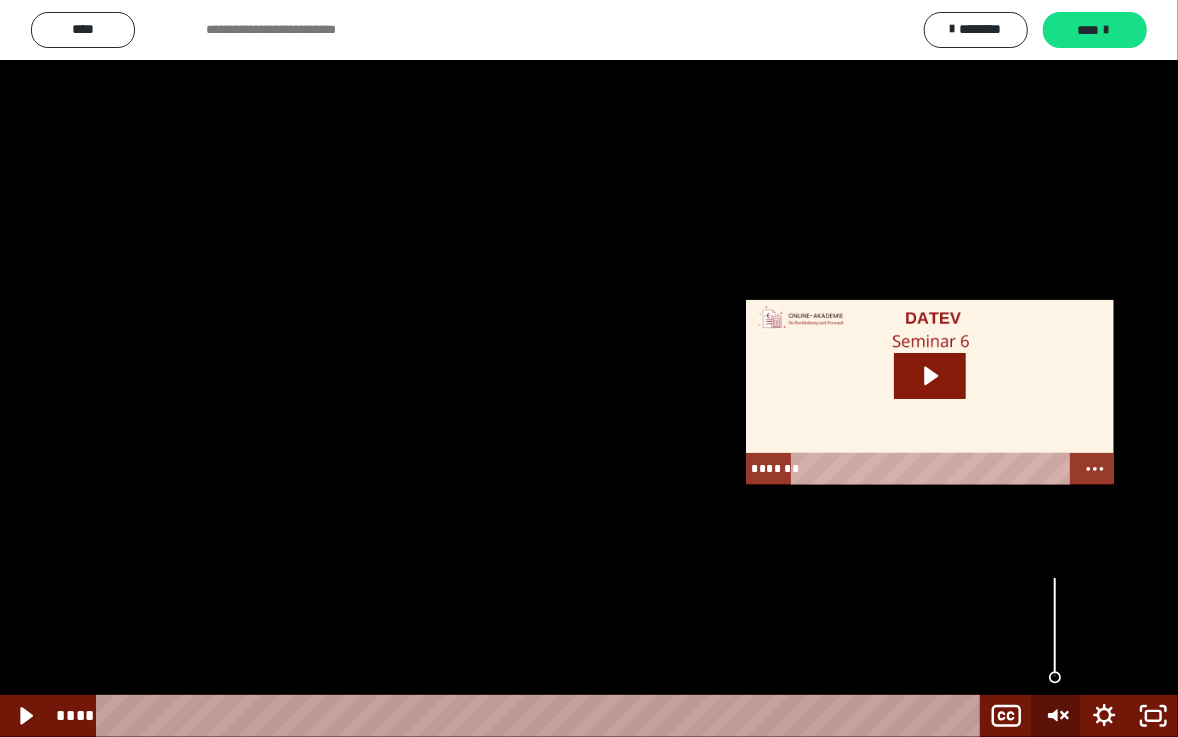 click 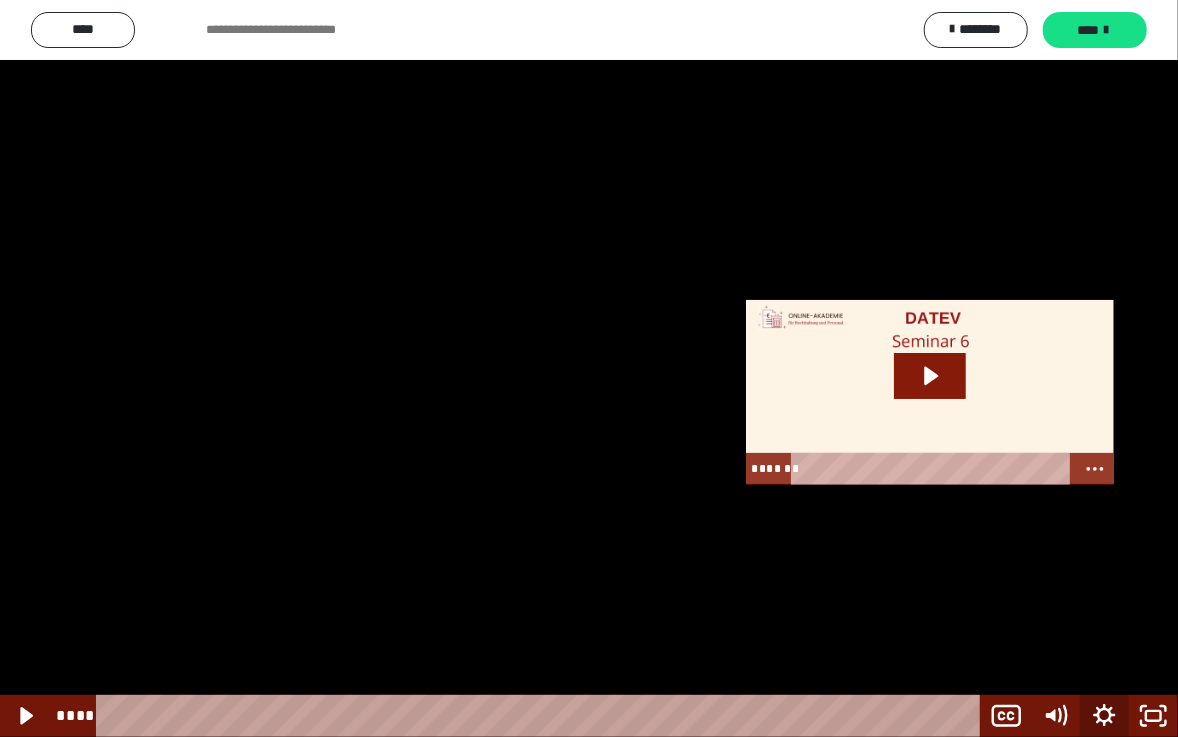 click 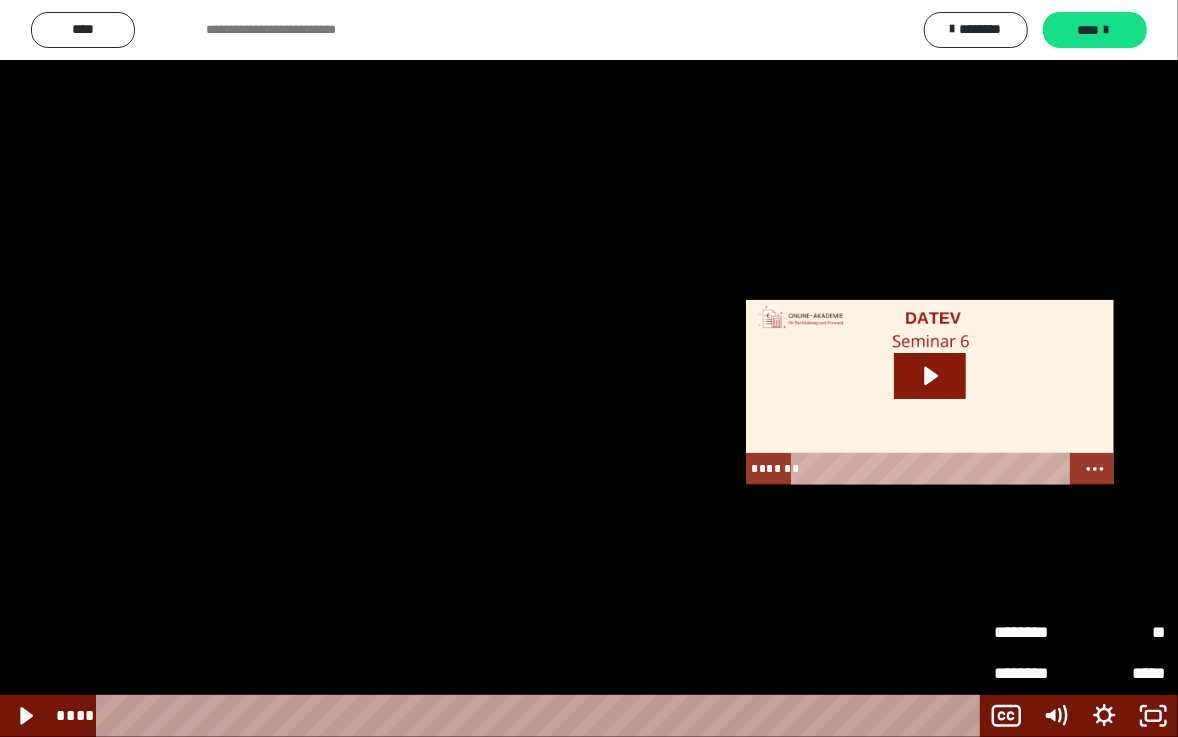 click on "**" at bounding box center [1123, 632] 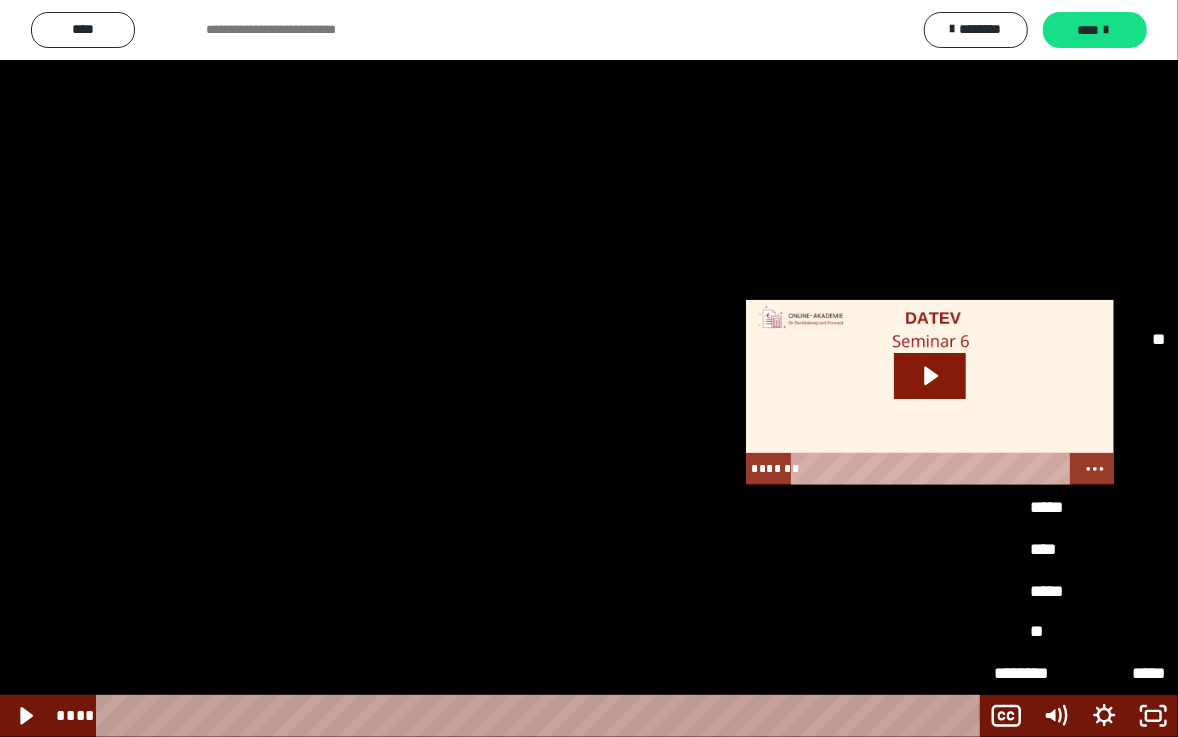click on "**" at bounding box center [1080, 632] 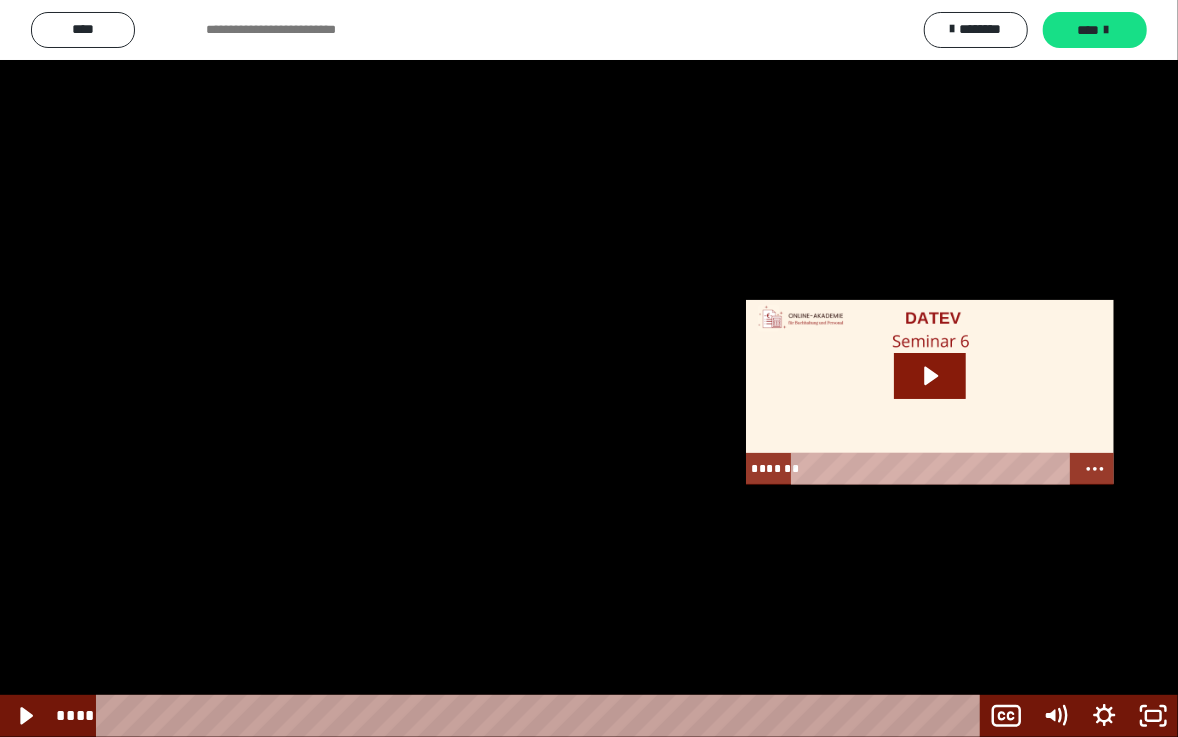 click at bounding box center [589, 368] 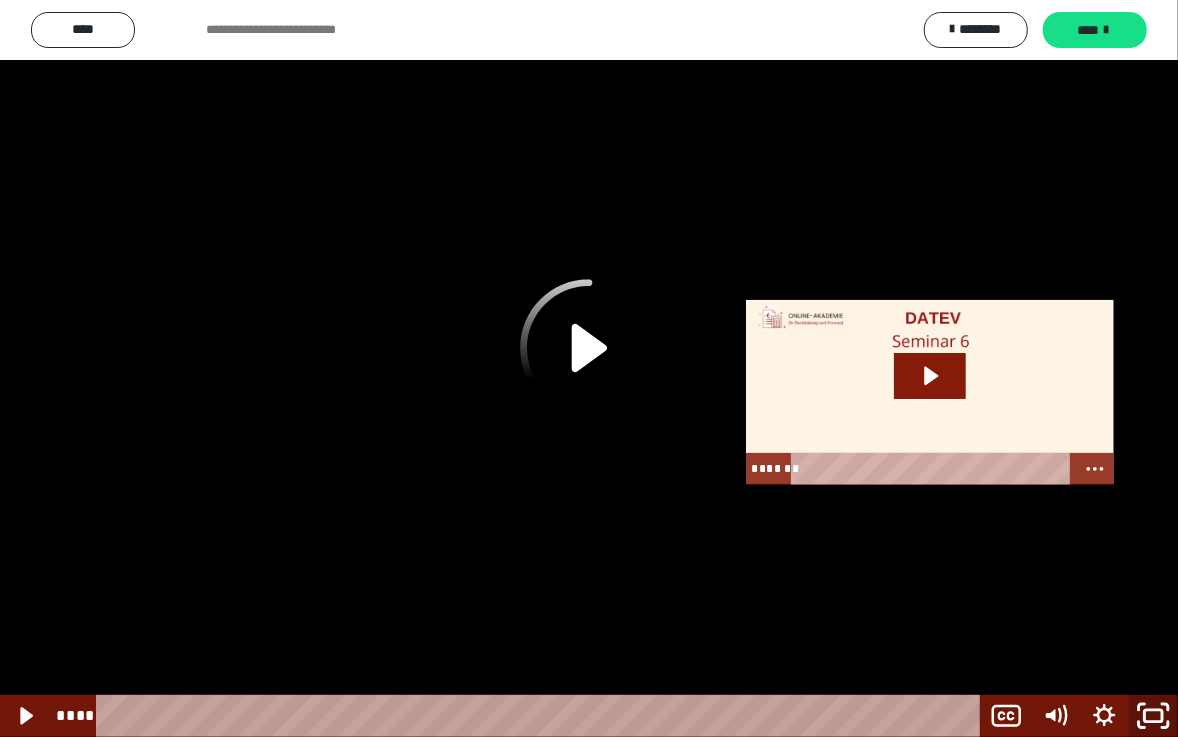 click 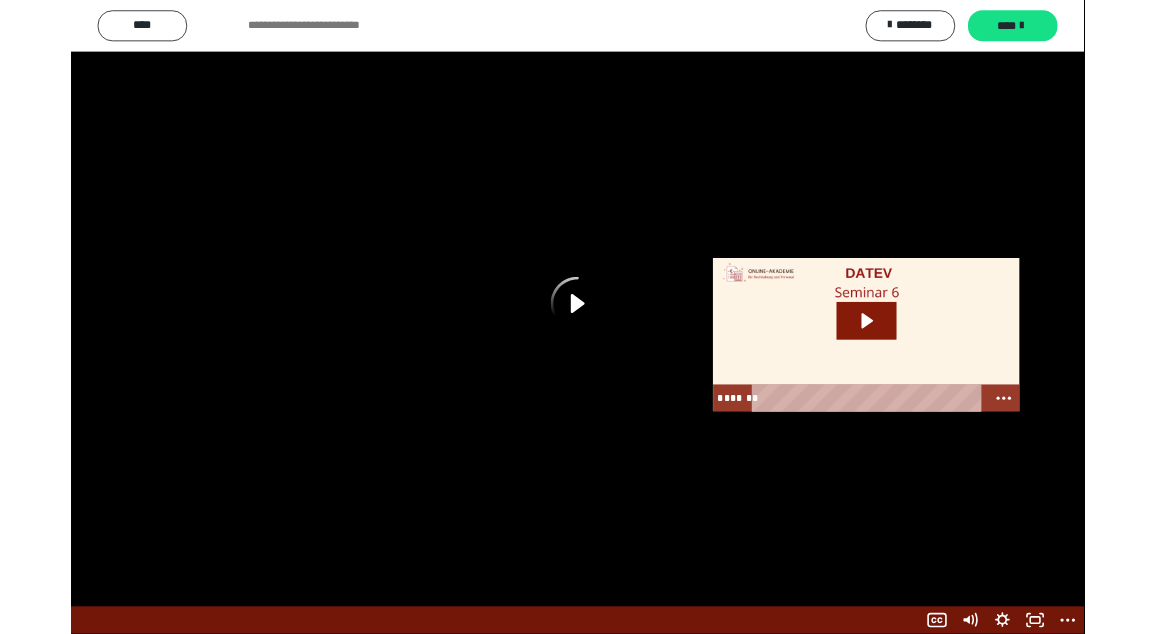 scroll, scrollTop: 2550, scrollLeft: 0, axis: vertical 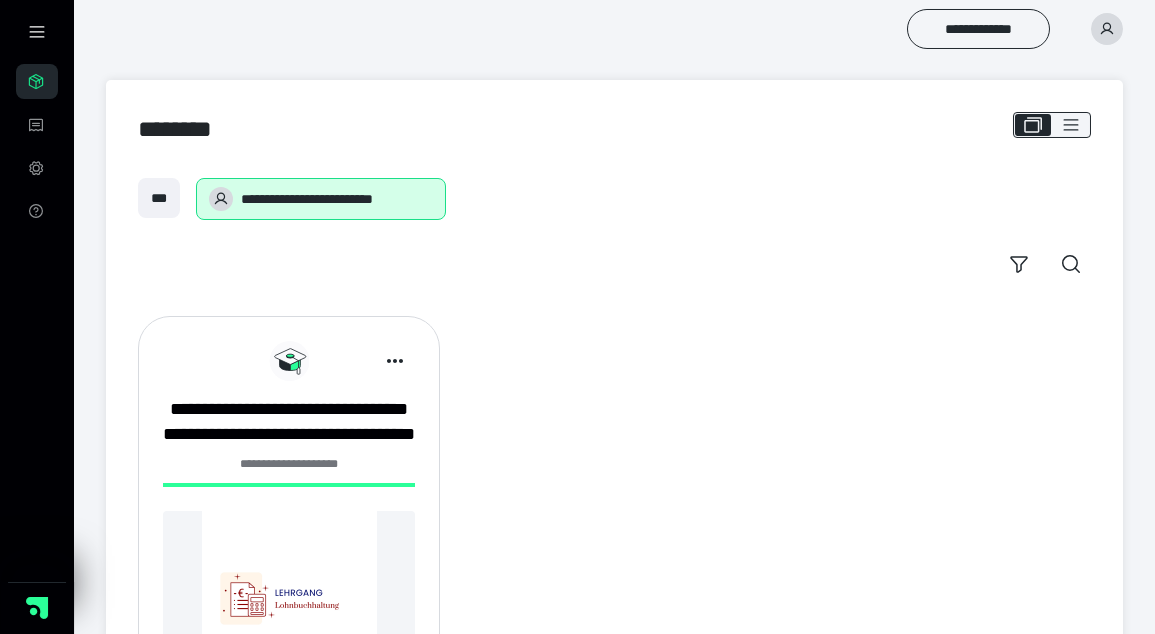 click at bounding box center (362, 361) 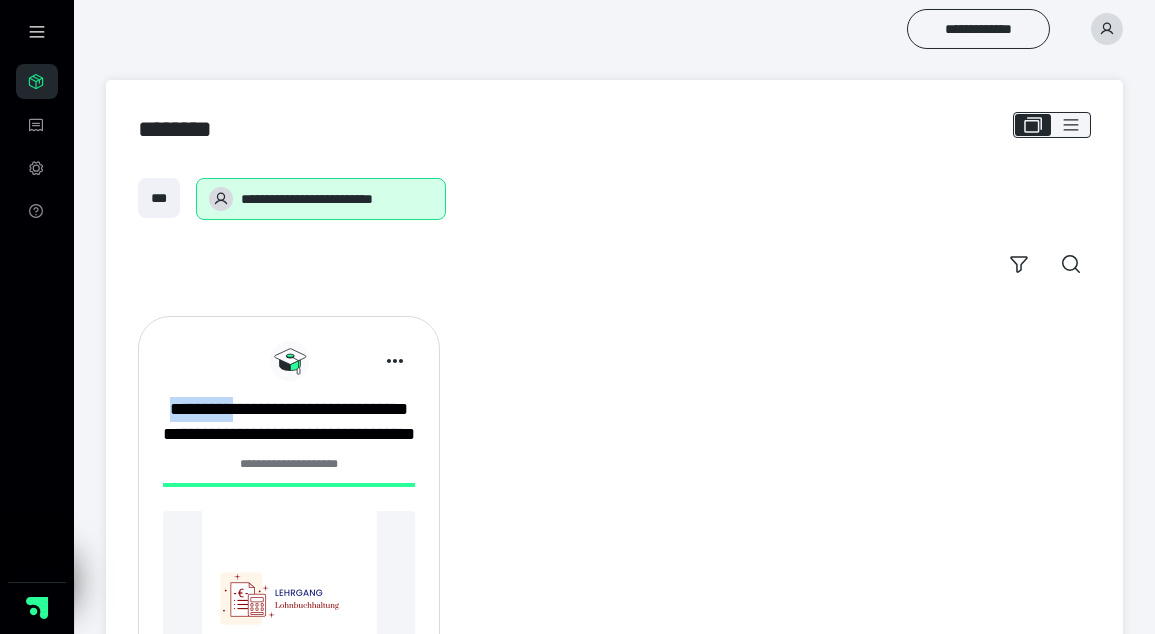 click at bounding box center (362, 361) 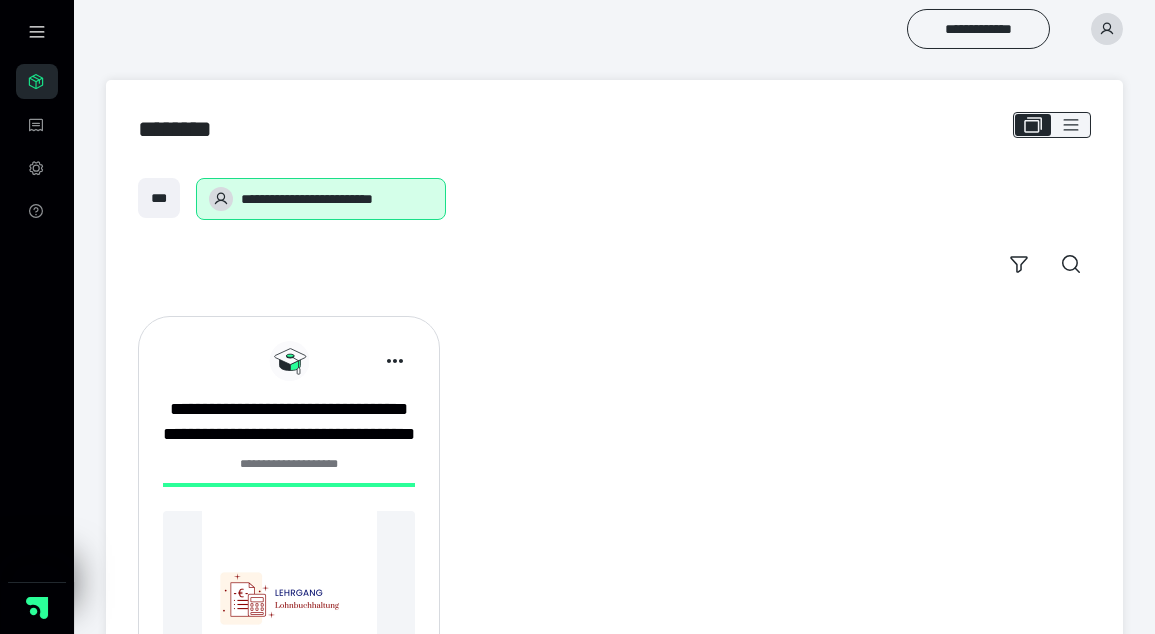 drag, startPoint x: 348, startPoint y: 358, endPoint x: 239, endPoint y: 340, distance: 110.47624 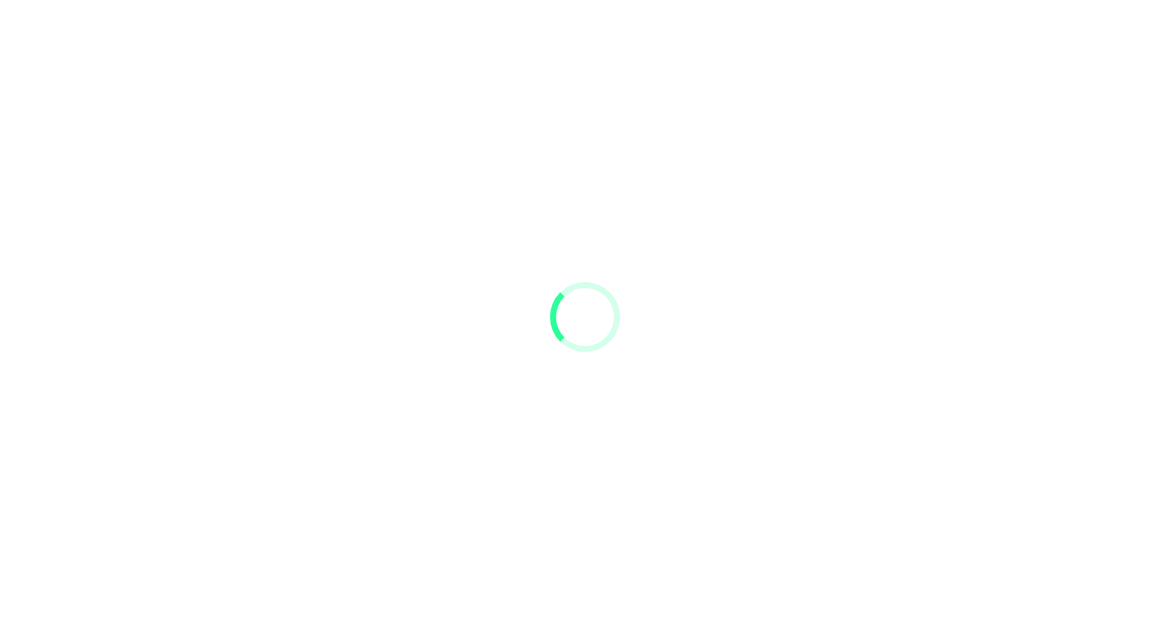 scroll, scrollTop: 0, scrollLeft: 0, axis: both 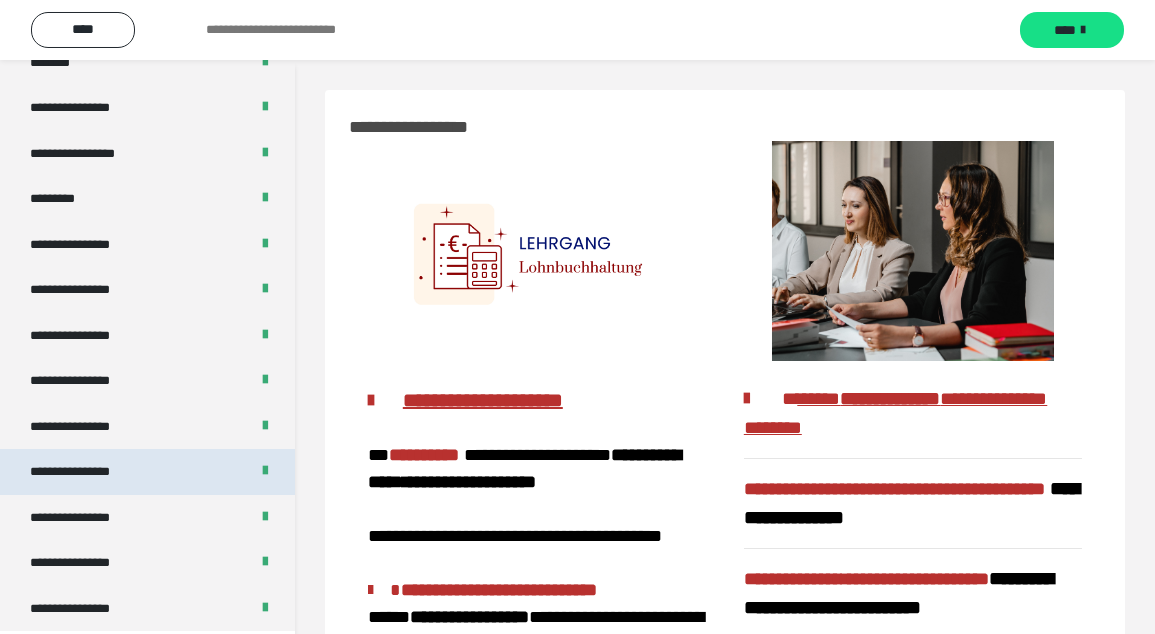 click on "**********" at bounding box center (87, 471) 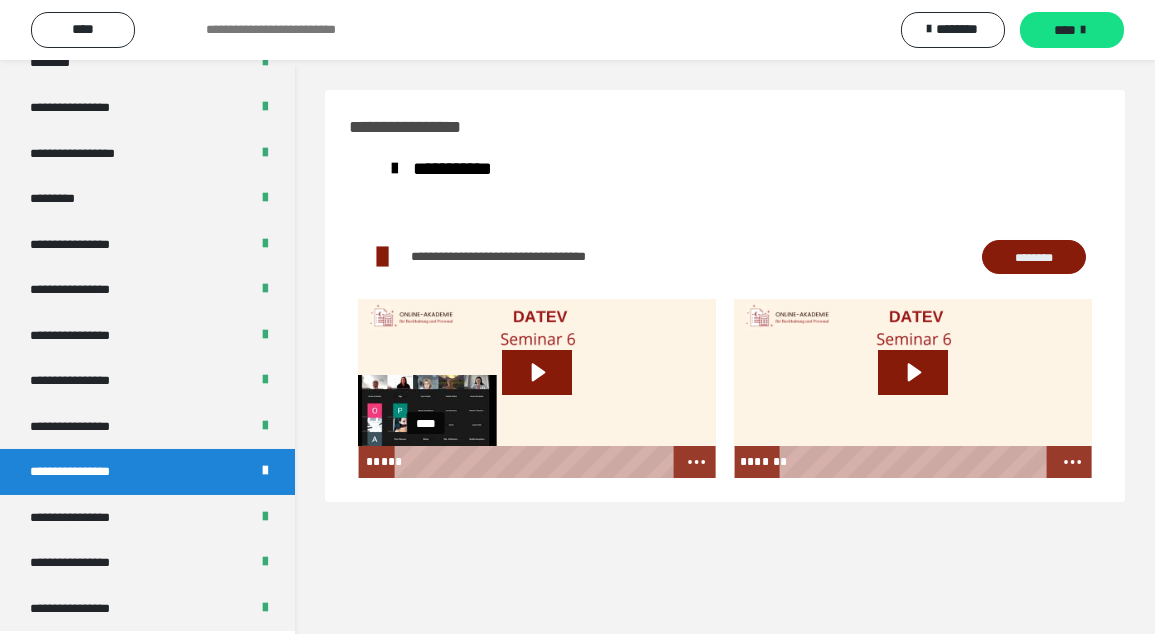 click on "****" at bounding box center (536, 462) 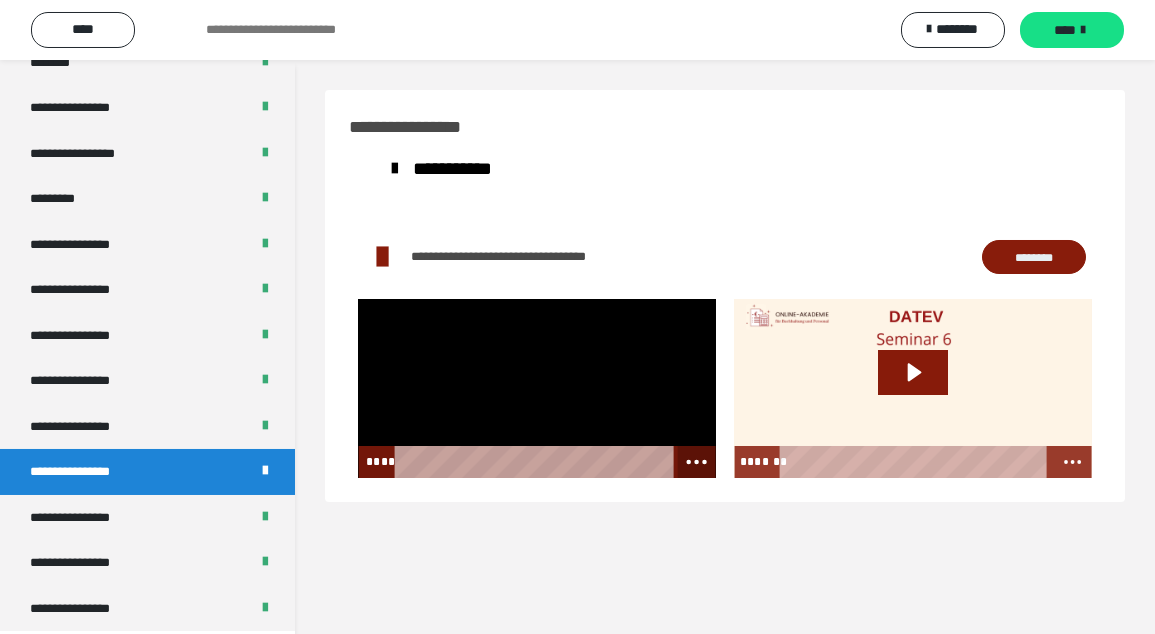 click 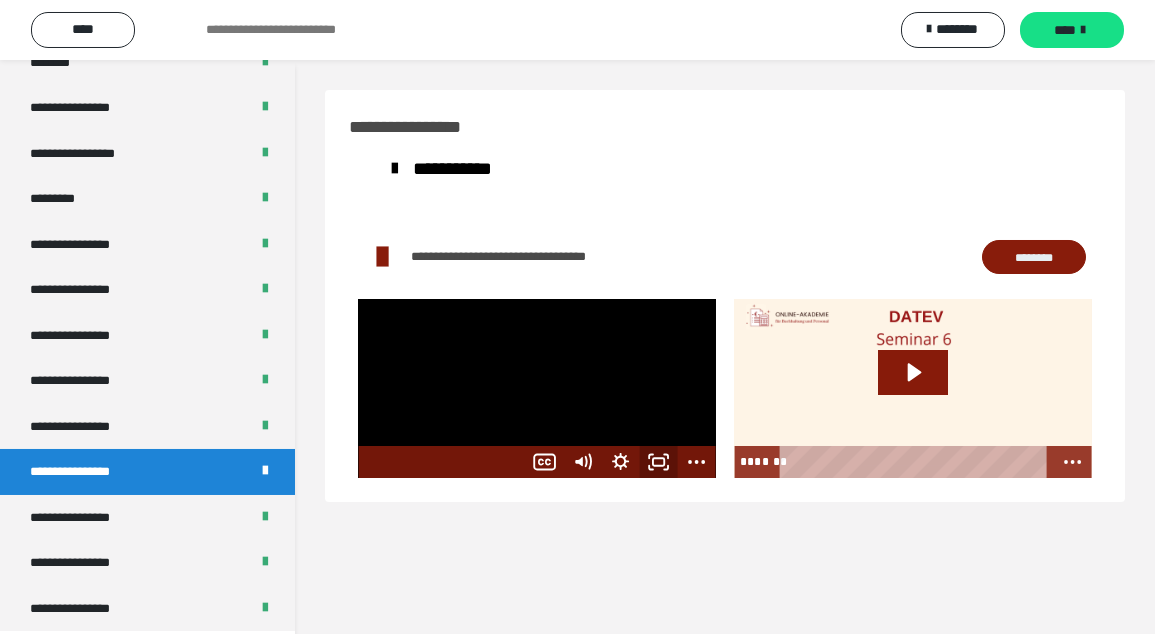 click 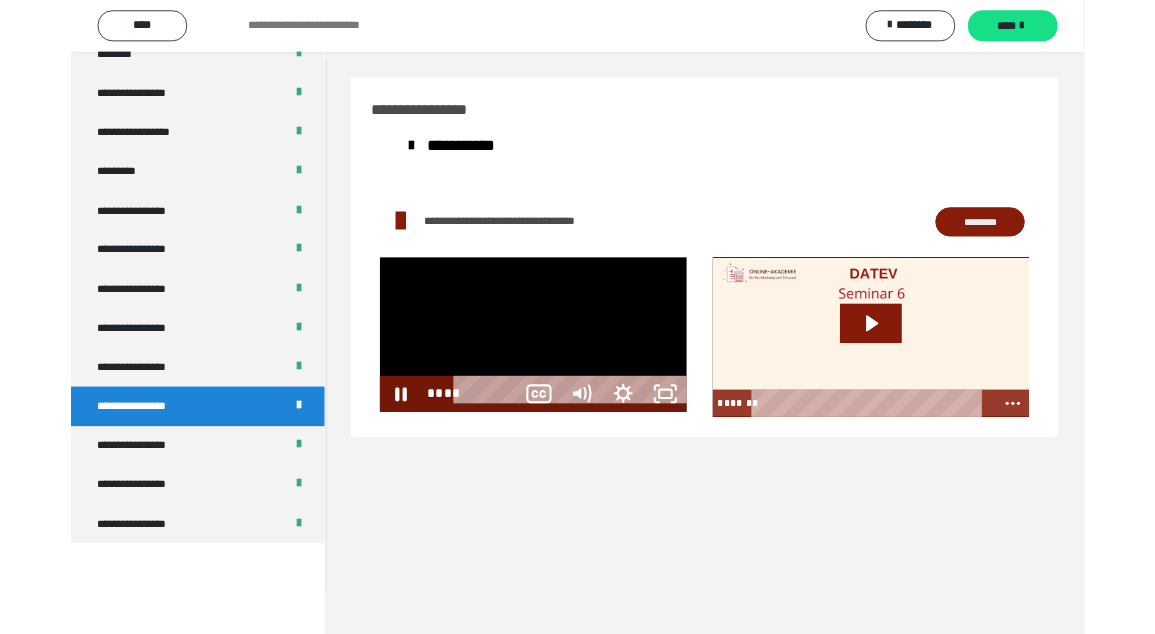 scroll, scrollTop: 2447, scrollLeft: 0, axis: vertical 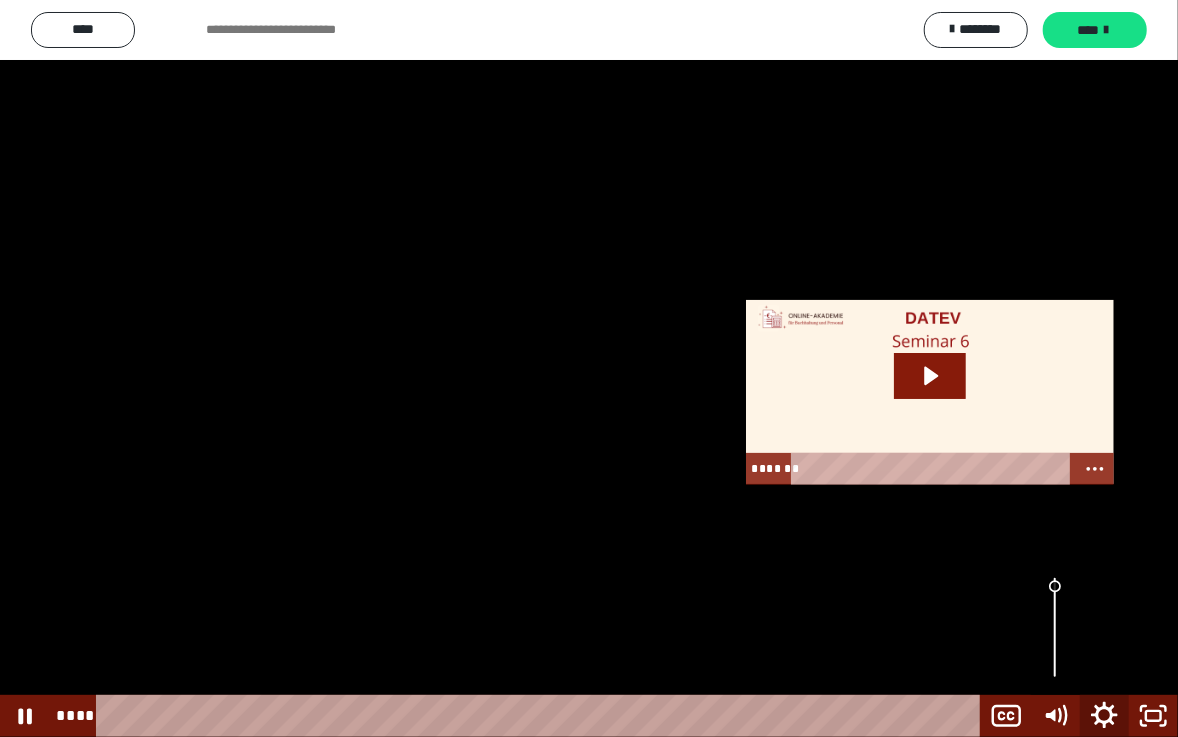 click 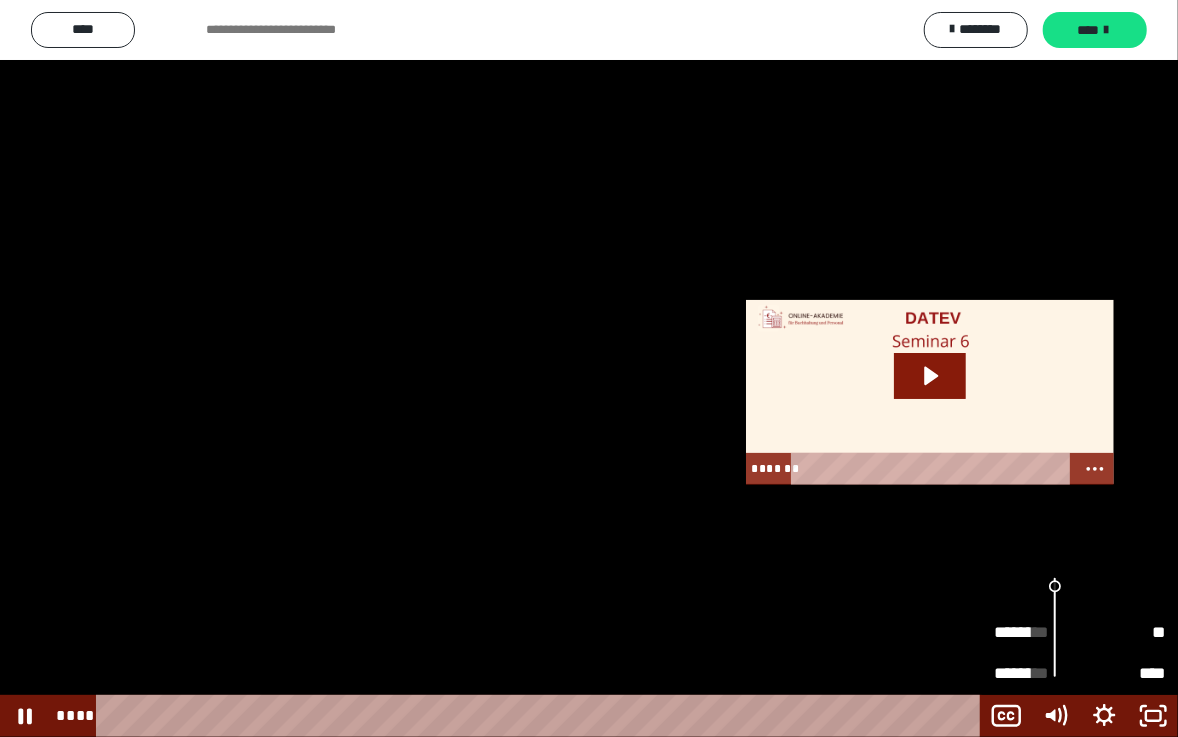 click on "**" at bounding box center (1123, 633) 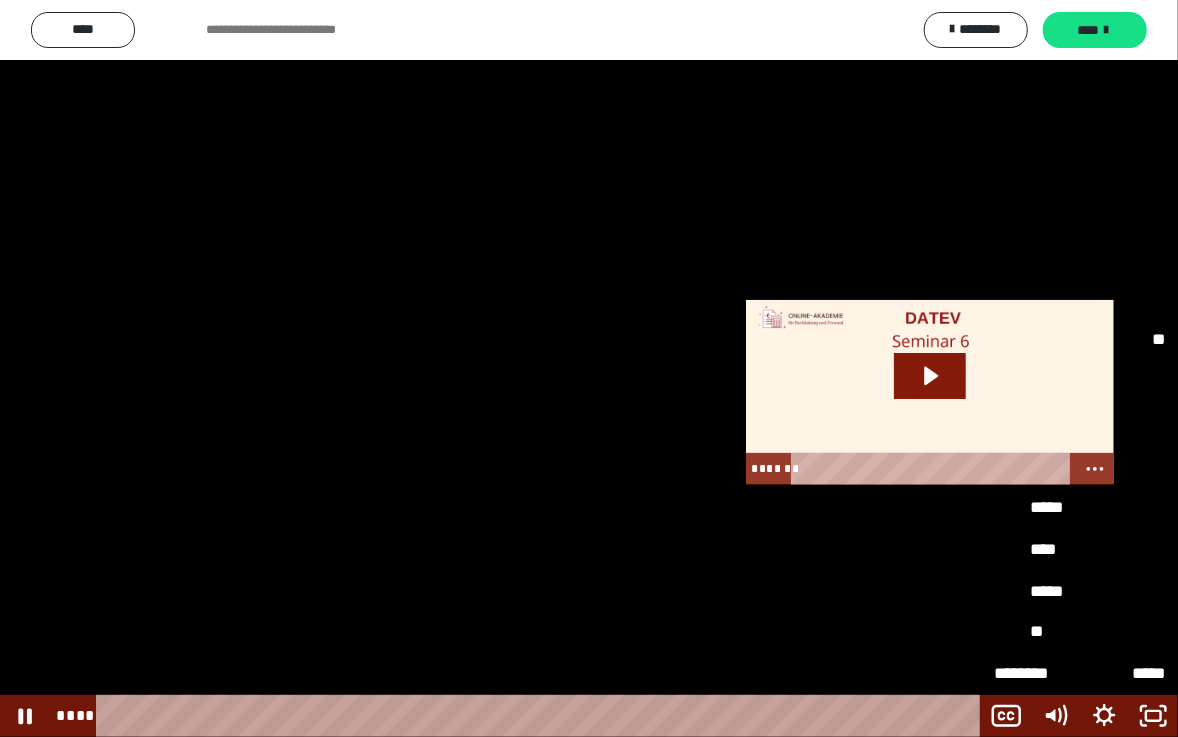 click on "**" at bounding box center (1080, 632) 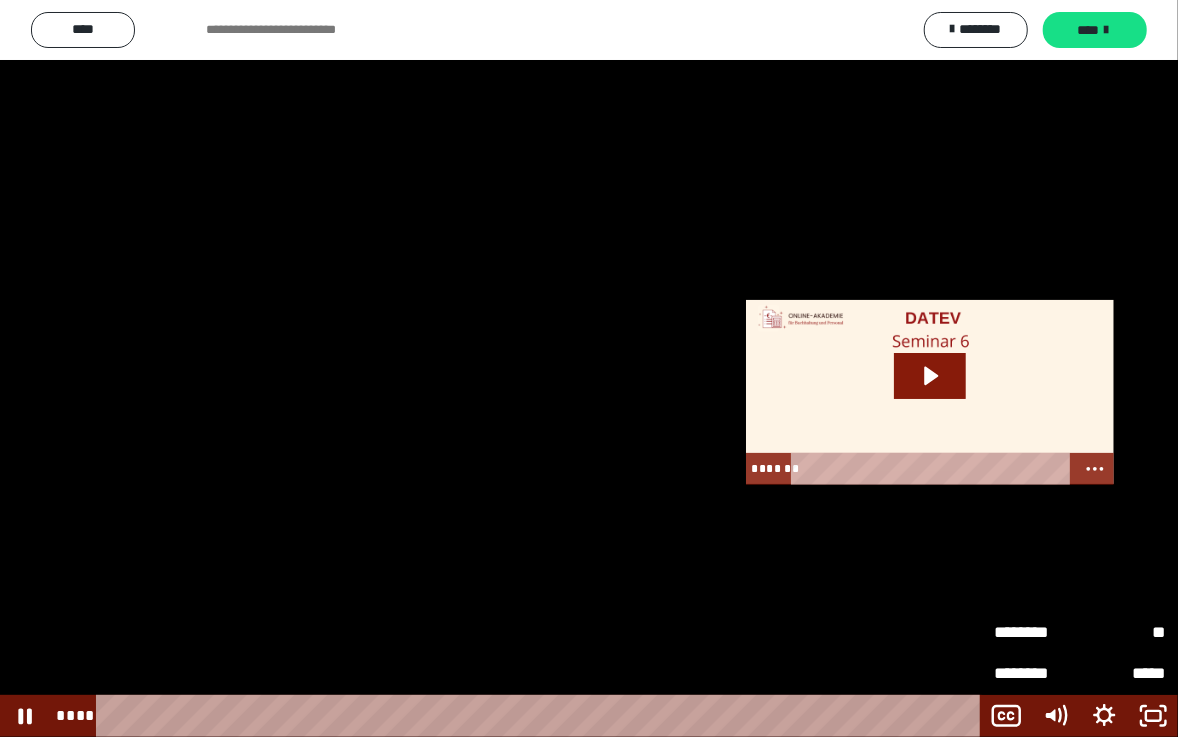 click at bounding box center (589, 368) 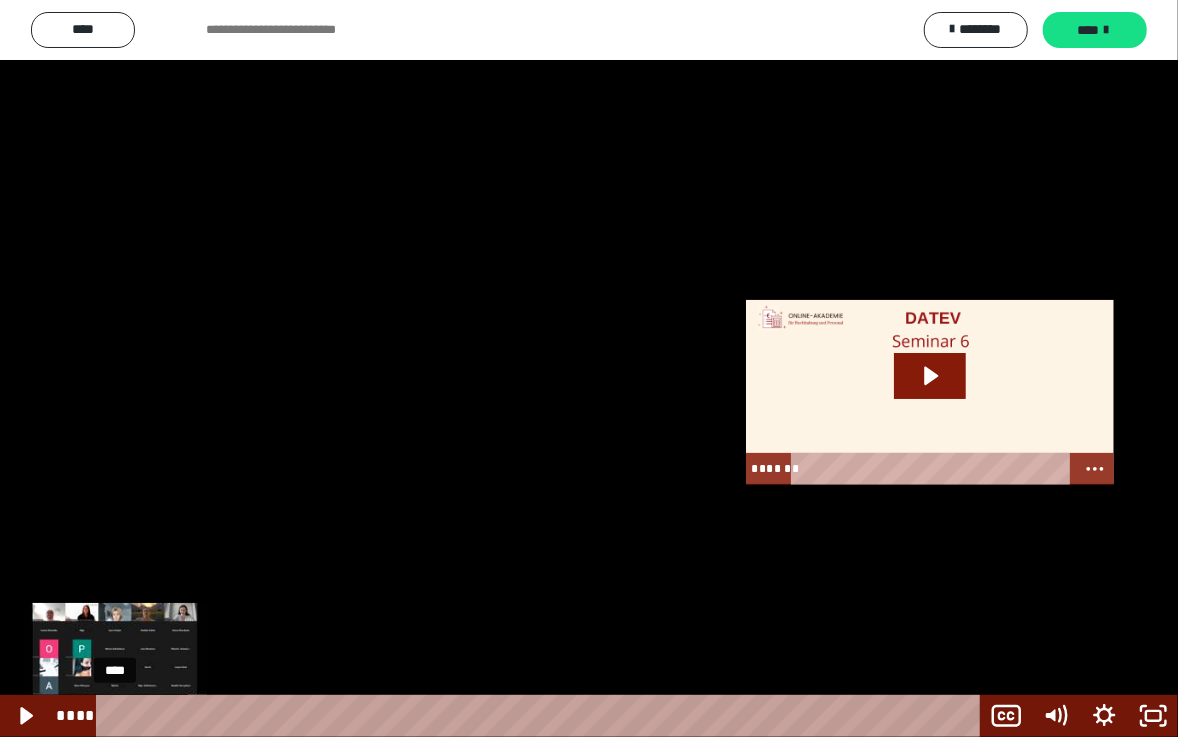 click on "****" at bounding box center [541, 716] 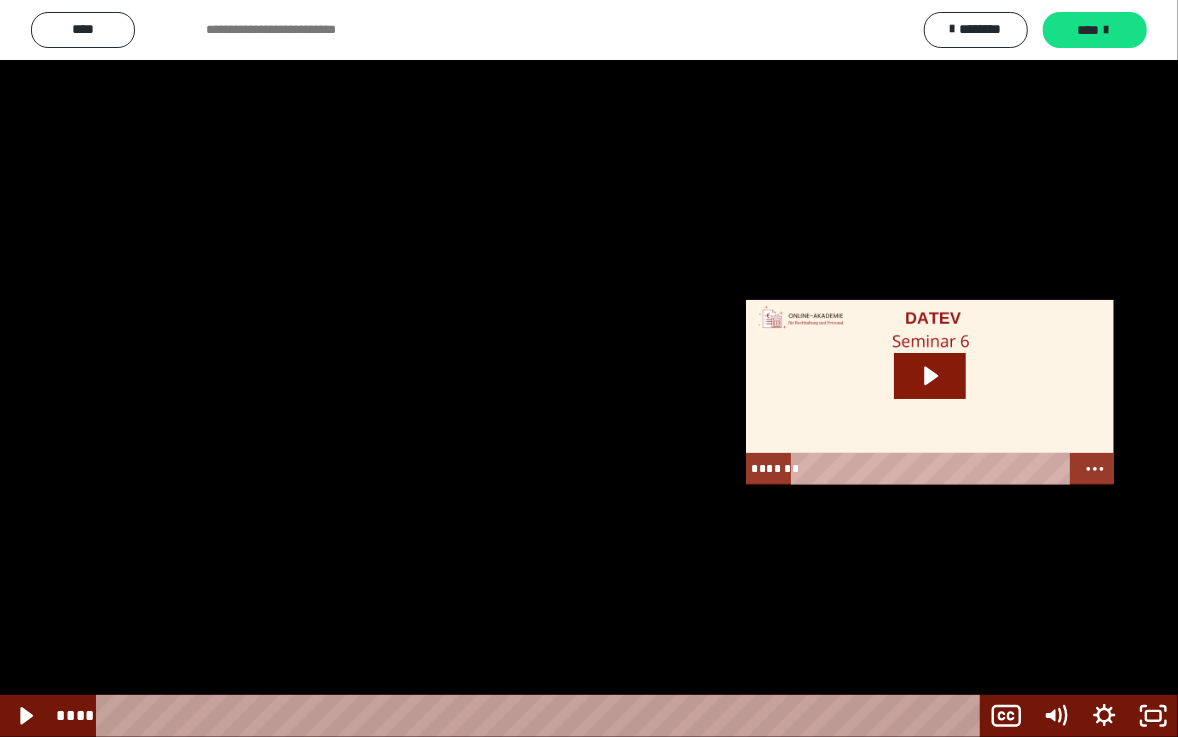 click at bounding box center (589, 368) 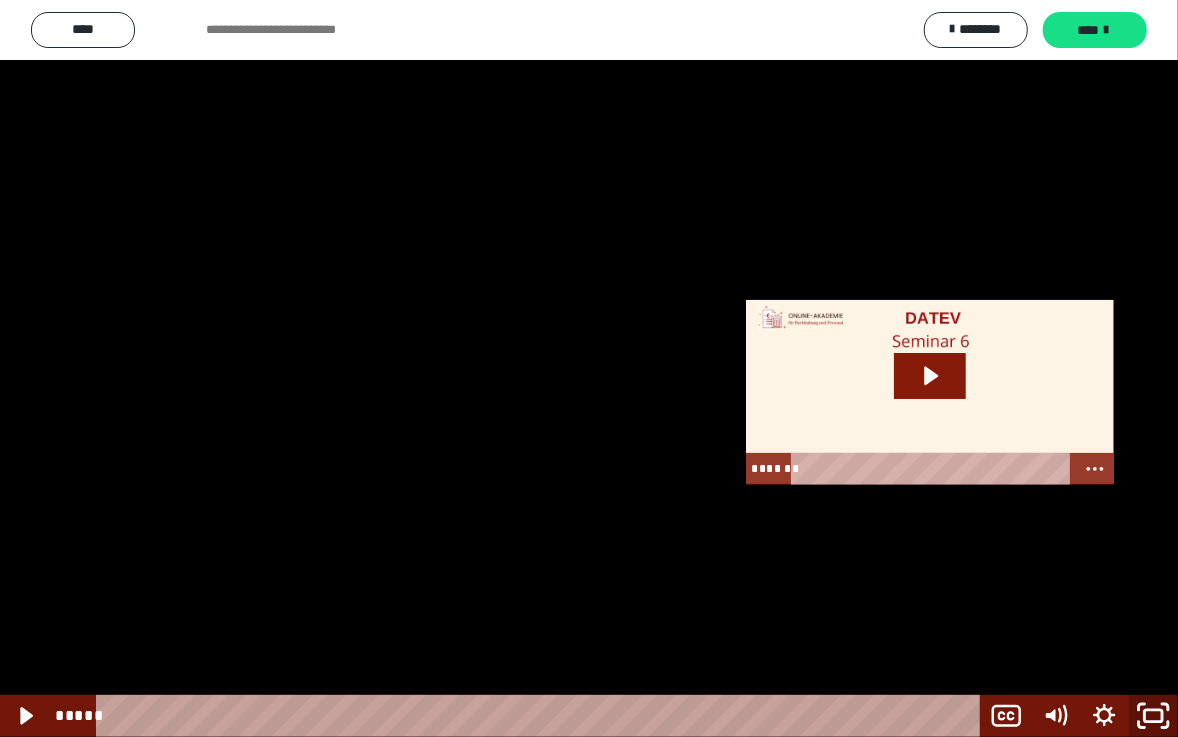 click 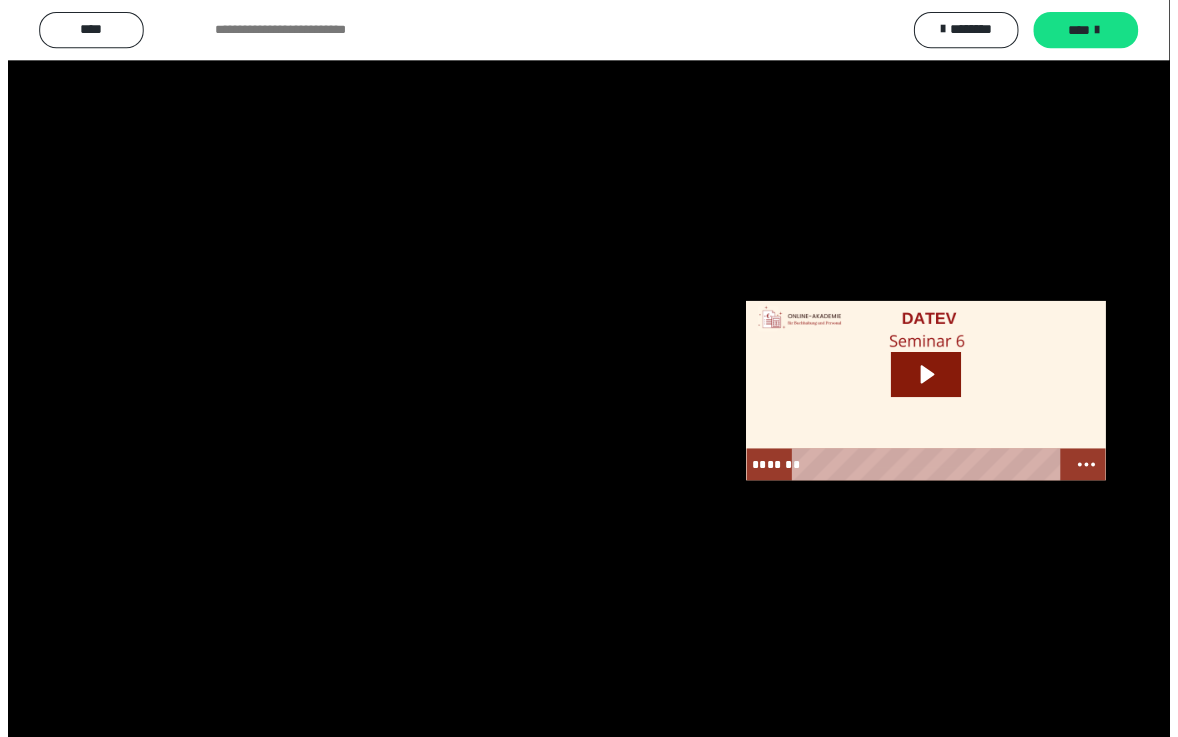 scroll, scrollTop: 2550, scrollLeft: 0, axis: vertical 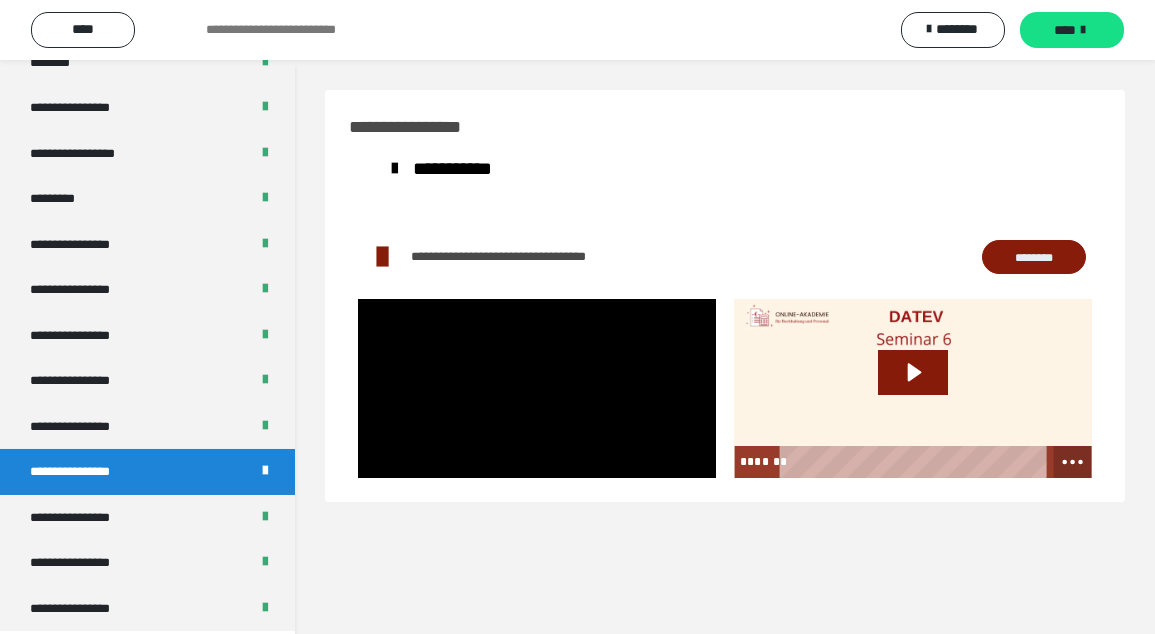 click 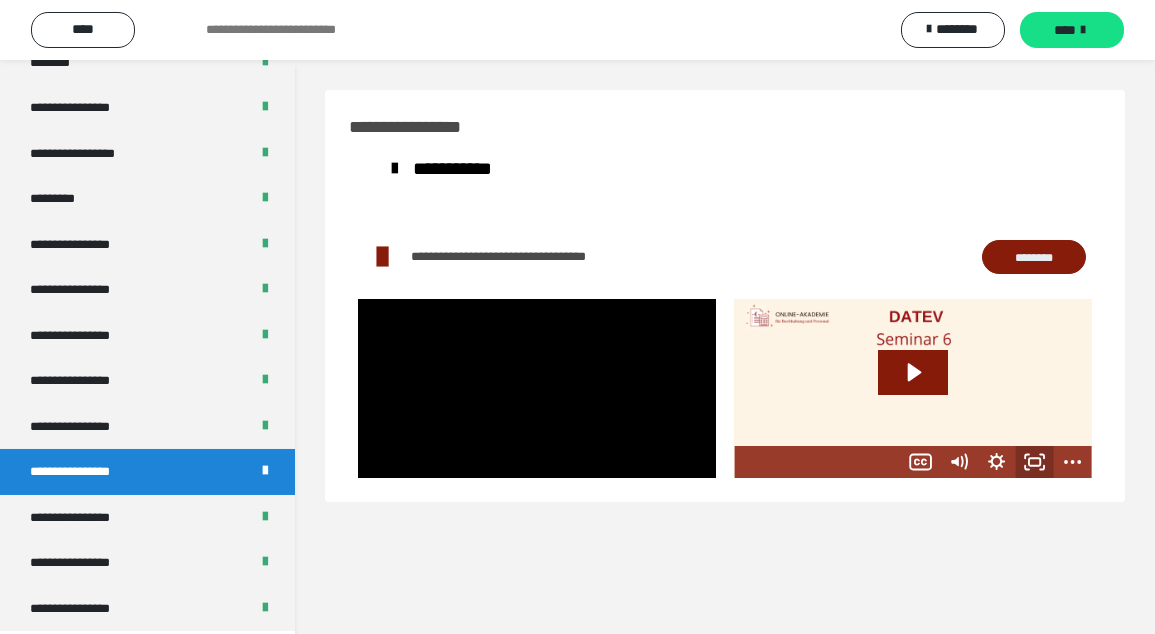 click 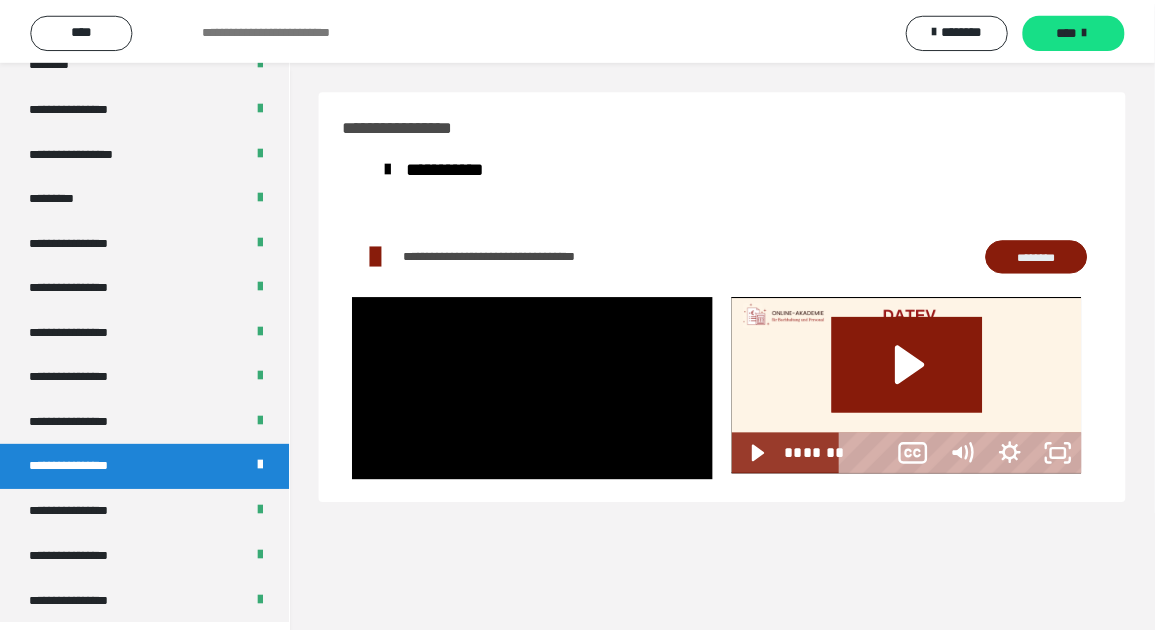 scroll, scrollTop: 2447, scrollLeft: 0, axis: vertical 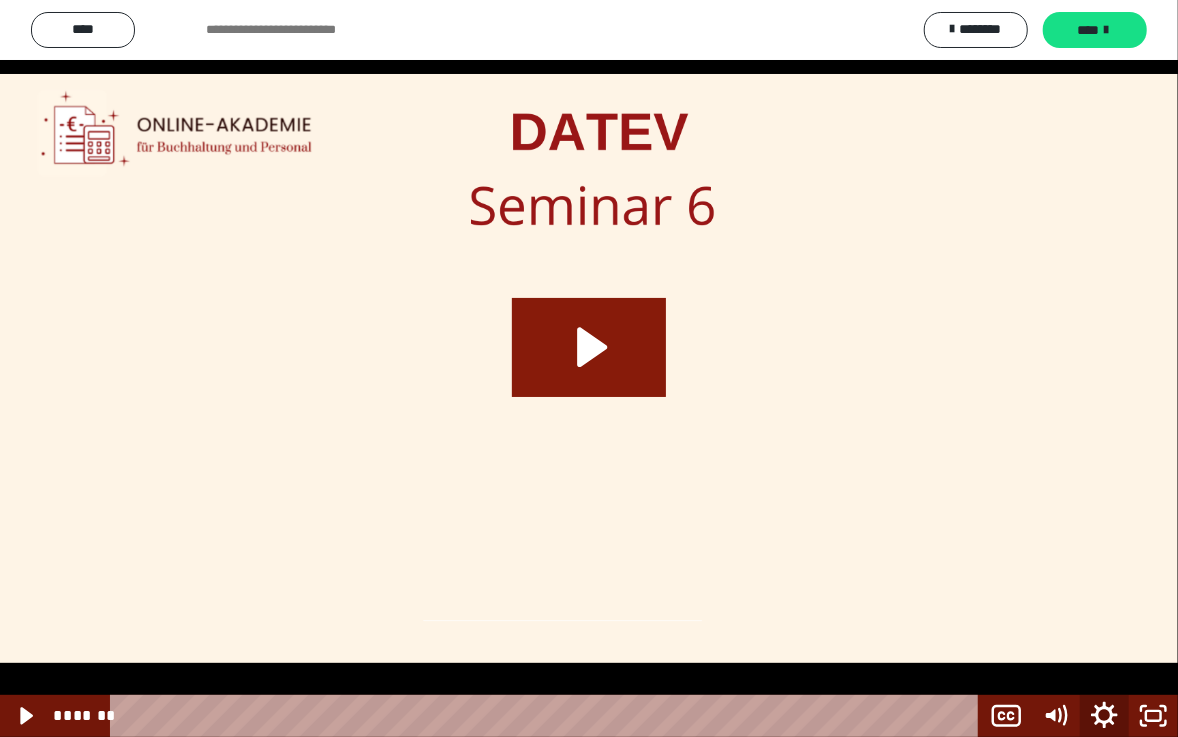 click 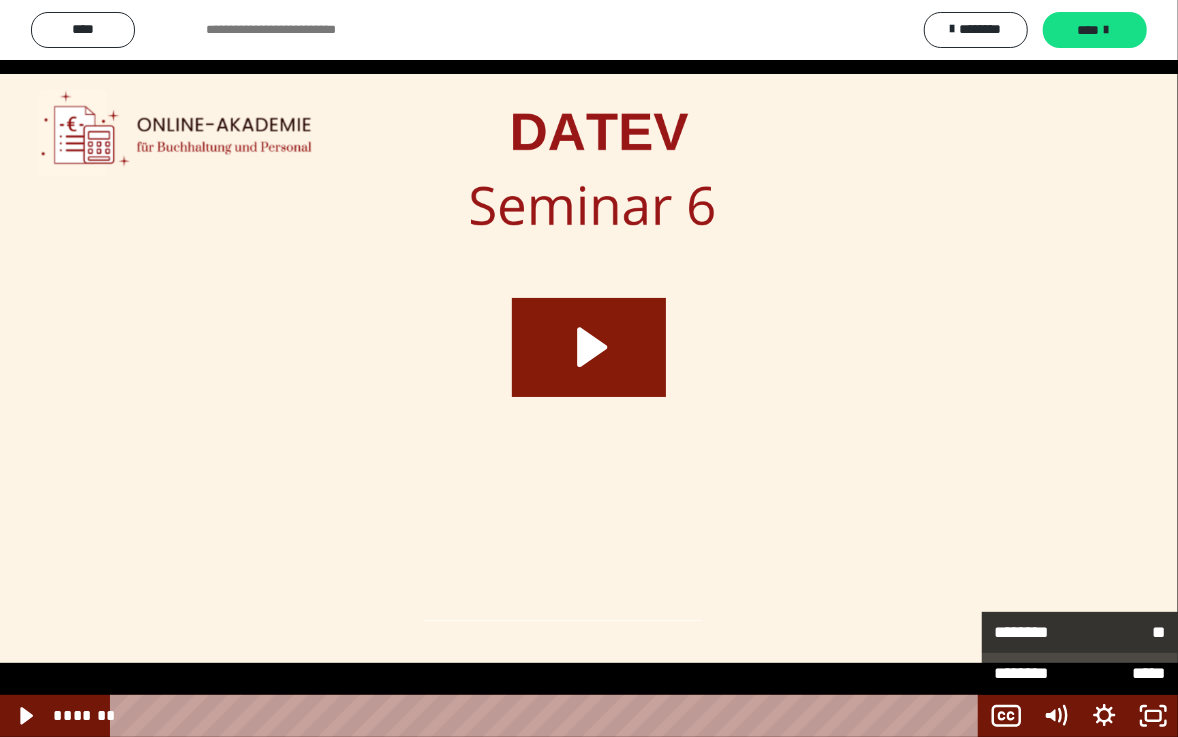 click on "**" at bounding box center (1123, 633) 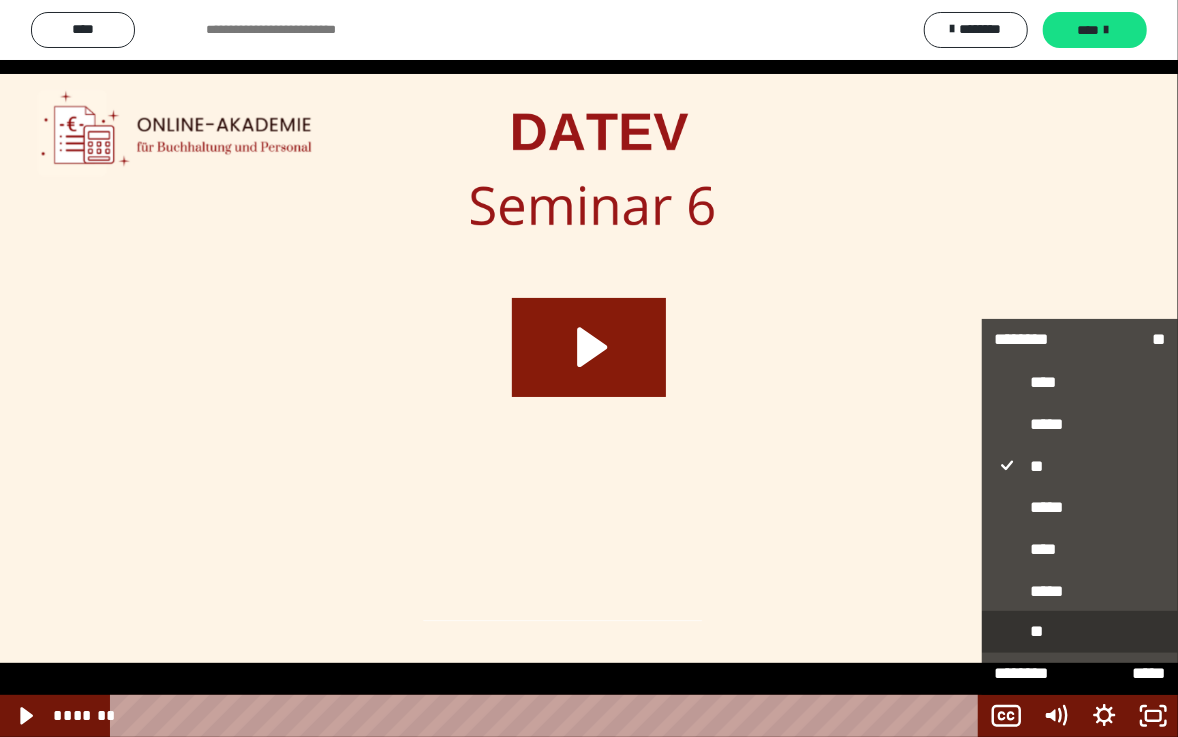 click on "**" at bounding box center (1080, 632) 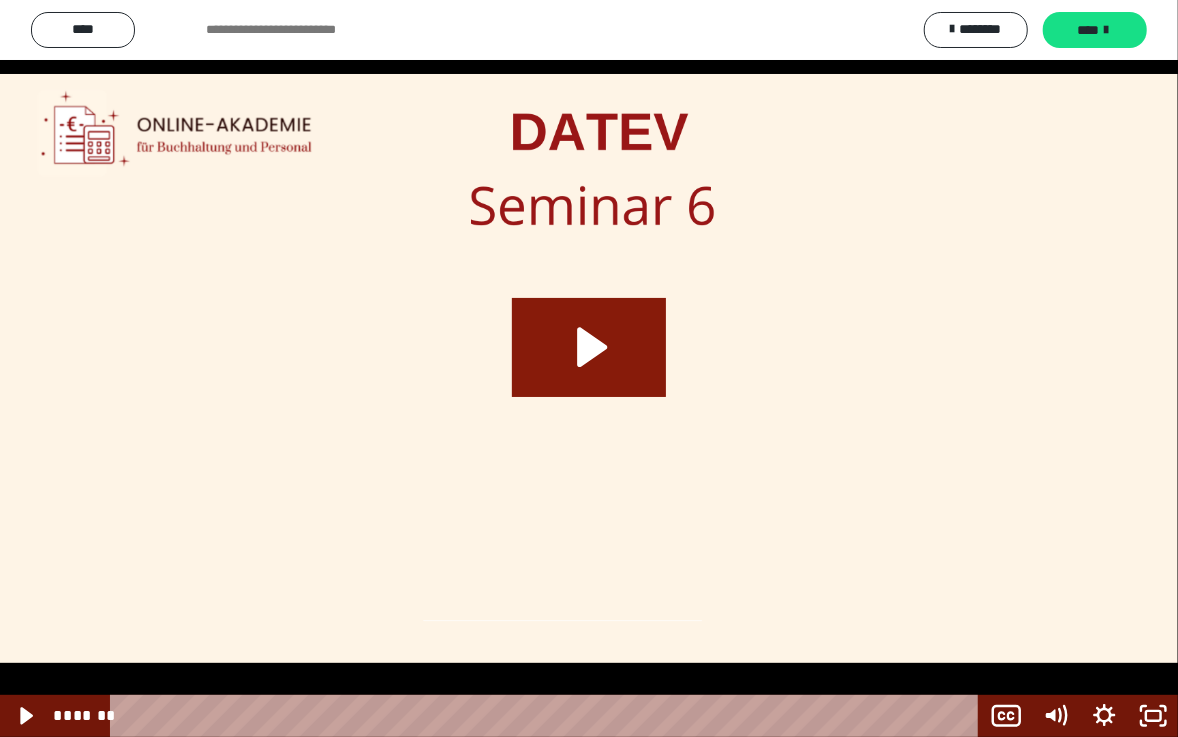click at bounding box center (589, 368) 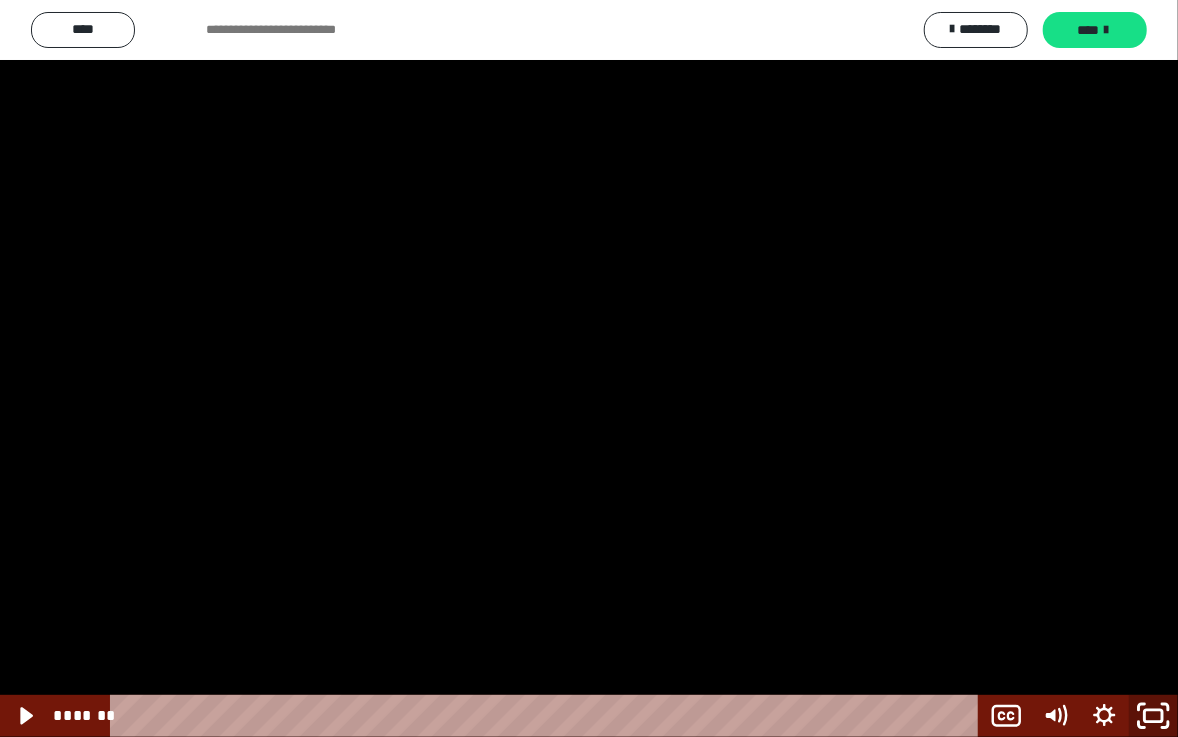 click 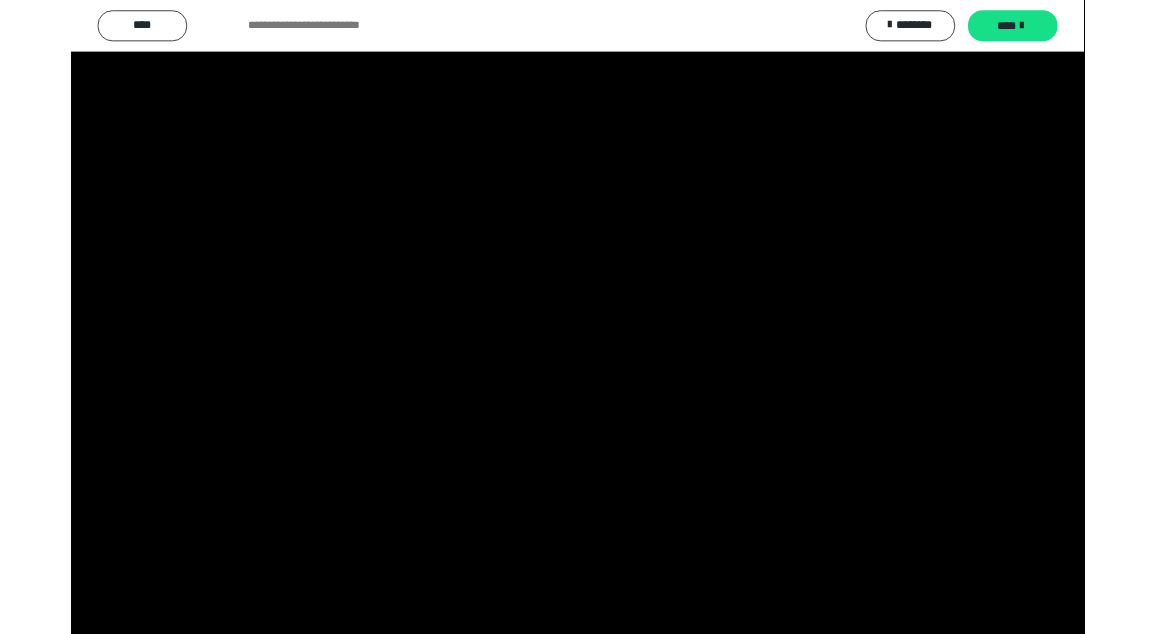 scroll, scrollTop: 2550, scrollLeft: 0, axis: vertical 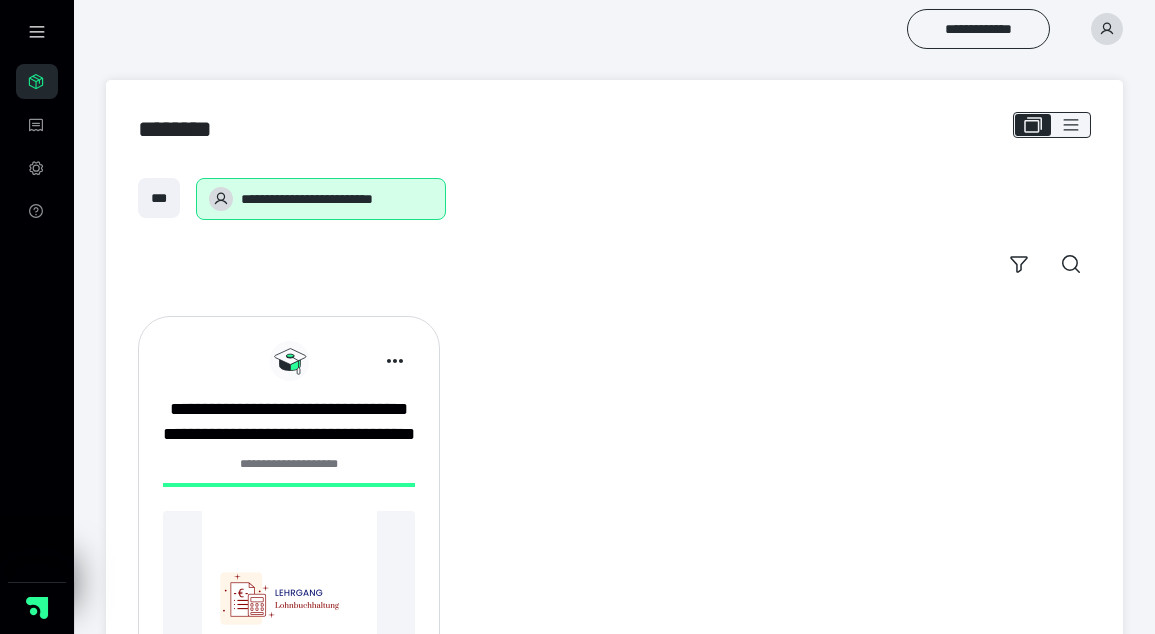 click at bounding box center [289, 598] 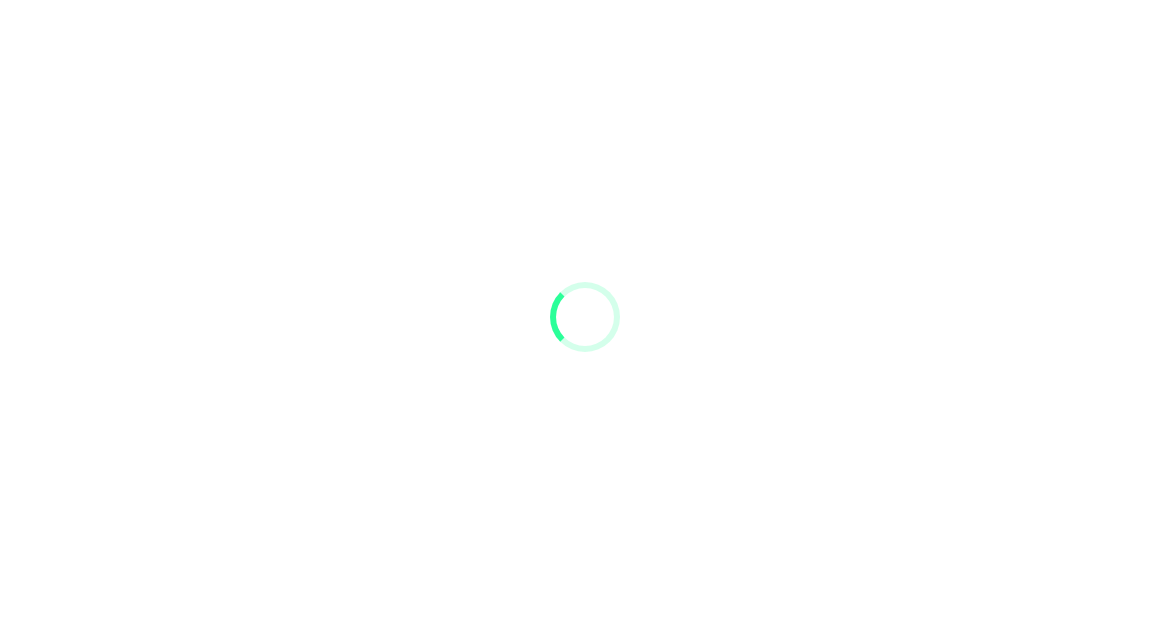scroll, scrollTop: 0, scrollLeft: 0, axis: both 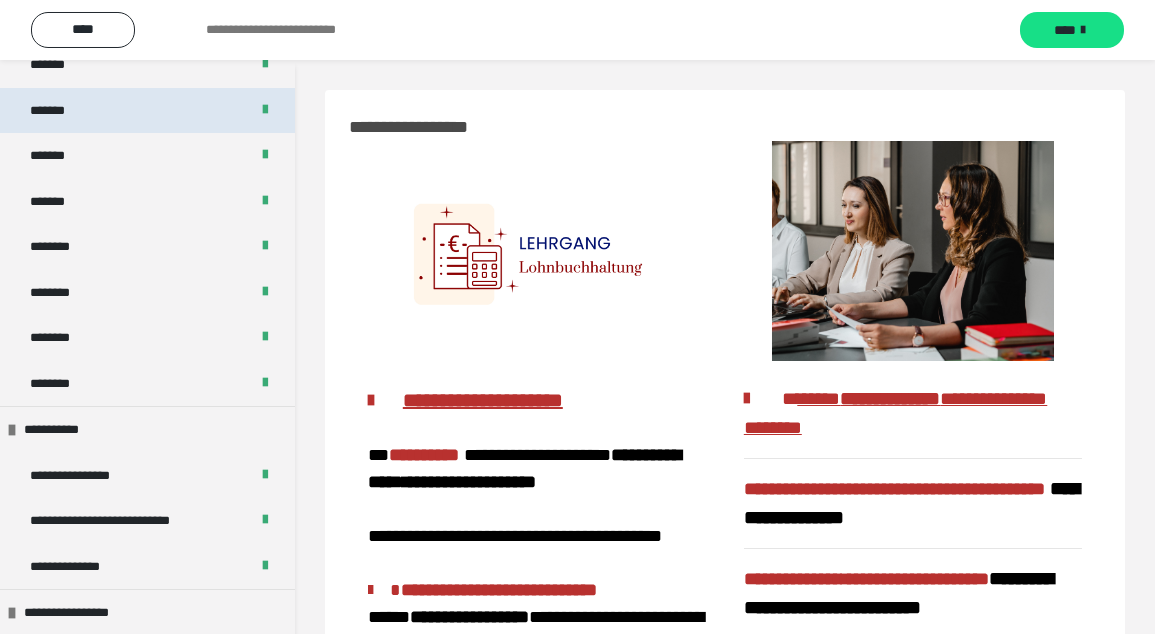 click on "*******" at bounding box center (147, 110) 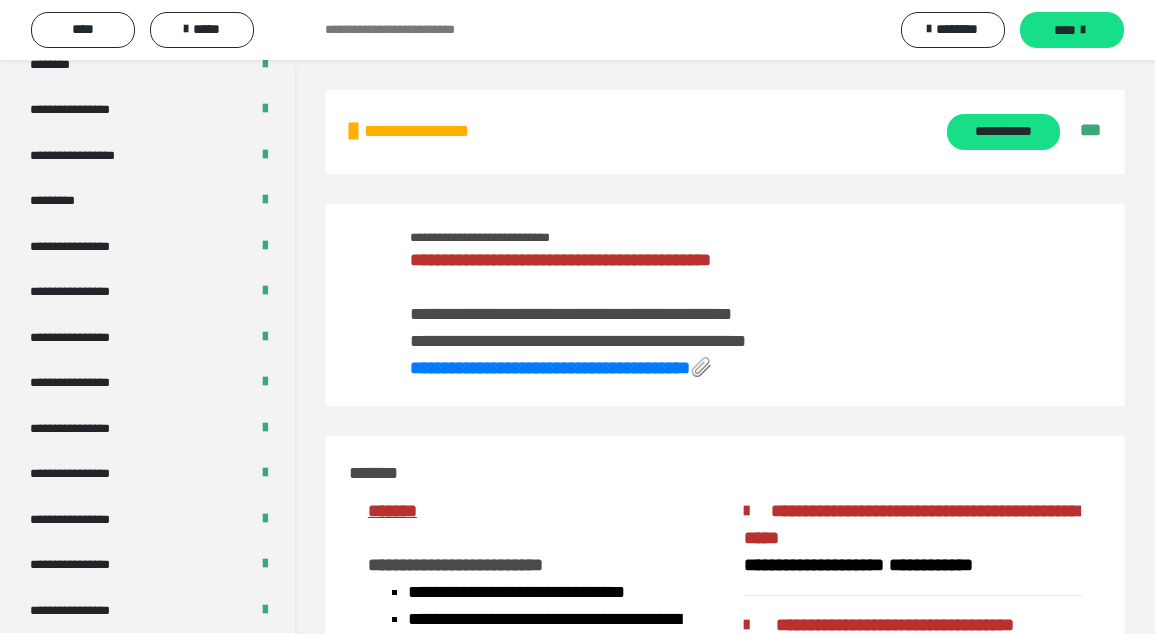 scroll, scrollTop: 2597, scrollLeft: 0, axis: vertical 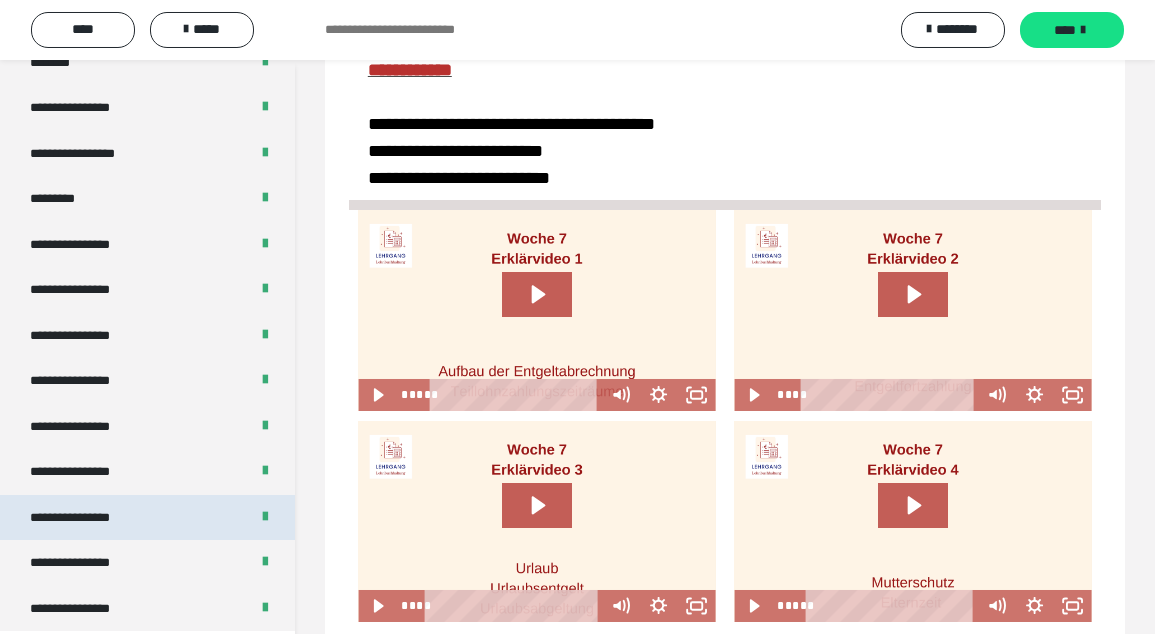 click on "**********" at bounding box center [147, 517] 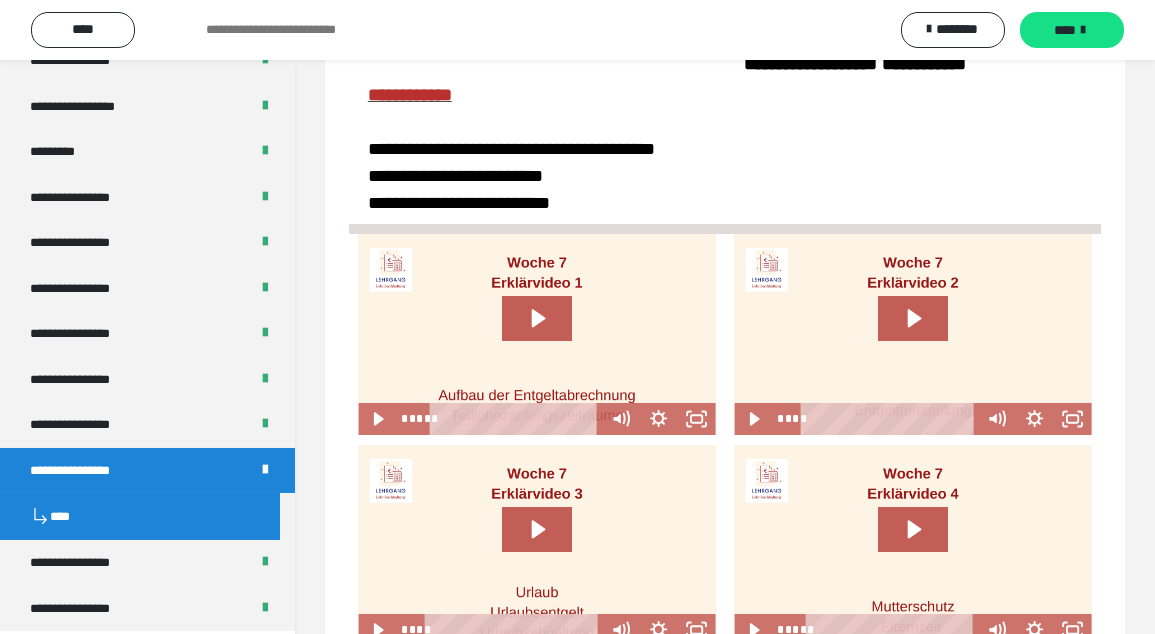 scroll, scrollTop: 2550, scrollLeft: 0, axis: vertical 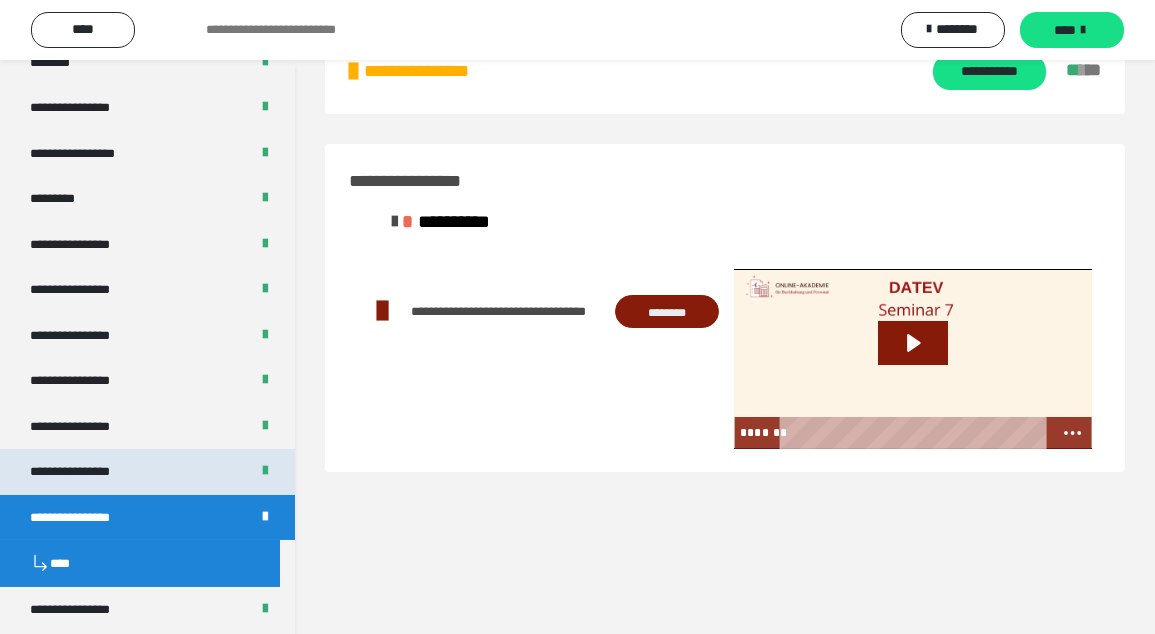 click on "**********" at bounding box center [147, 471] 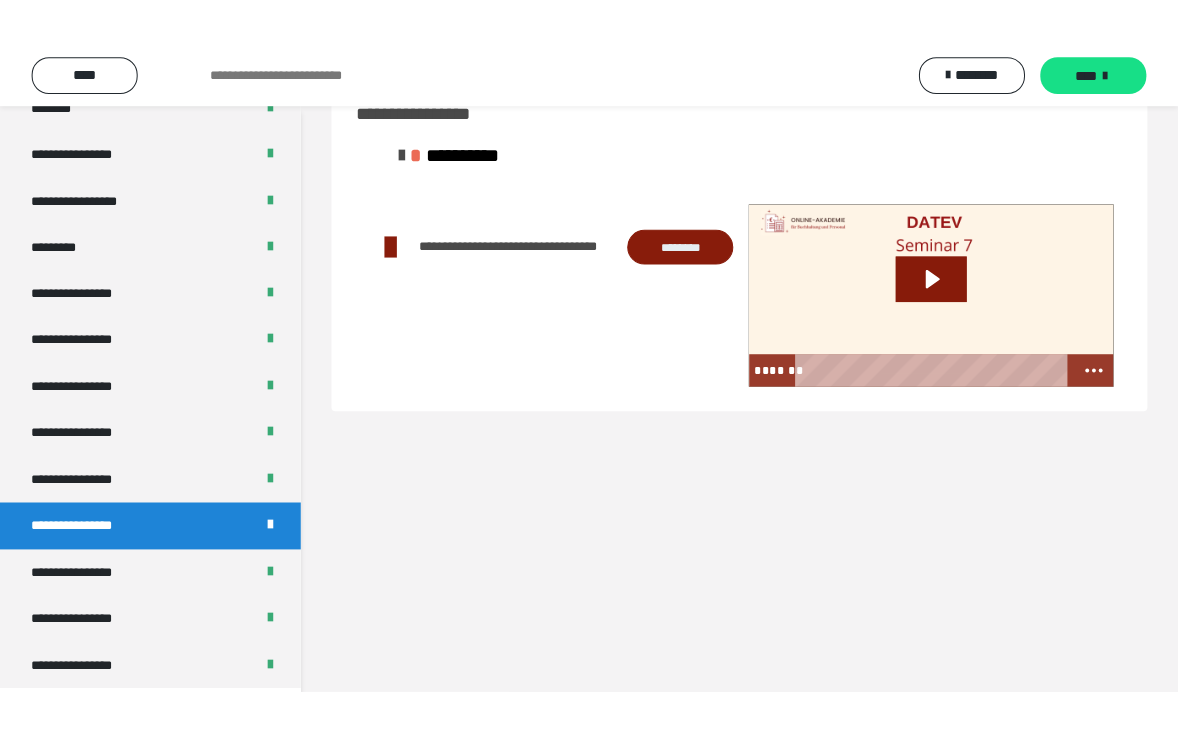 scroll, scrollTop: 0, scrollLeft: 0, axis: both 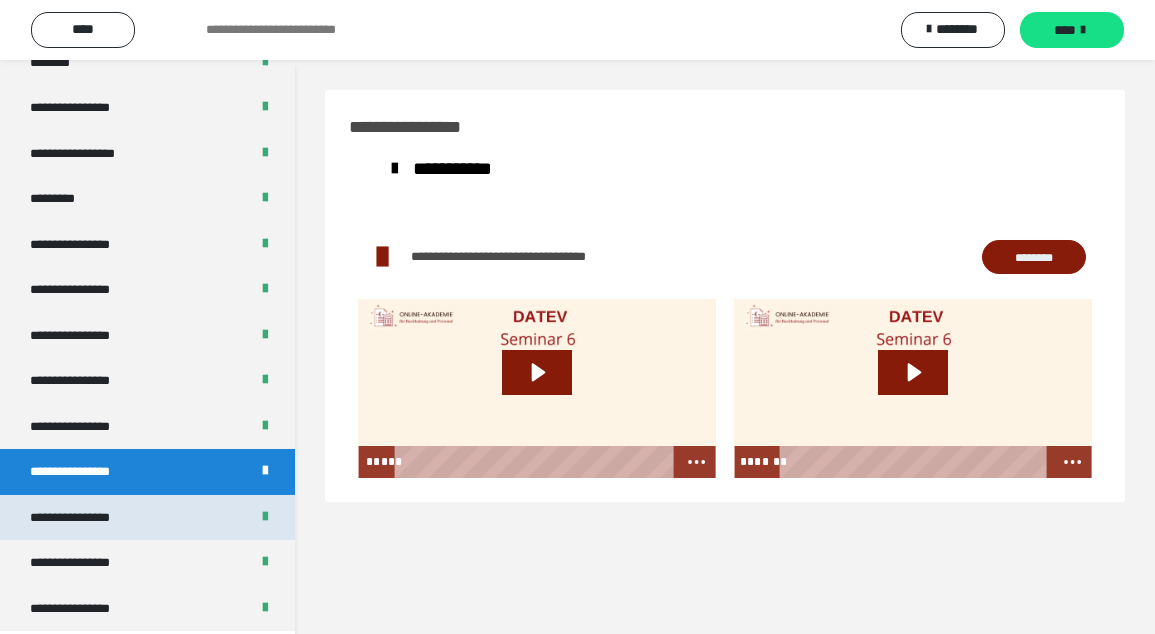 click on "**********" at bounding box center (147, 517) 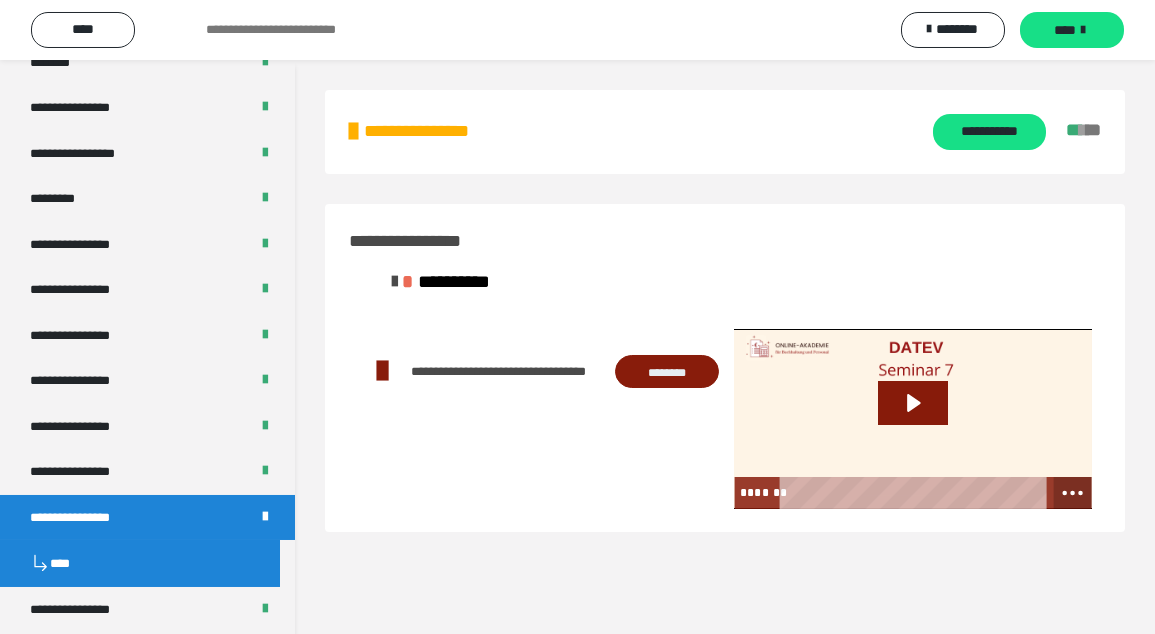 click 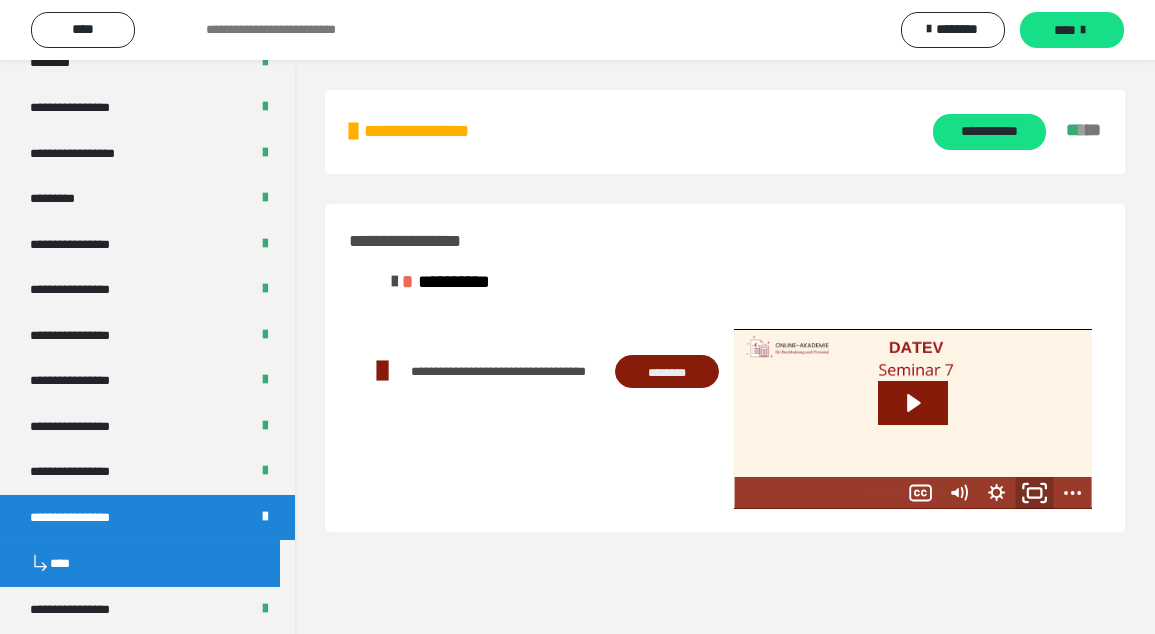 click 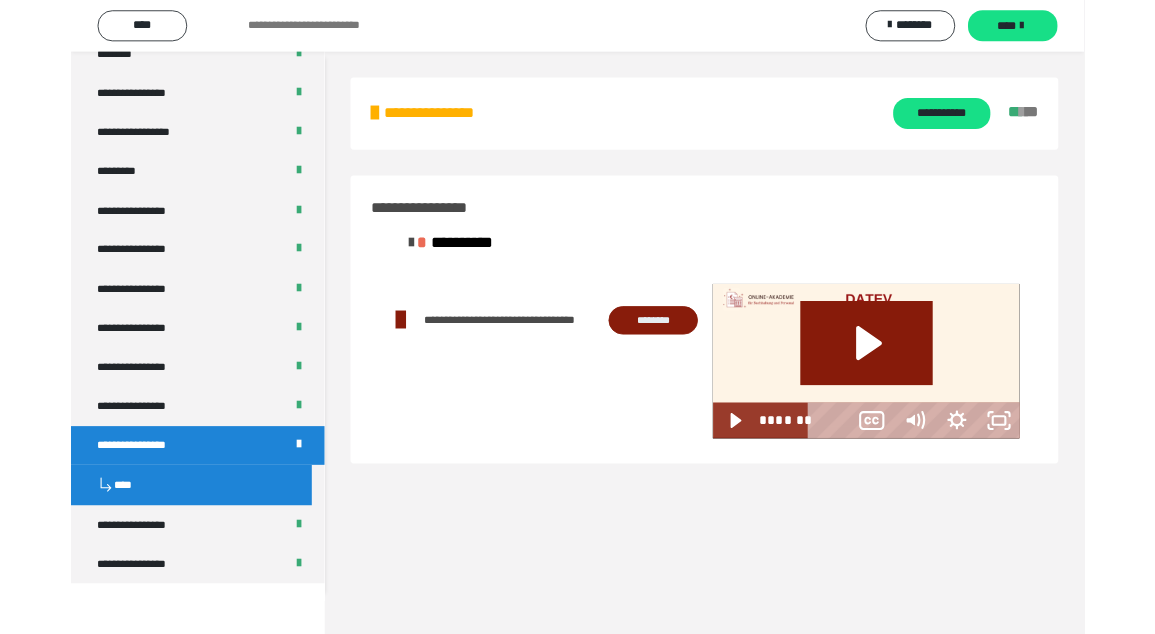 scroll, scrollTop: 2494, scrollLeft: 0, axis: vertical 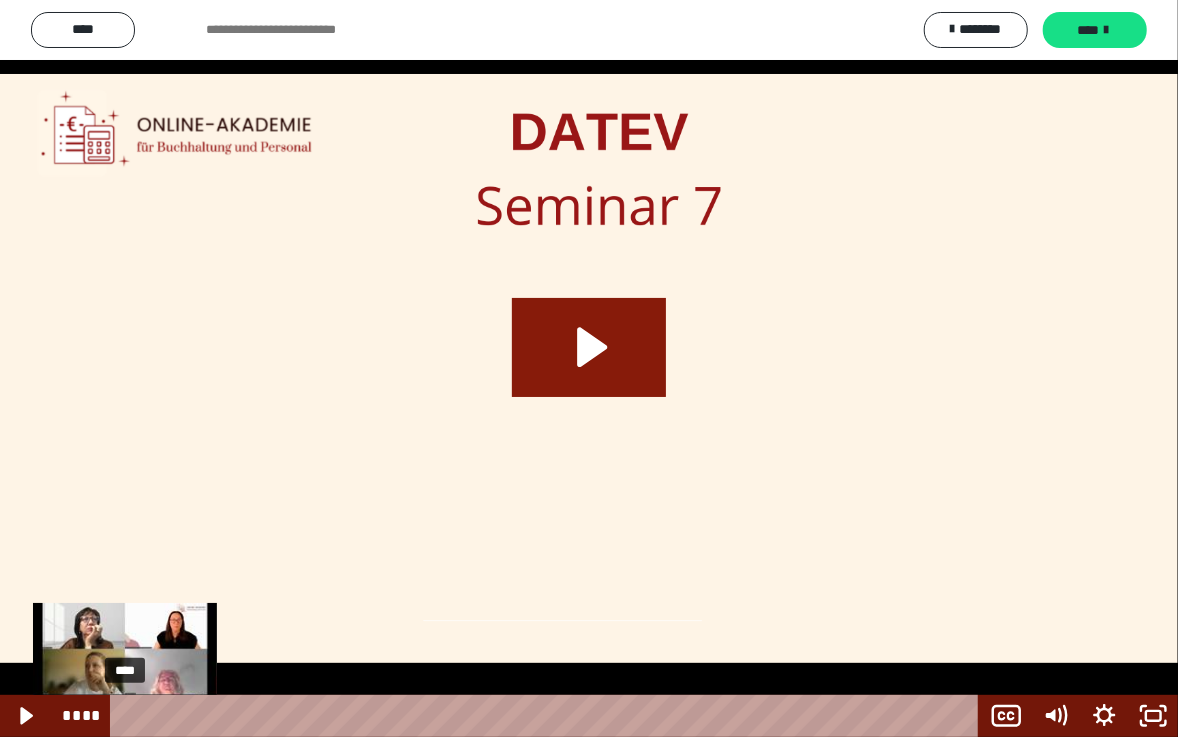 click on "****" at bounding box center (548, 716) 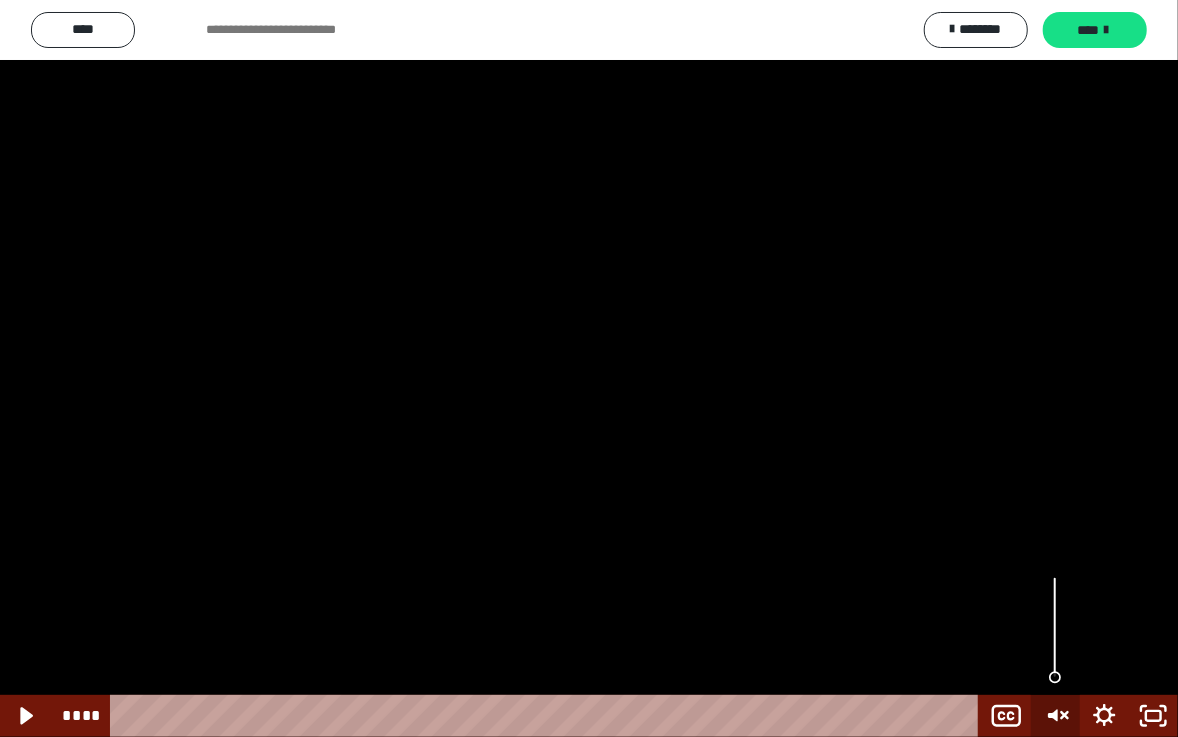 click 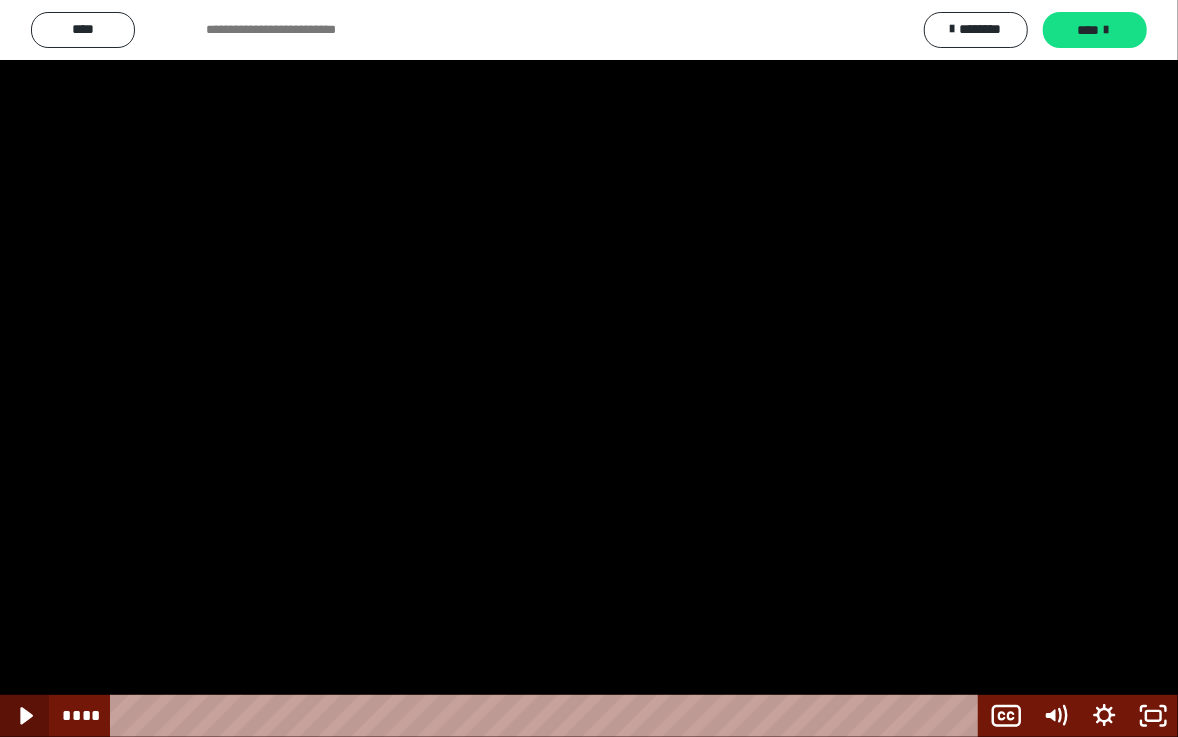 click 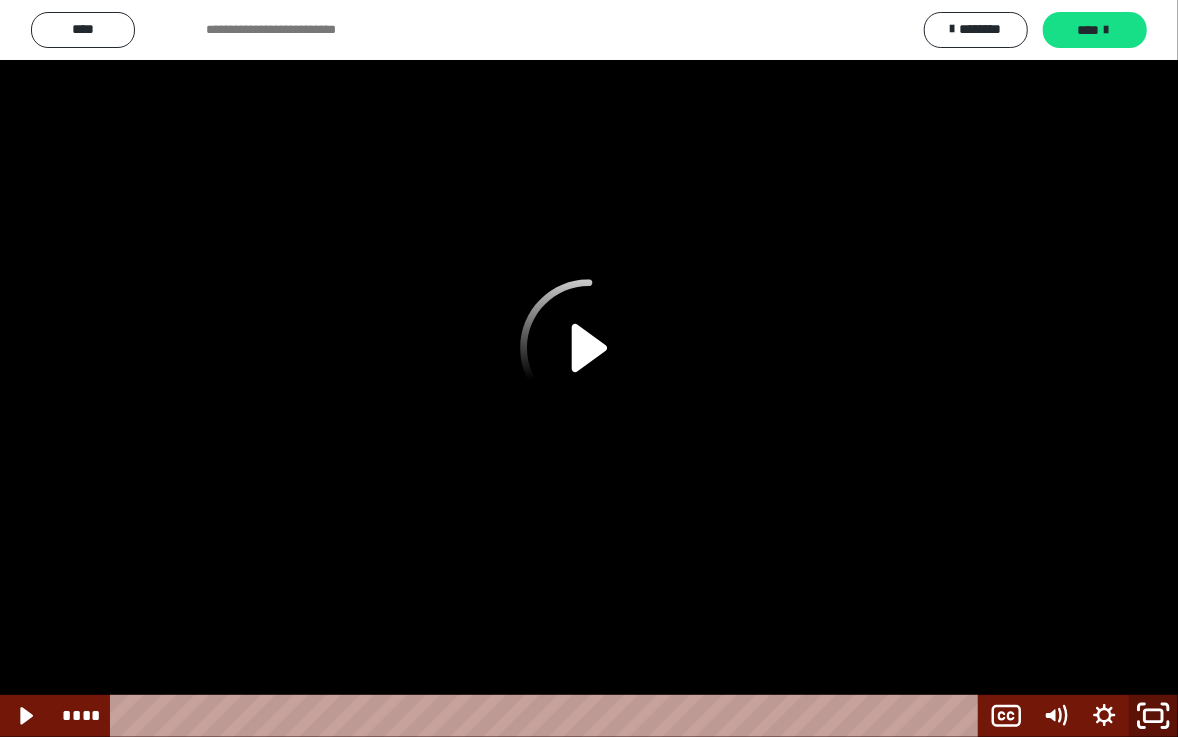 click 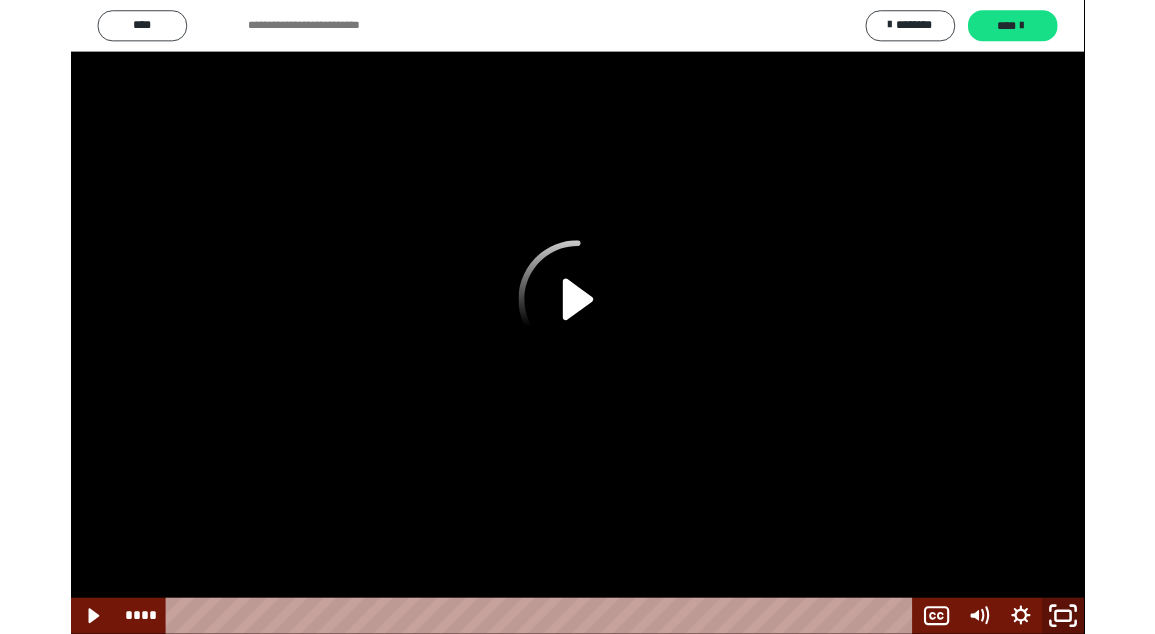 scroll, scrollTop: 2550, scrollLeft: 0, axis: vertical 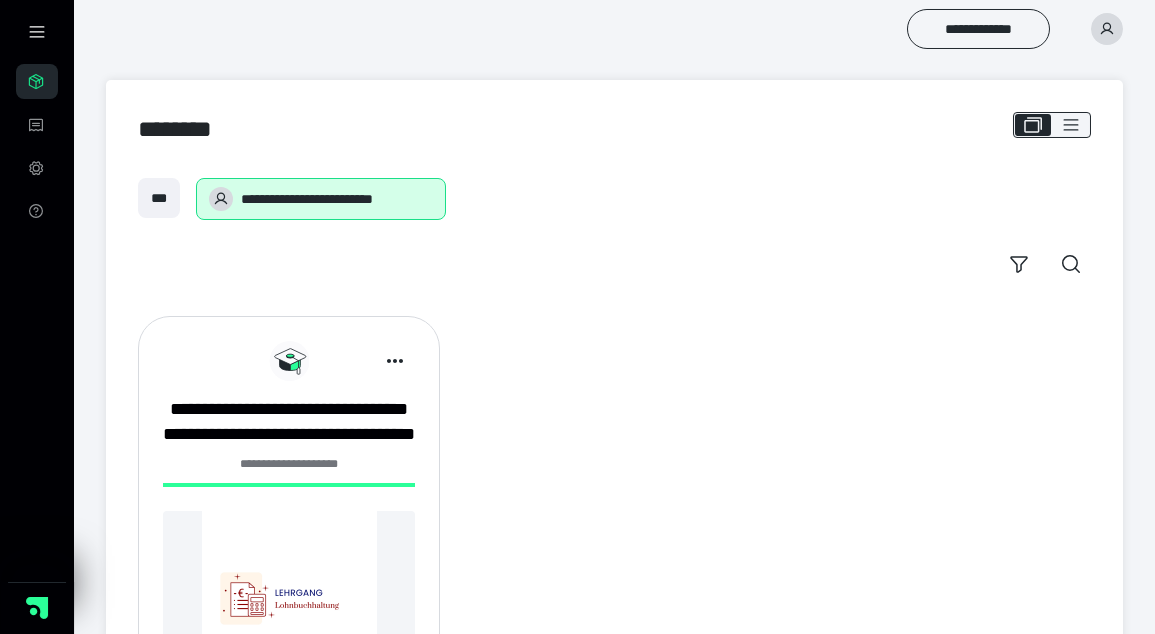 click at bounding box center [289, 598] 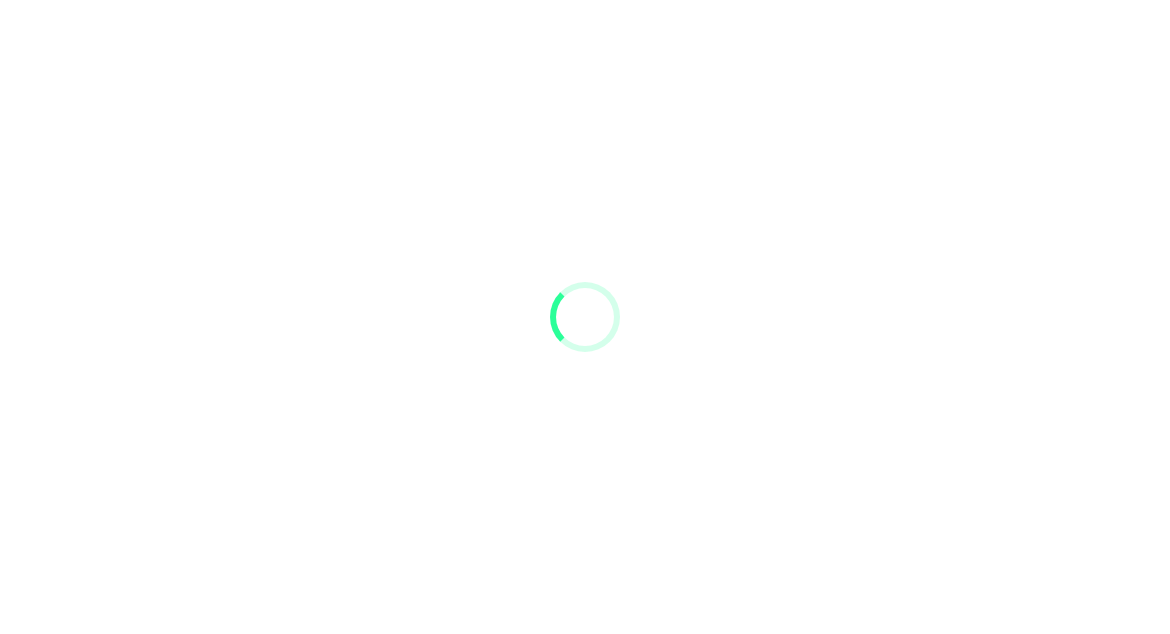 scroll, scrollTop: 0, scrollLeft: 0, axis: both 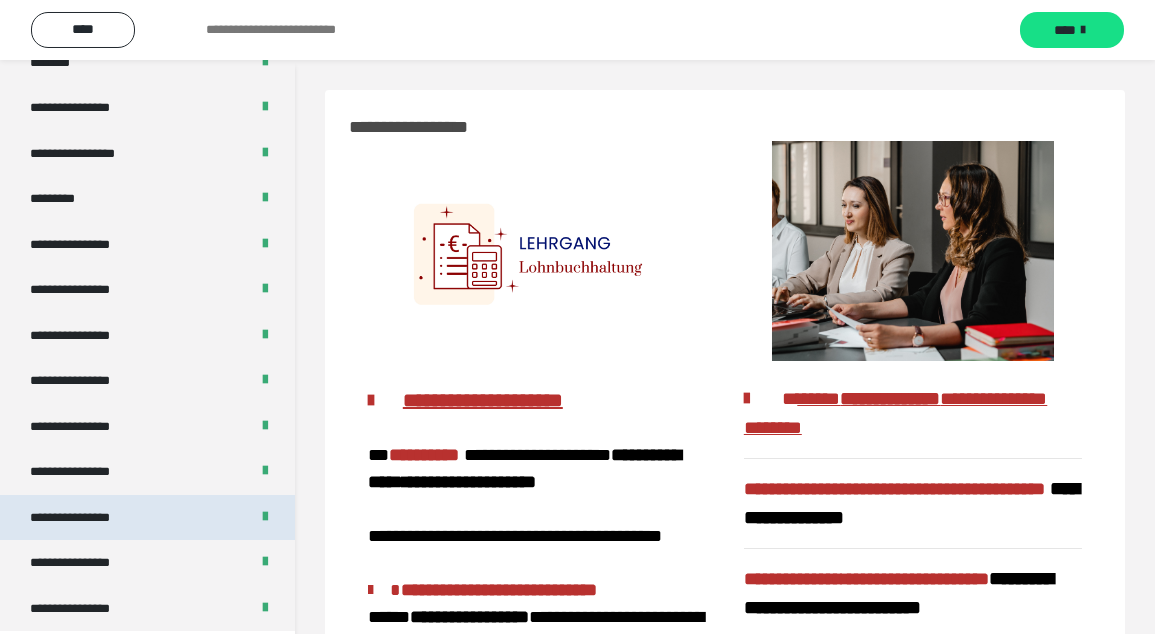 click on "**********" at bounding box center (147, 517) 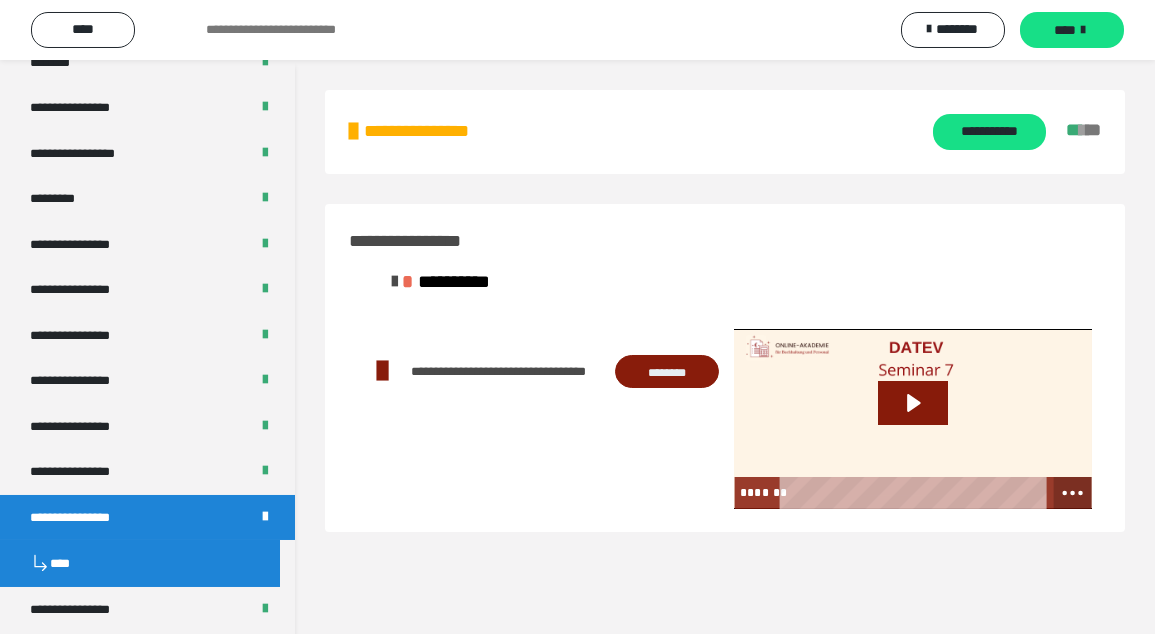 click 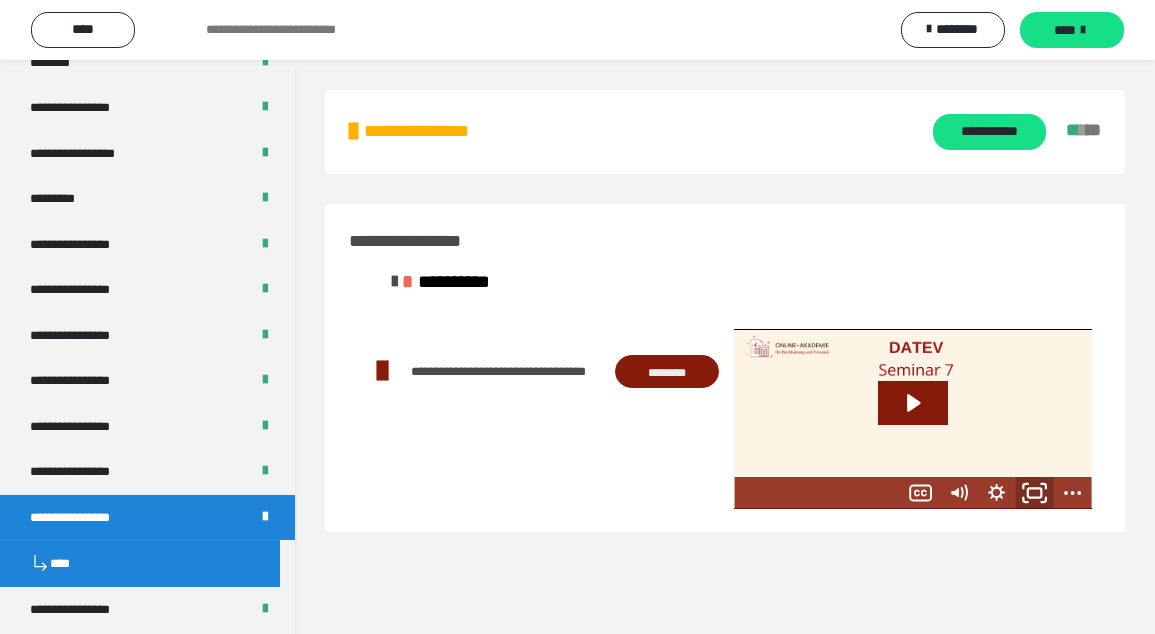 click 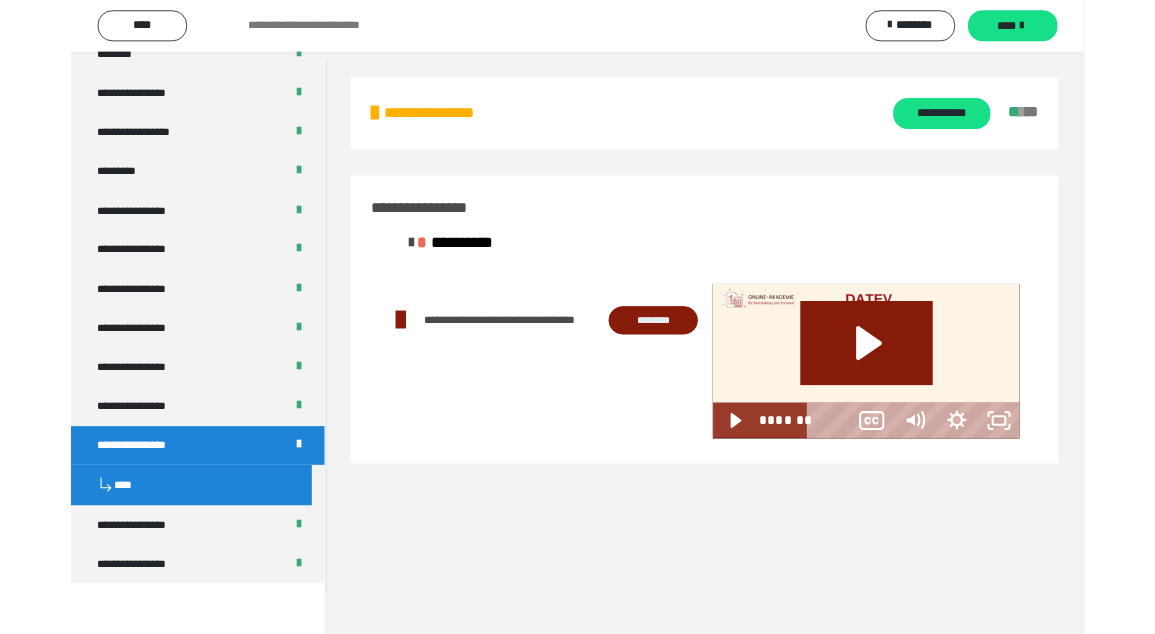 scroll, scrollTop: 2494, scrollLeft: 0, axis: vertical 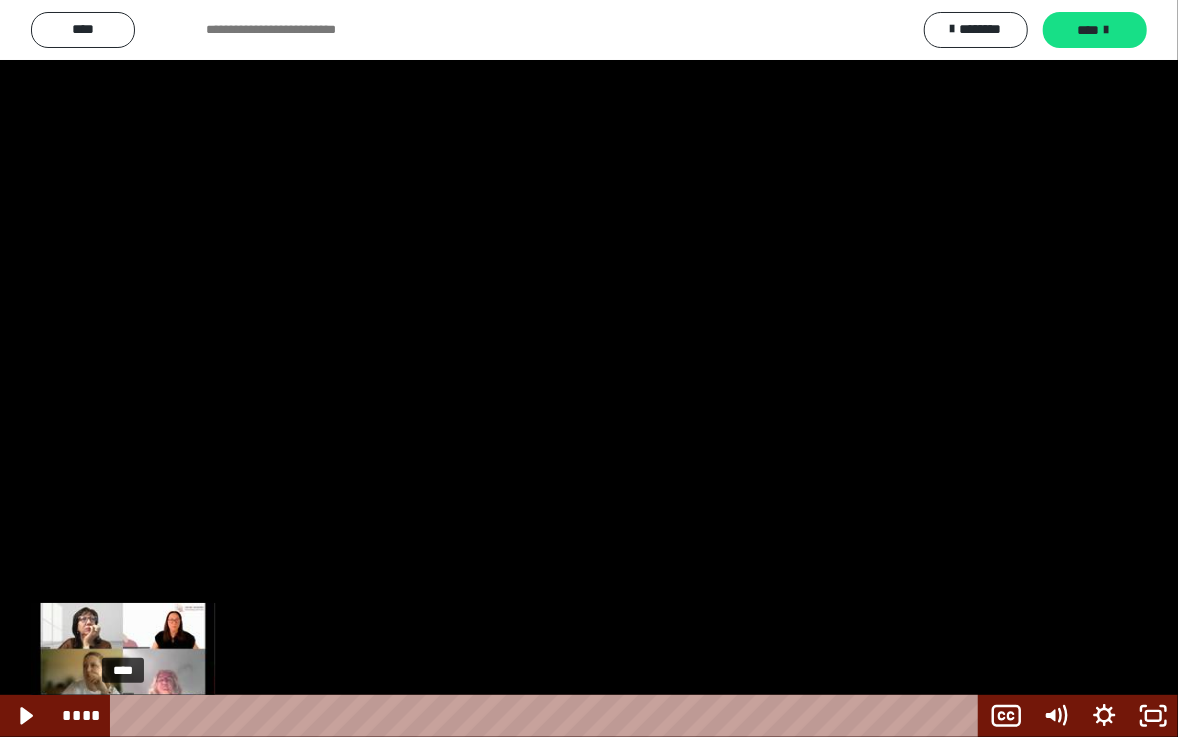click on "****" at bounding box center [548, 716] 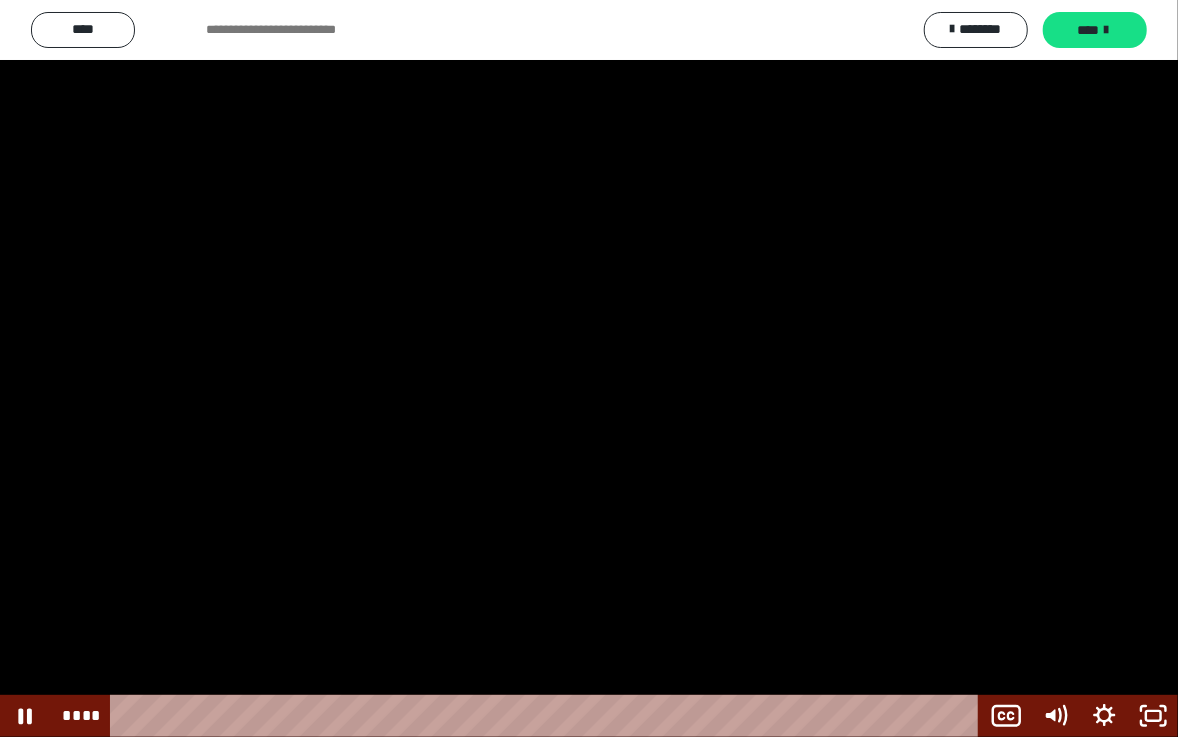 click at bounding box center (589, 368) 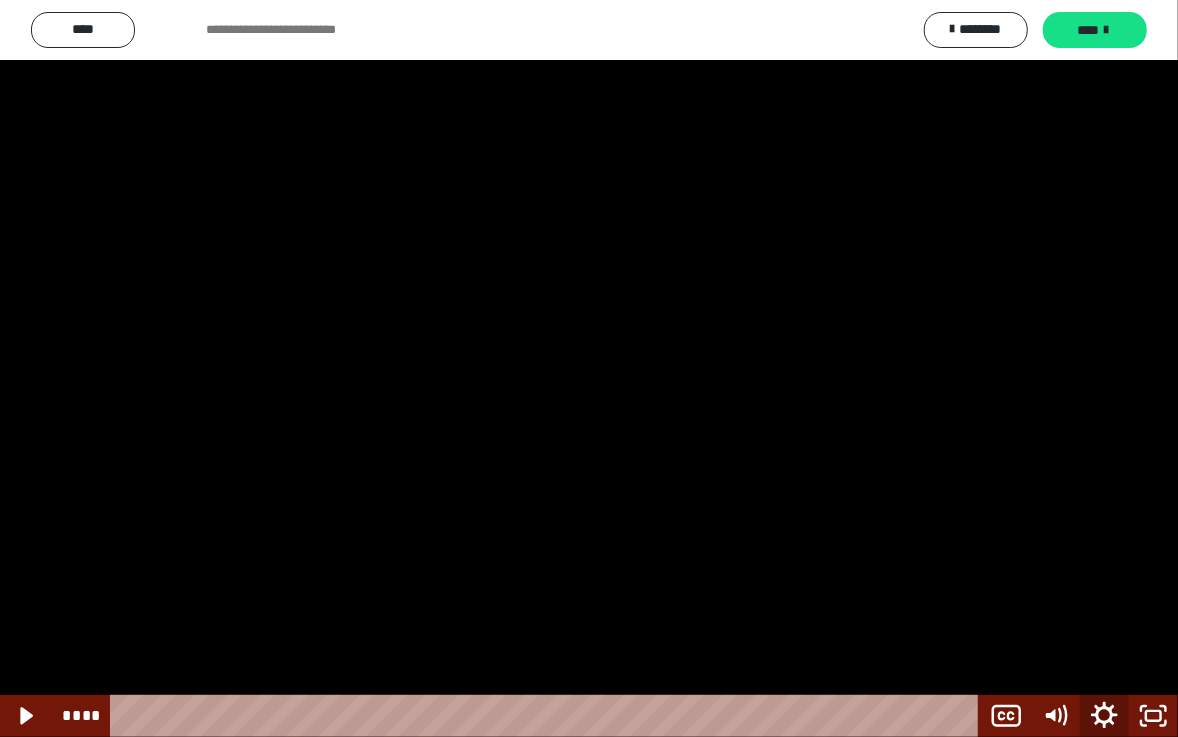 click 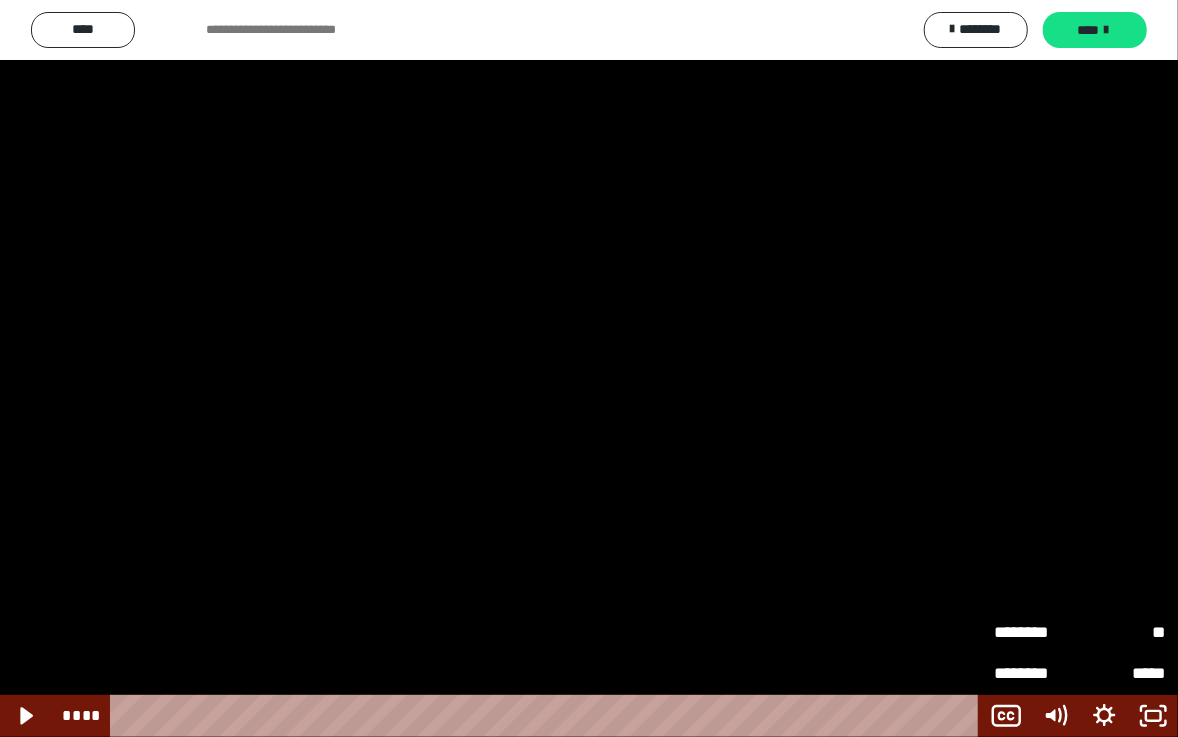 click on "********" at bounding box center [1037, 633] 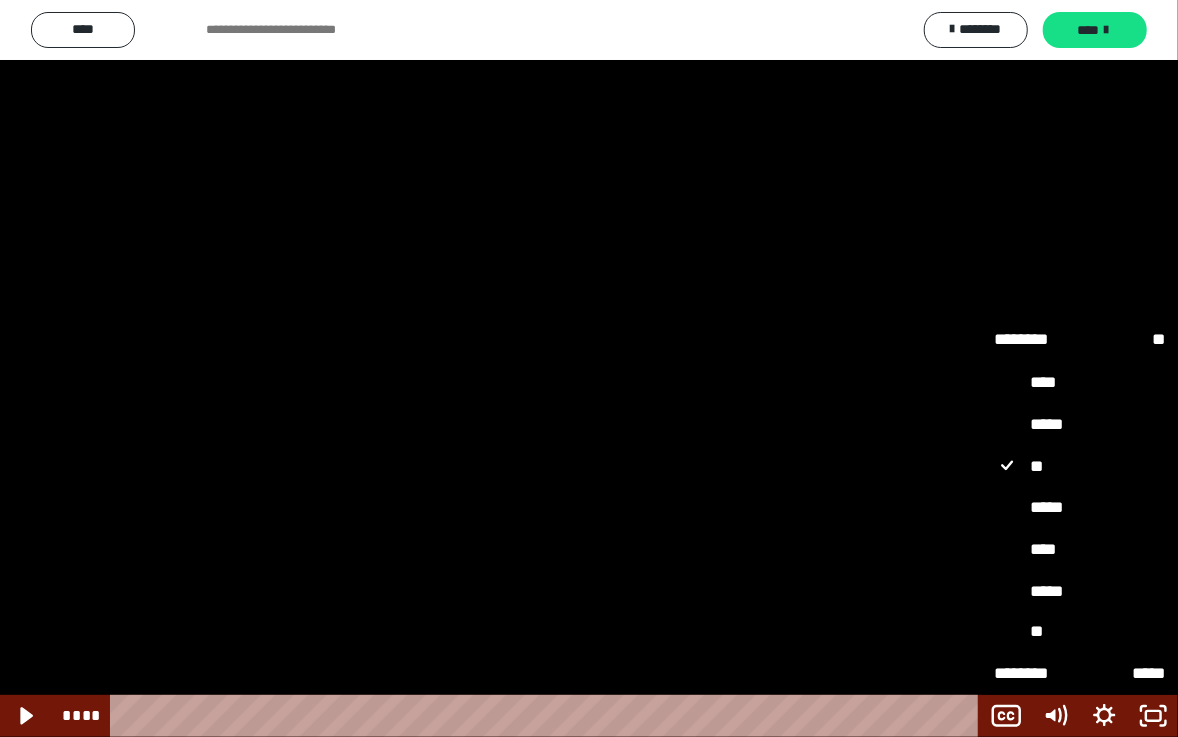 click on "**" at bounding box center [1080, 632] 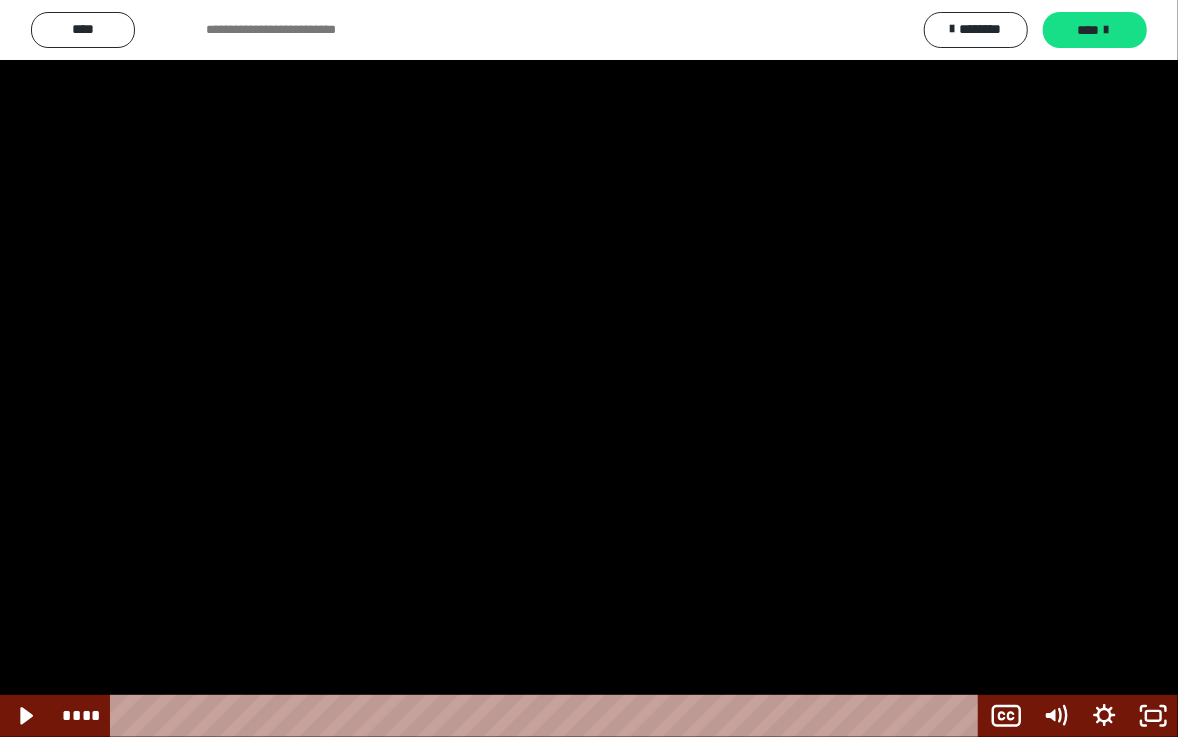 click at bounding box center [589, 368] 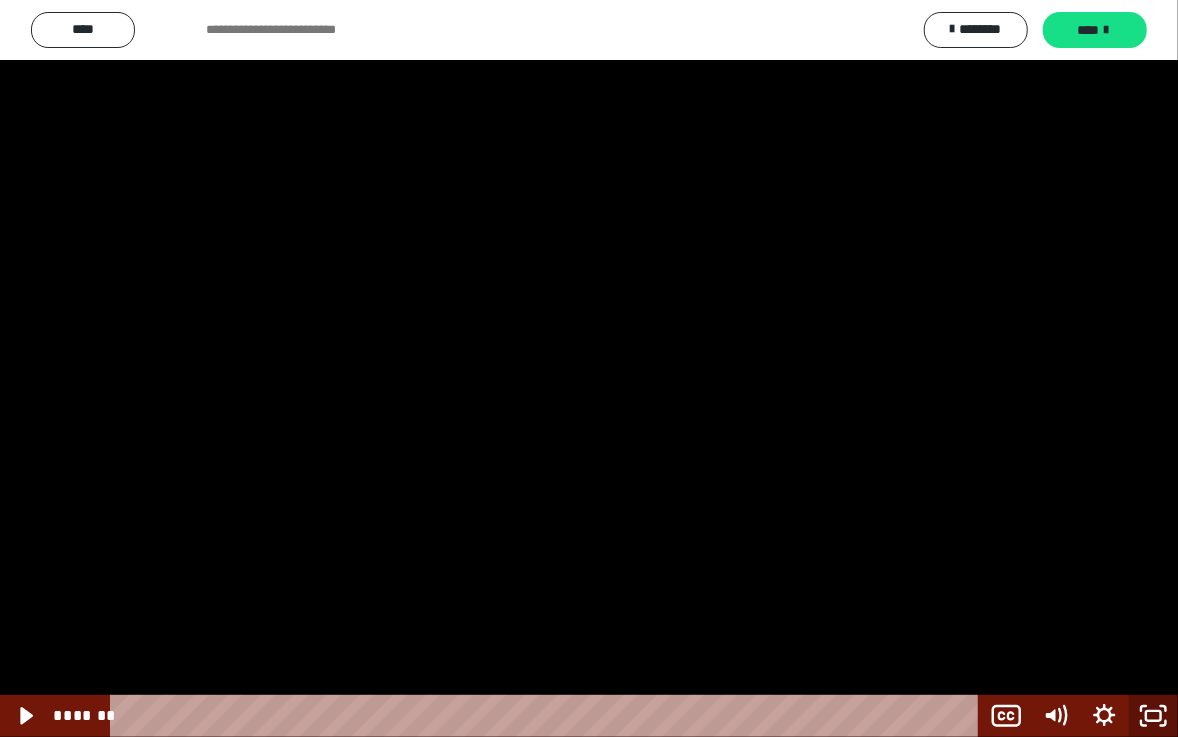 click 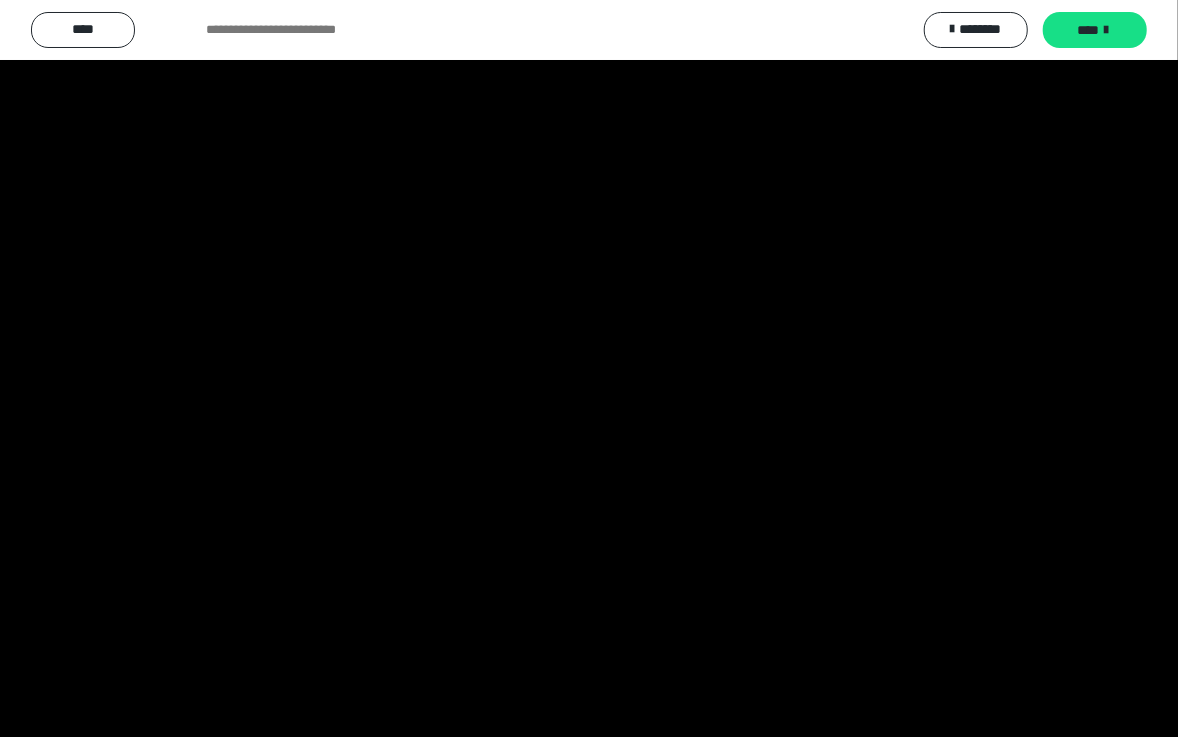scroll, scrollTop: 2550, scrollLeft: 0, axis: vertical 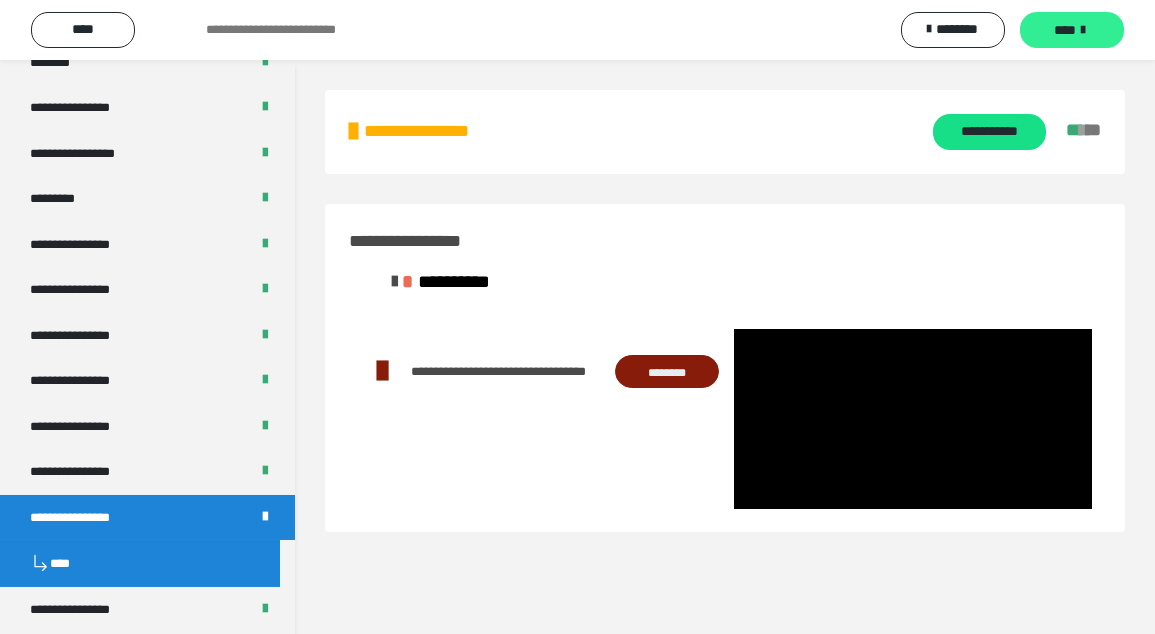 click at bounding box center [1083, 30] 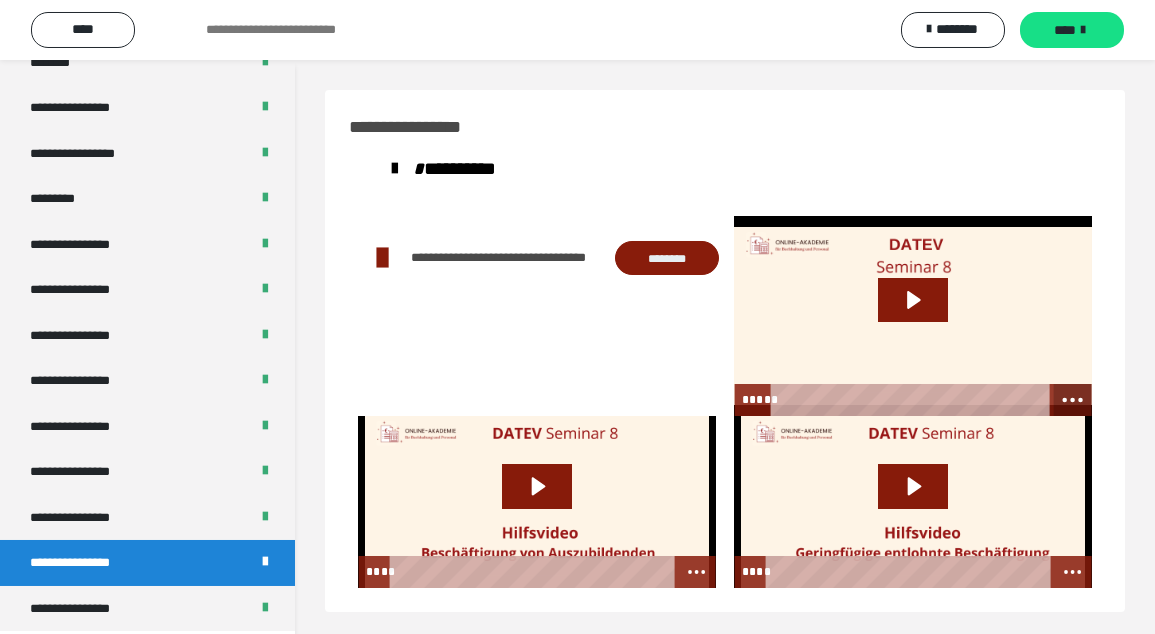 click 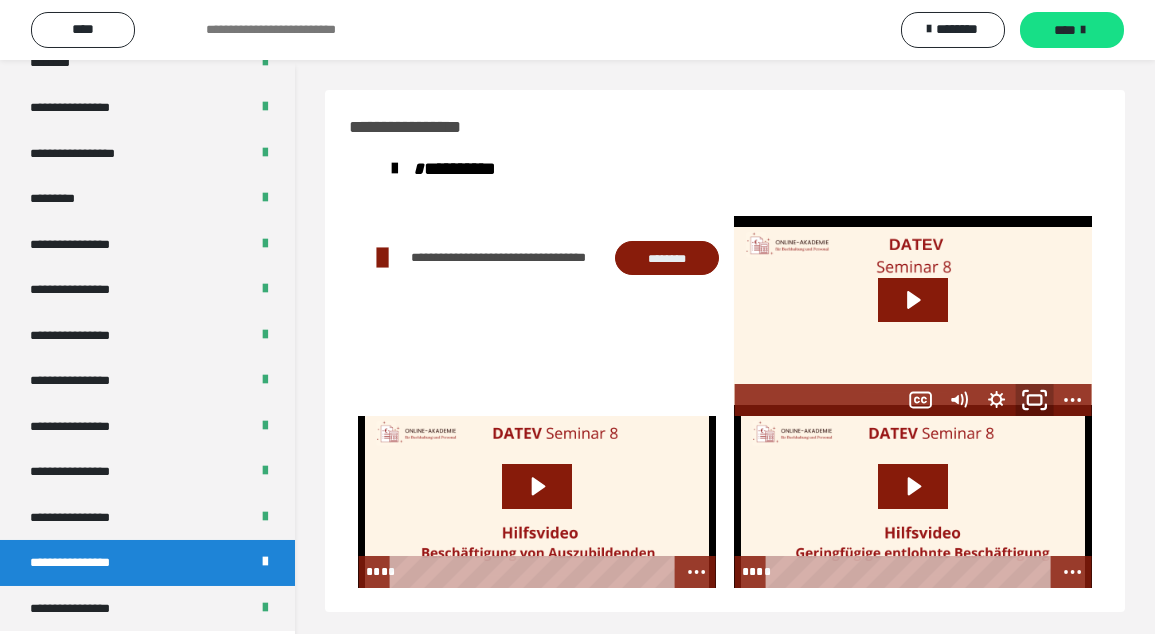 click 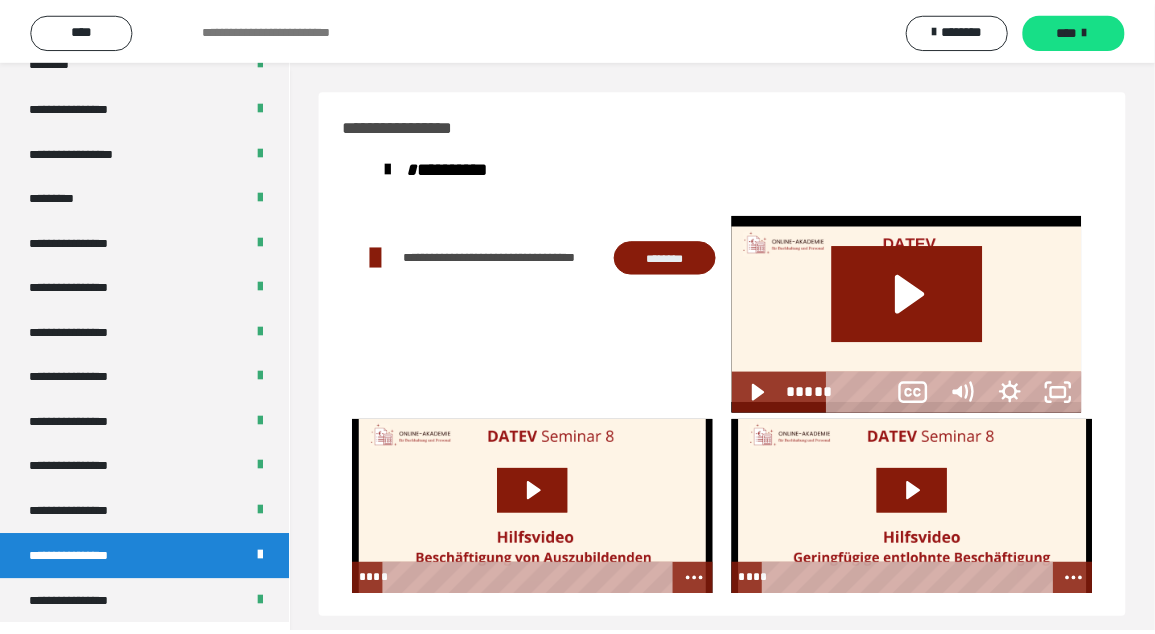 scroll, scrollTop: 2447, scrollLeft: 0, axis: vertical 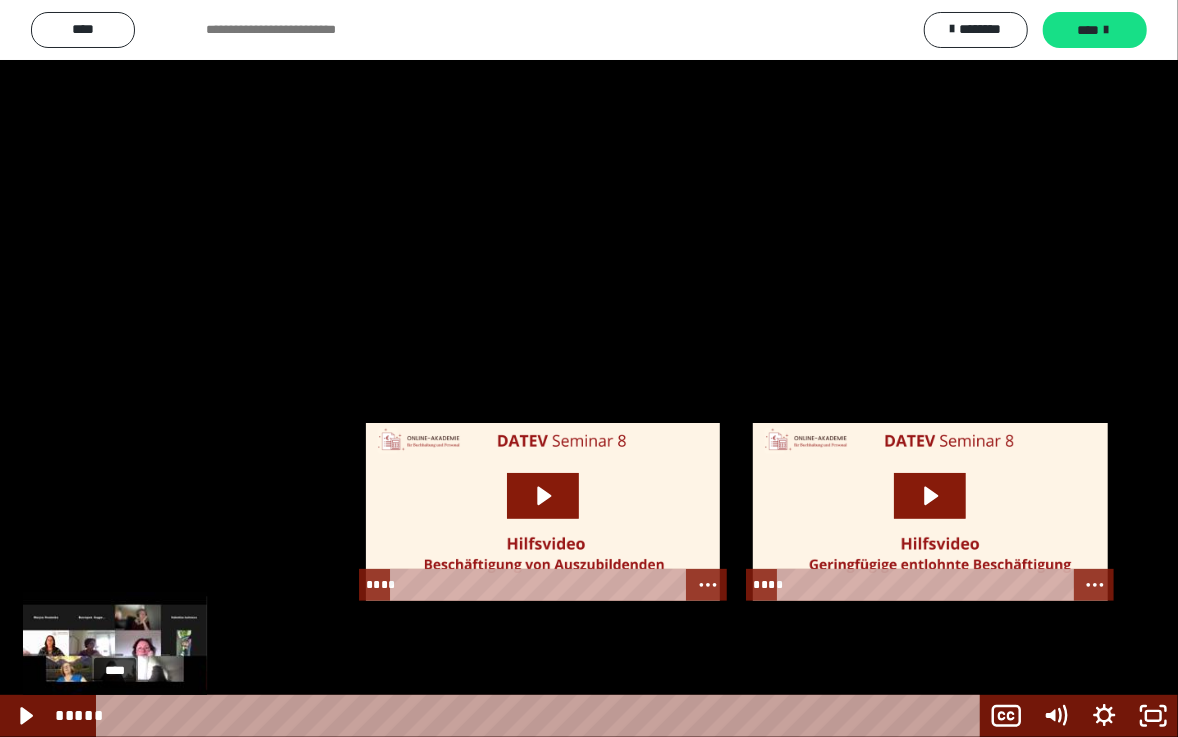 click on "****" at bounding box center [541, 716] 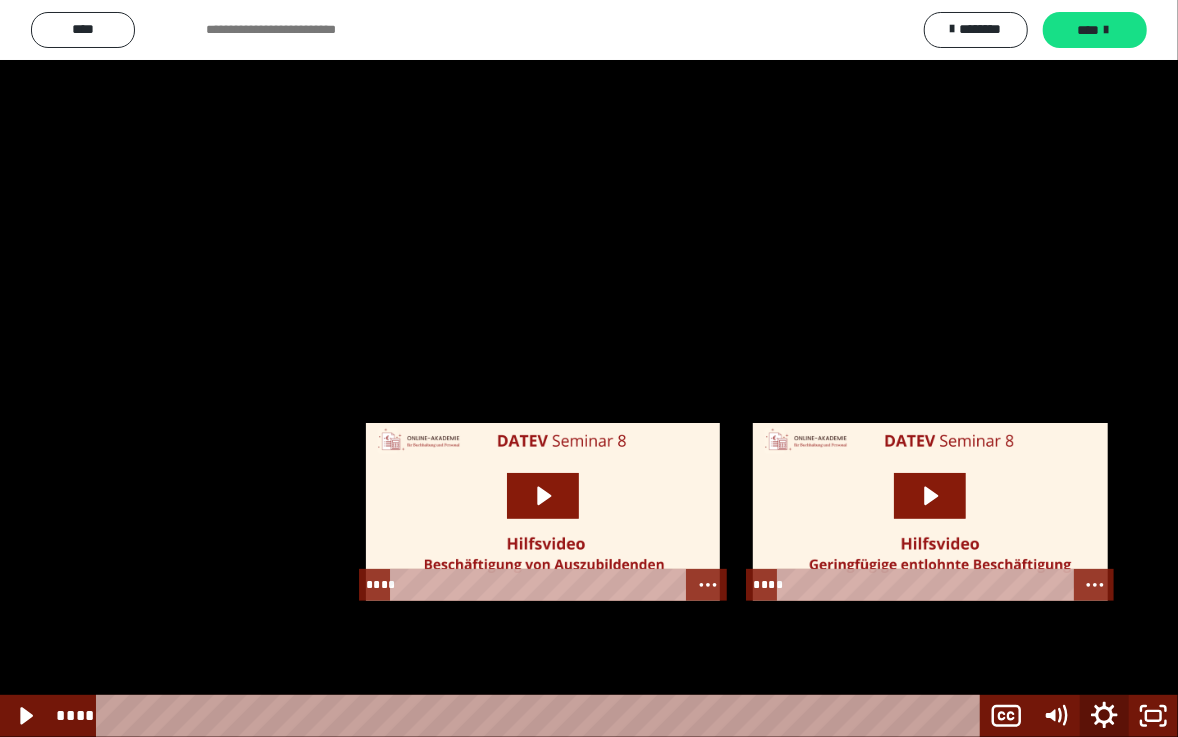 click 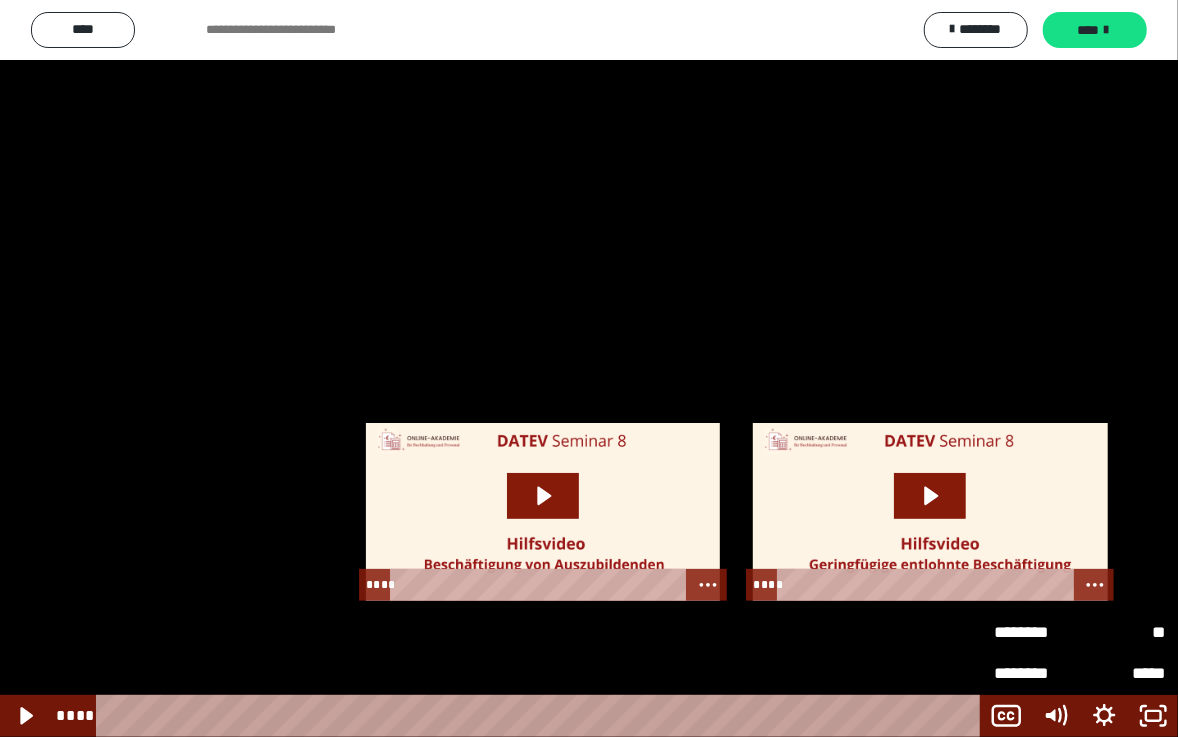 click on "**" at bounding box center (1123, 633) 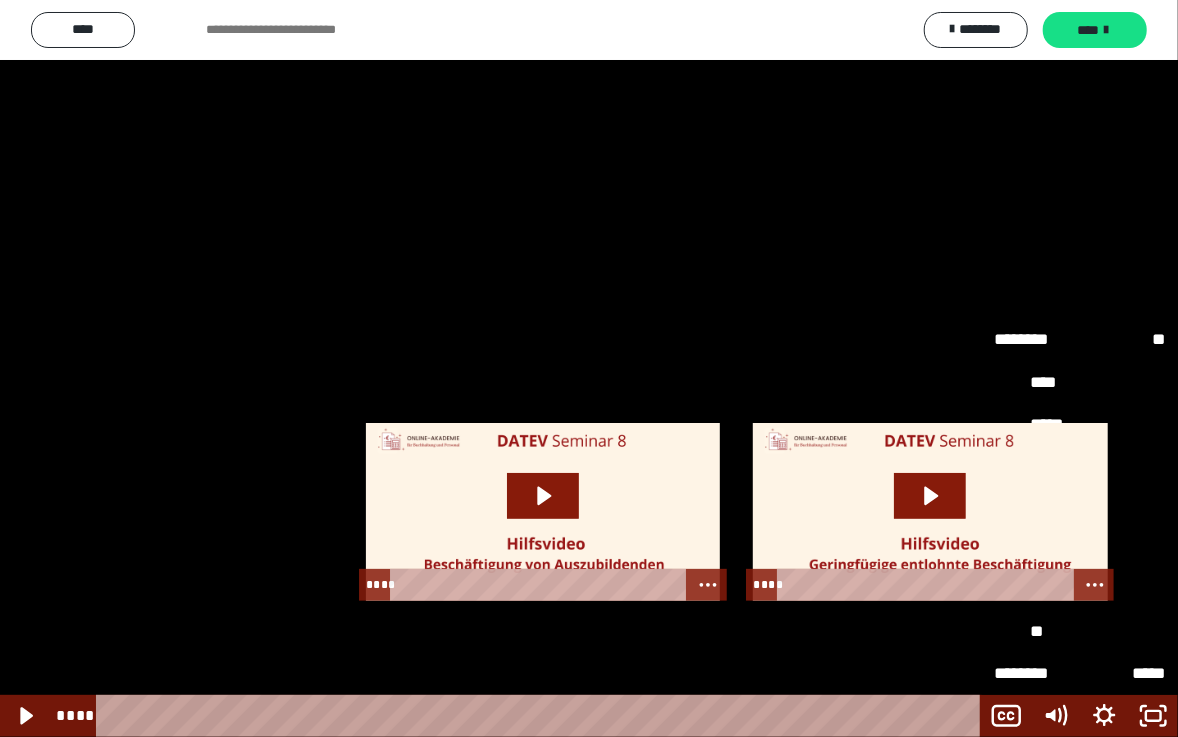 click on "**" at bounding box center [1080, 632] 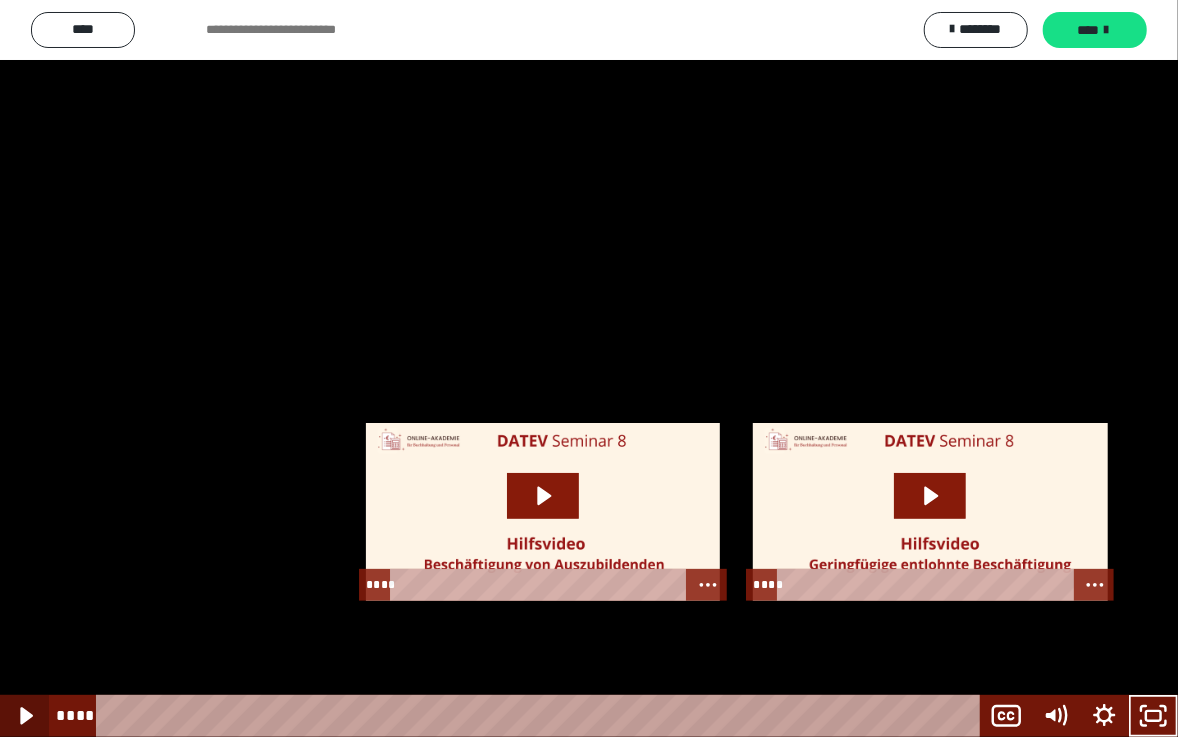 click 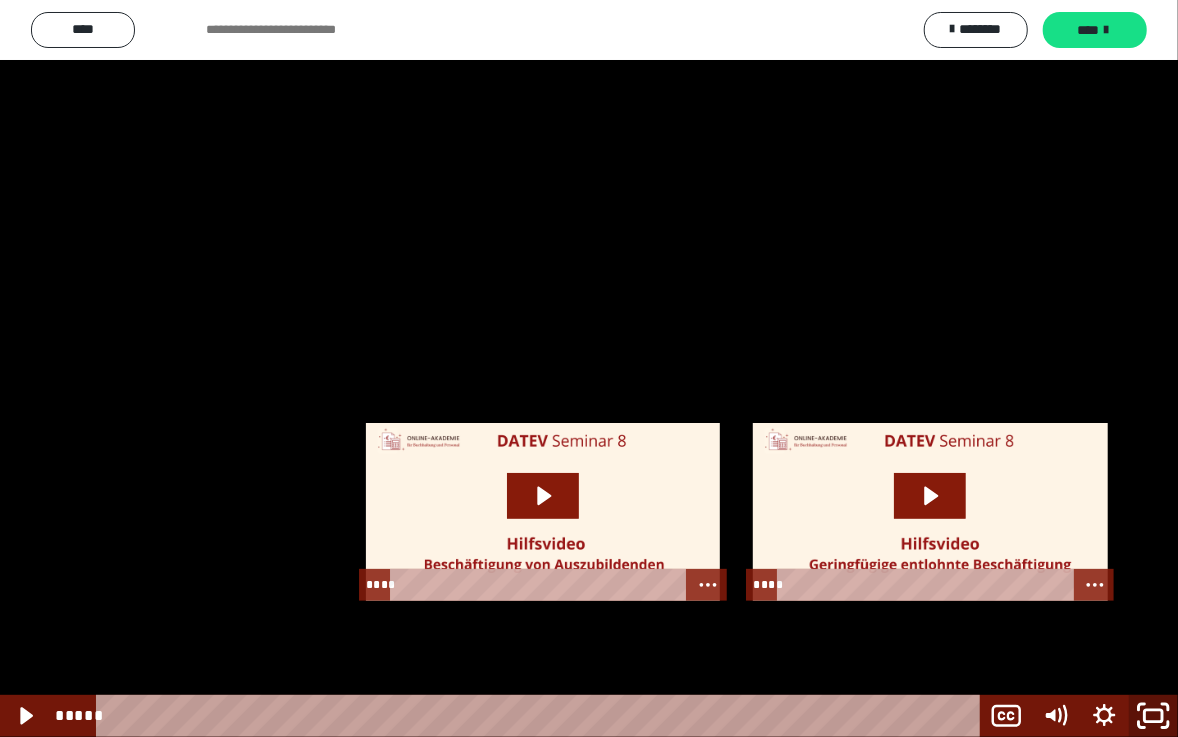click 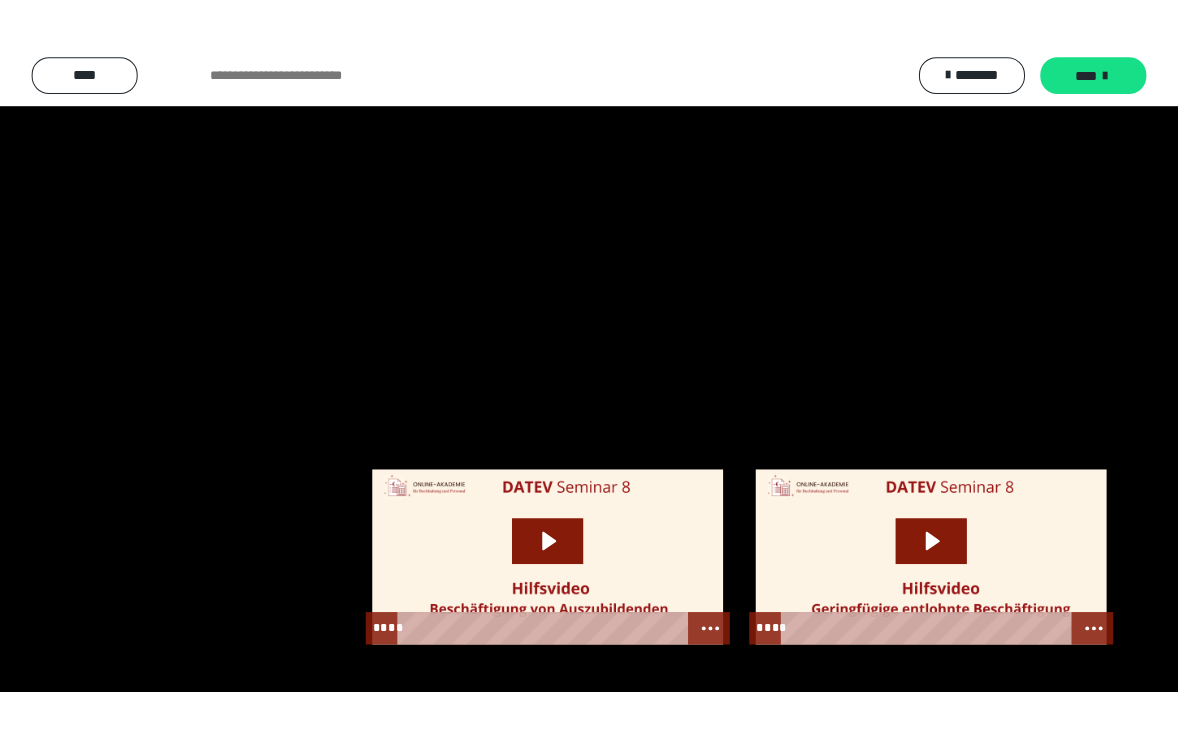 scroll, scrollTop: 2550, scrollLeft: 0, axis: vertical 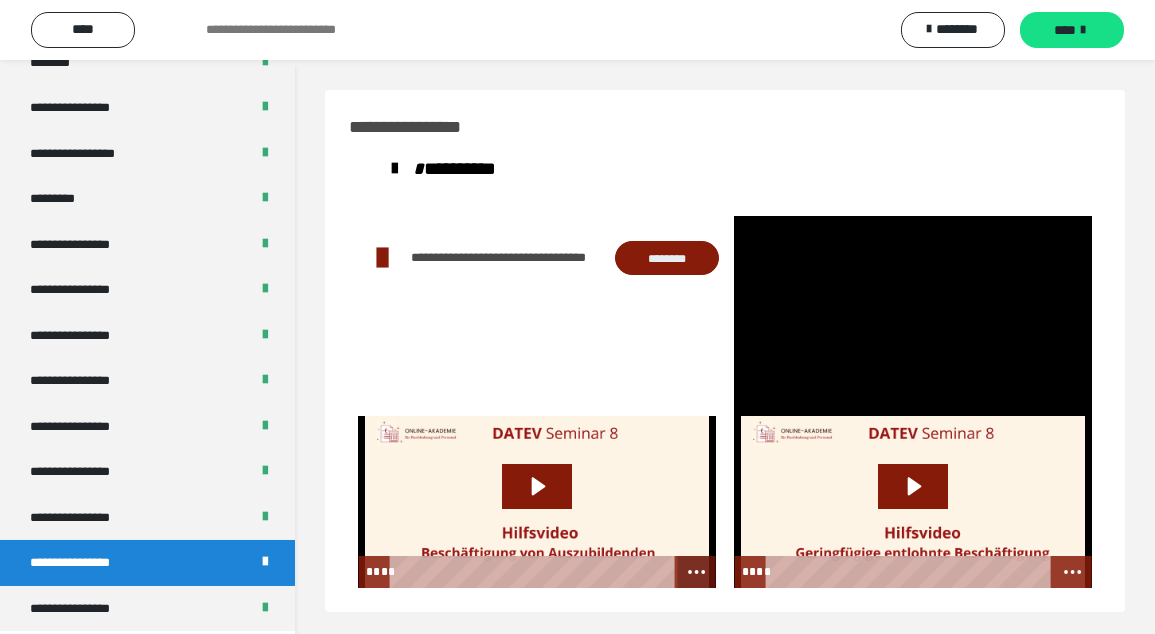 click 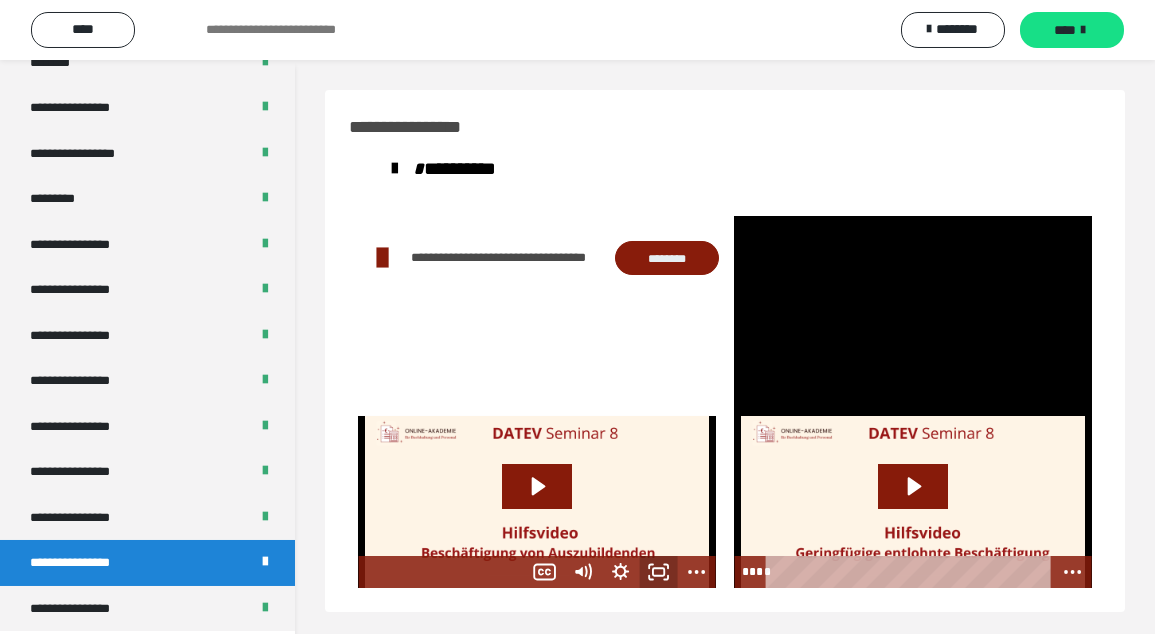 click 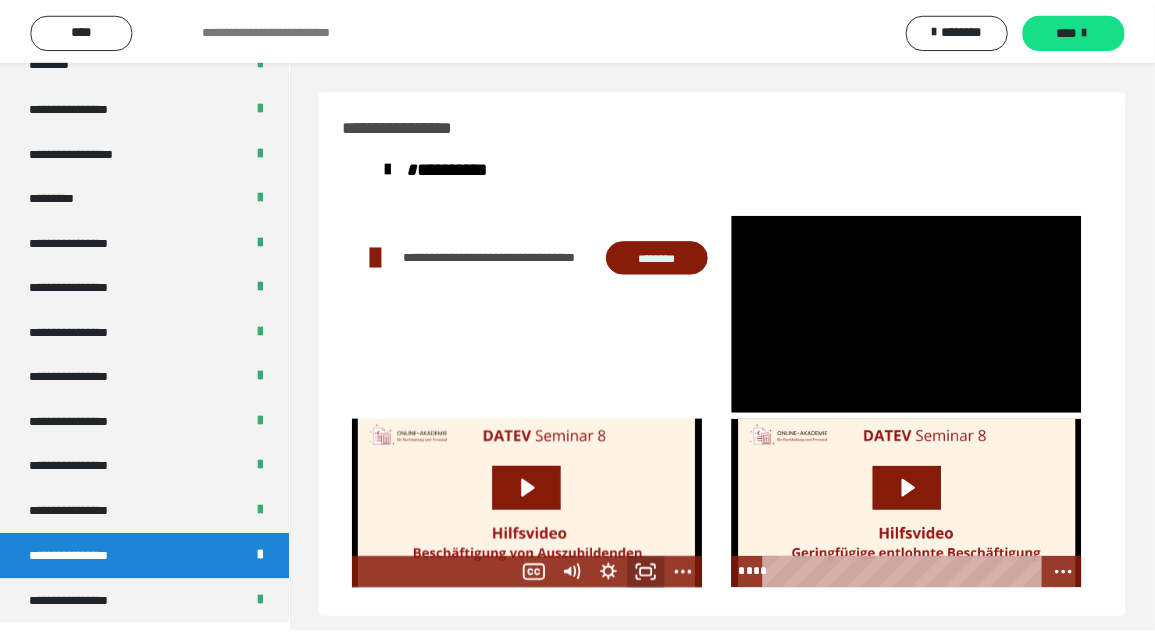 scroll, scrollTop: 2447, scrollLeft: 0, axis: vertical 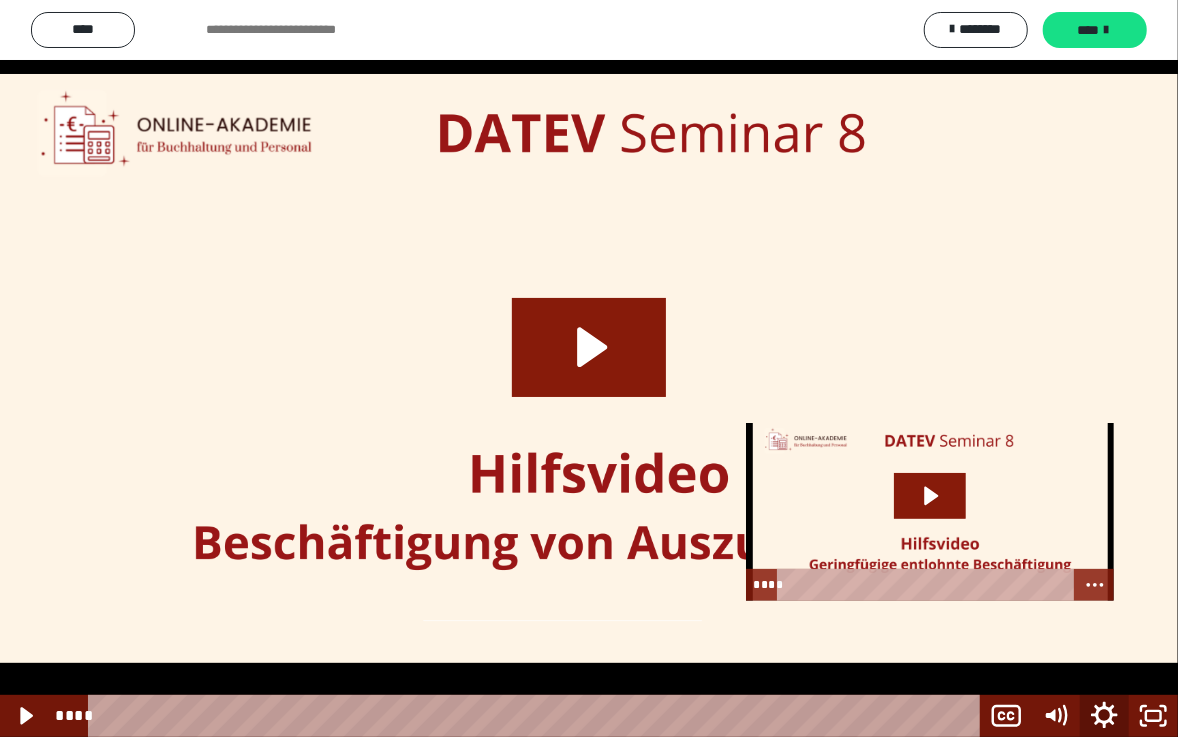 click 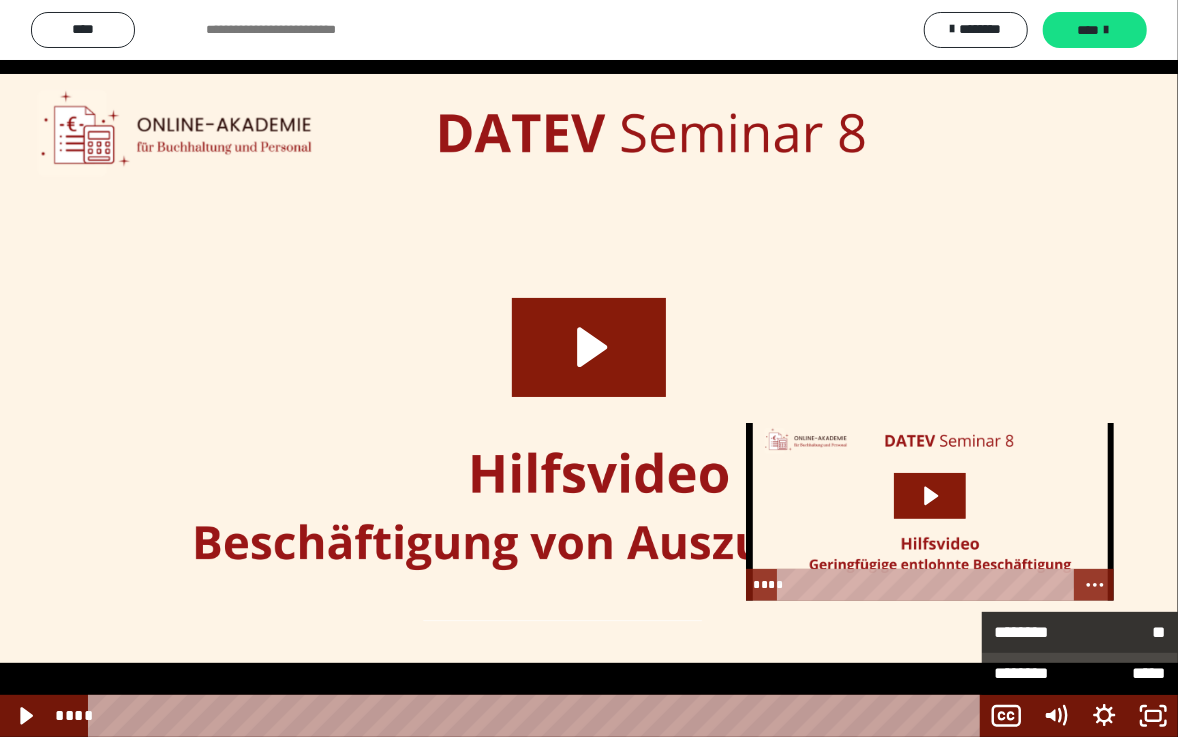click on "**" at bounding box center [1123, 633] 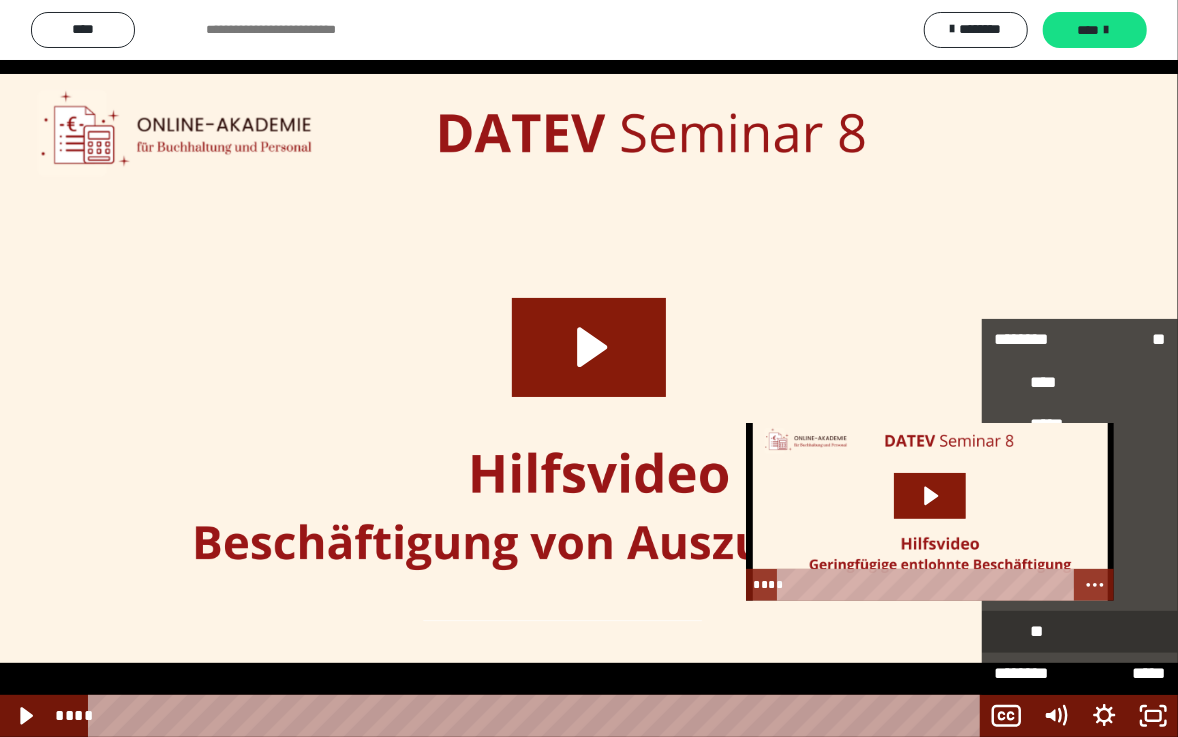 click on "**" at bounding box center [1080, 632] 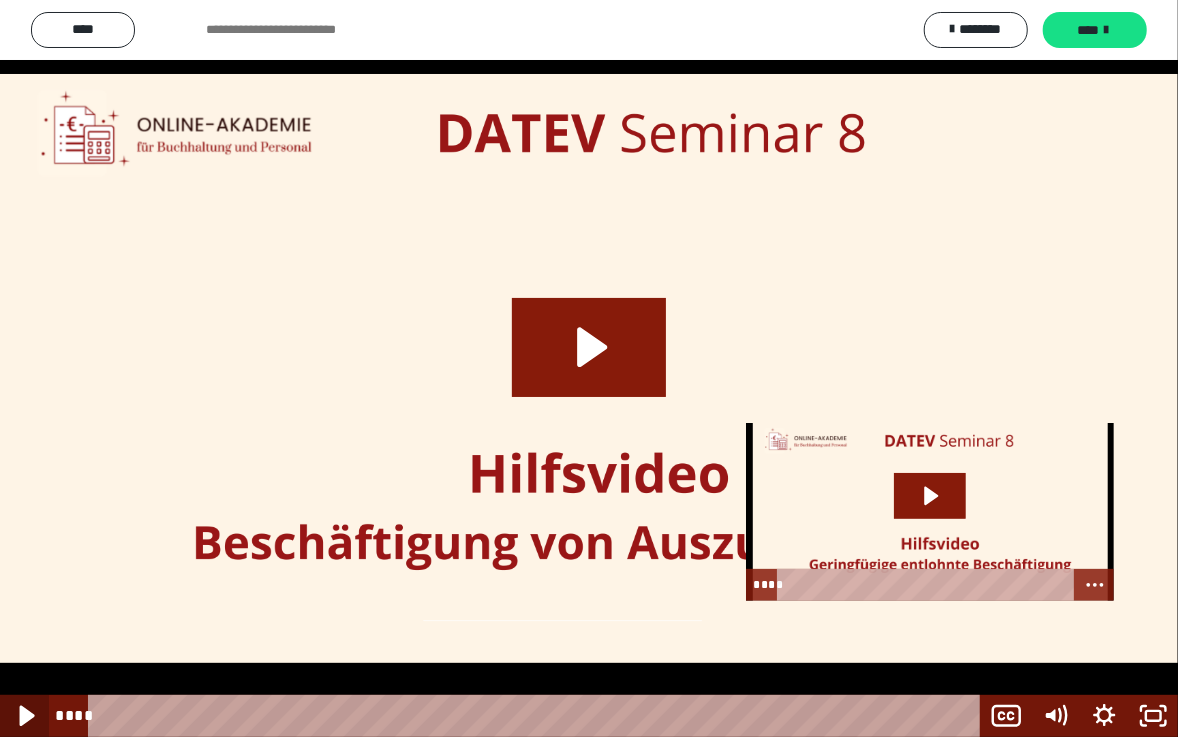 click 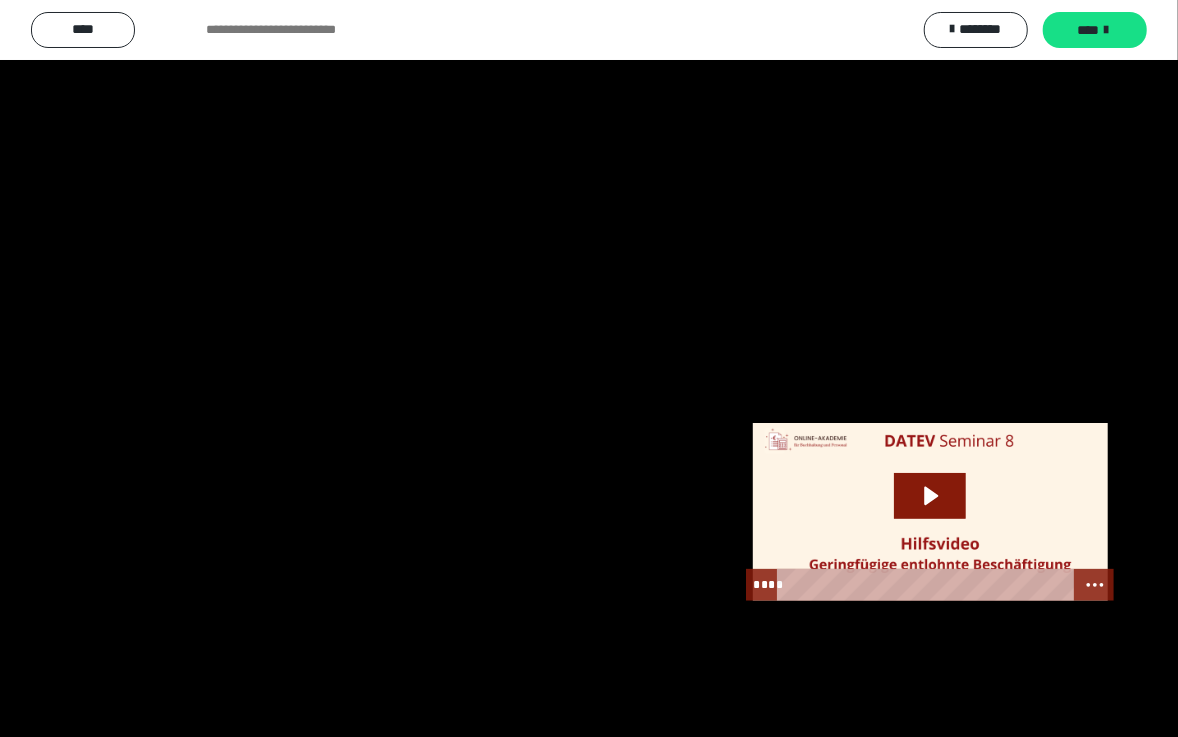 click at bounding box center (589, 368) 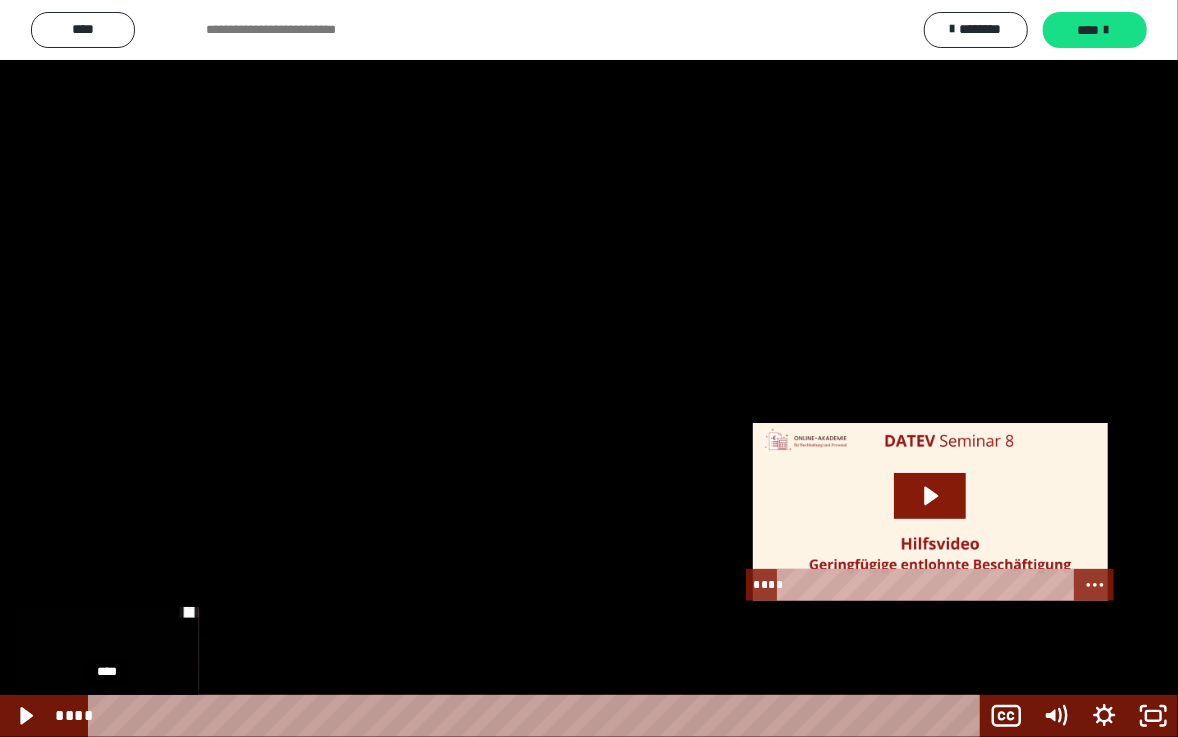 click on "****" at bounding box center [538, 716] 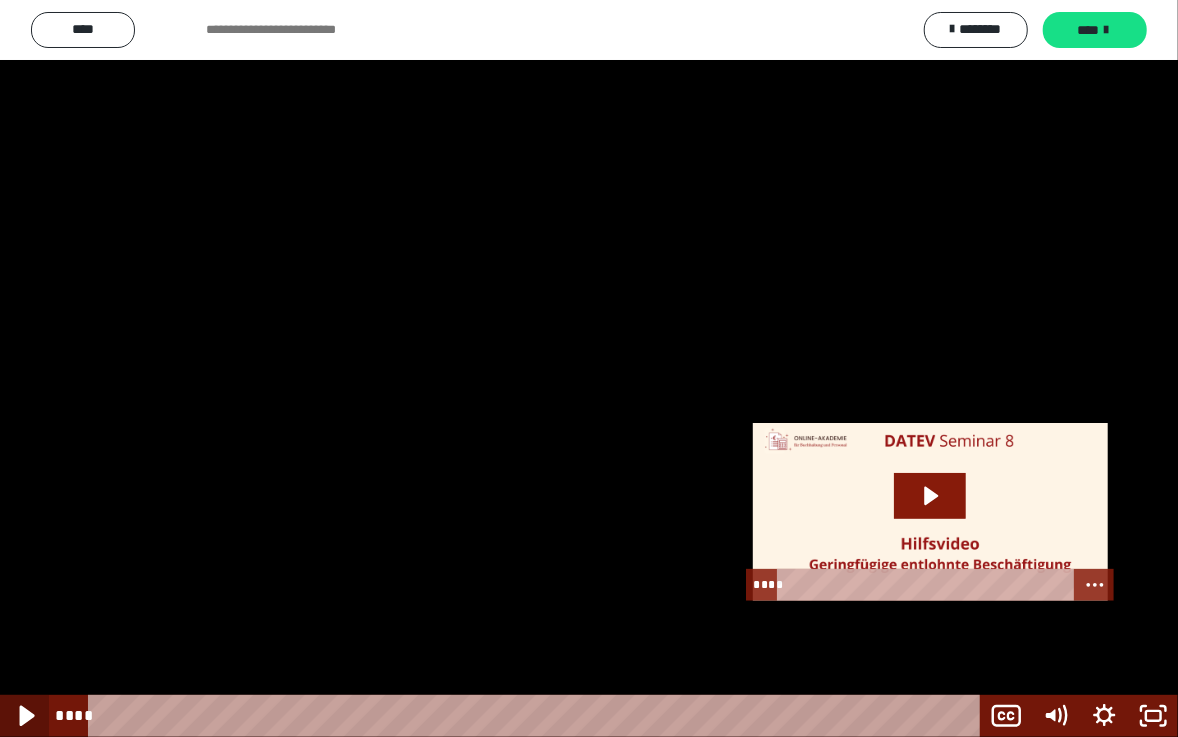 click 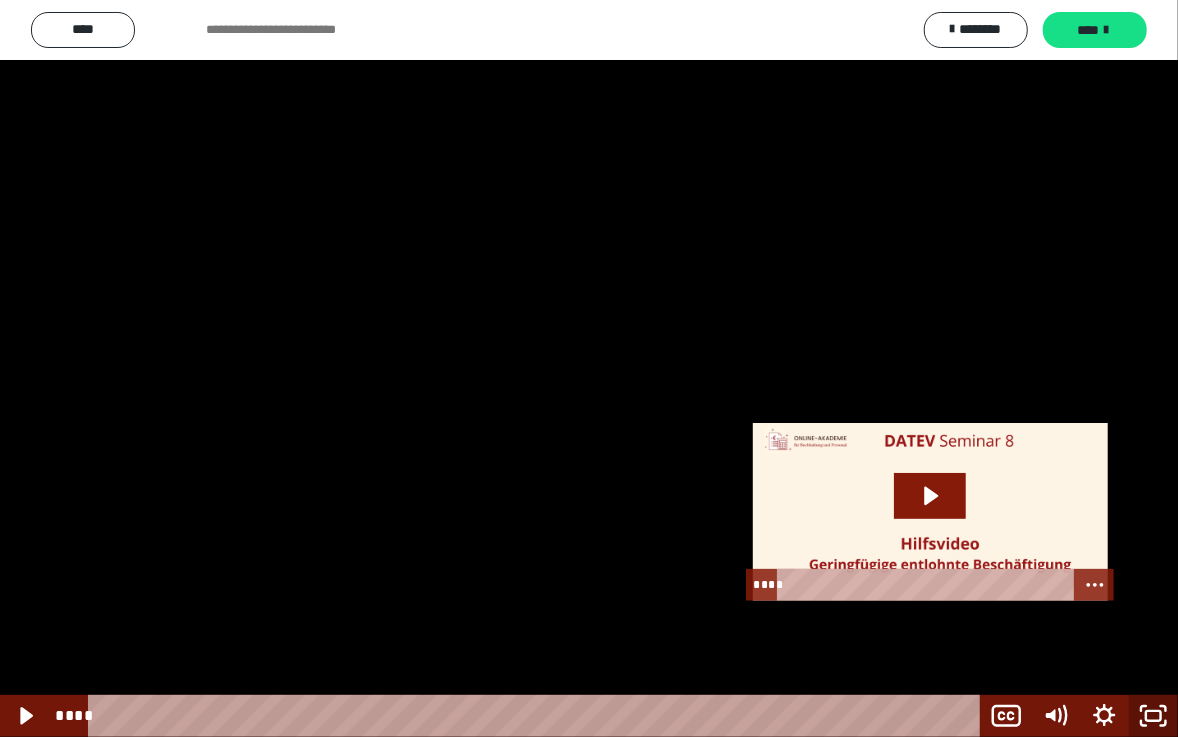 click 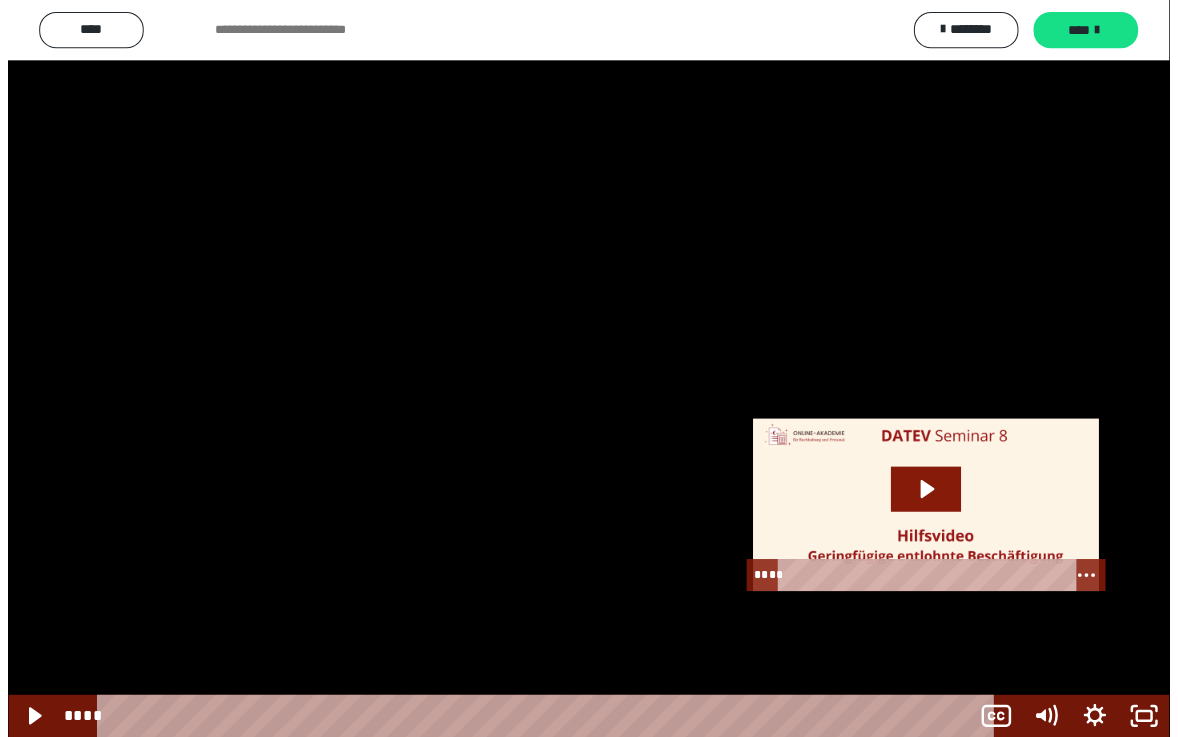 scroll, scrollTop: 2550, scrollLeft: 0, axis: vertical 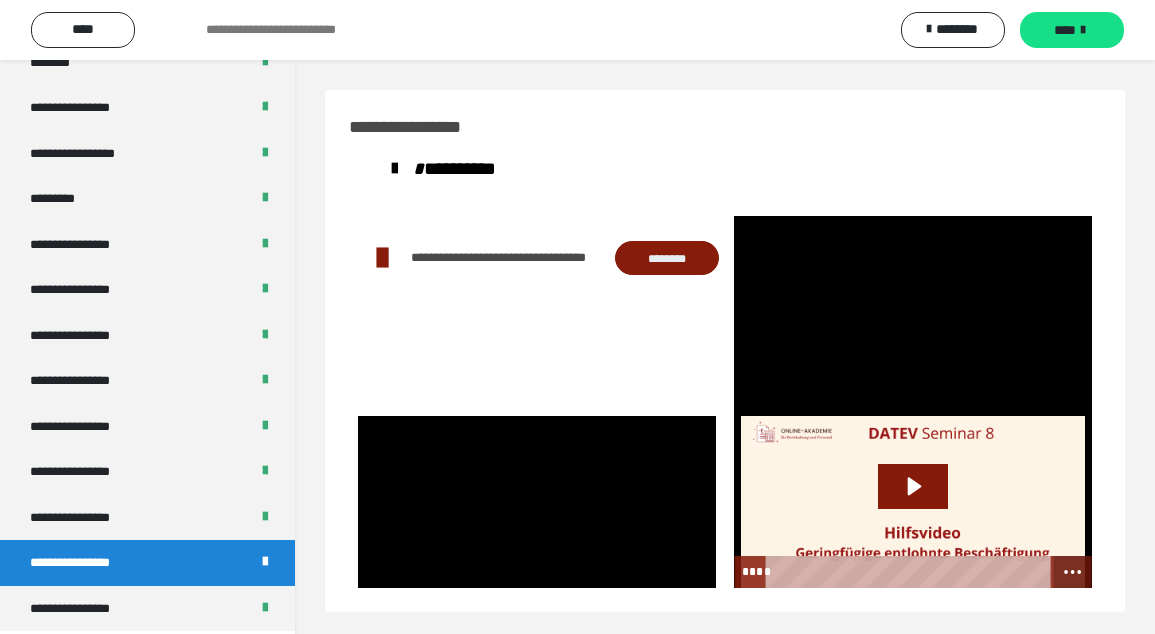 click 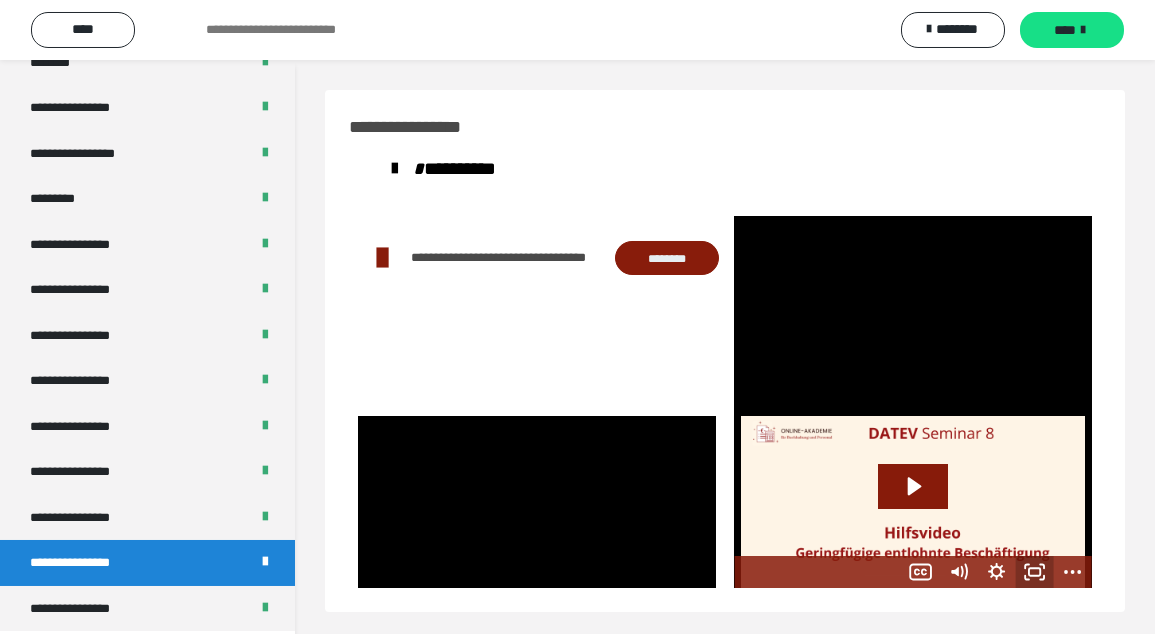 click 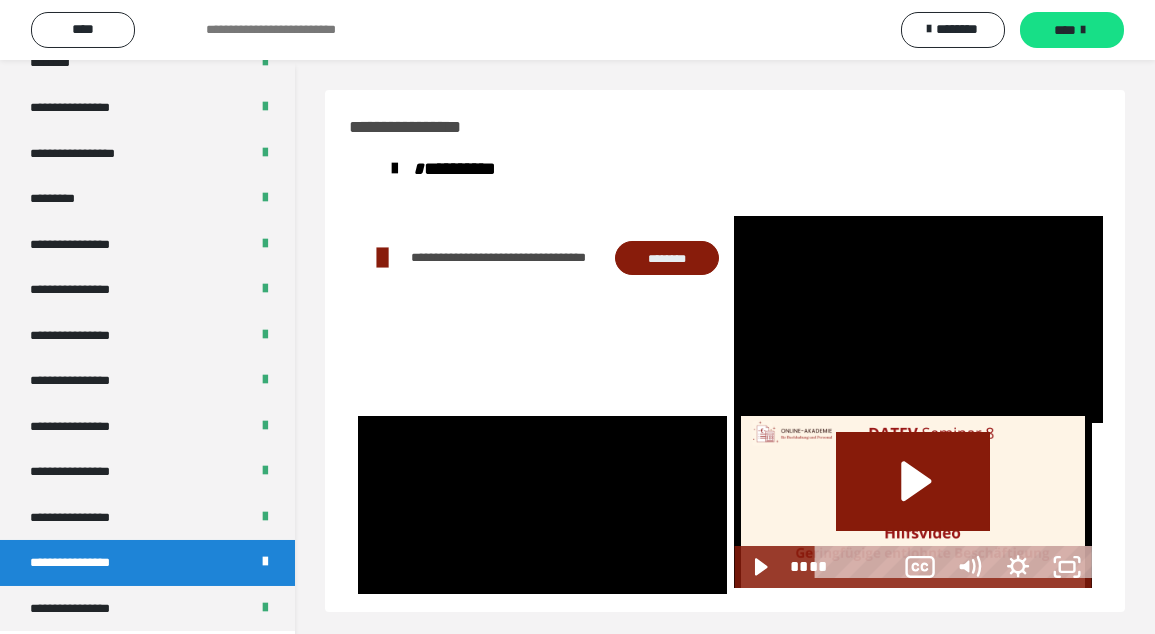 scroll, scrollTop: 2447, scrollLeft: 0, axis: vertical 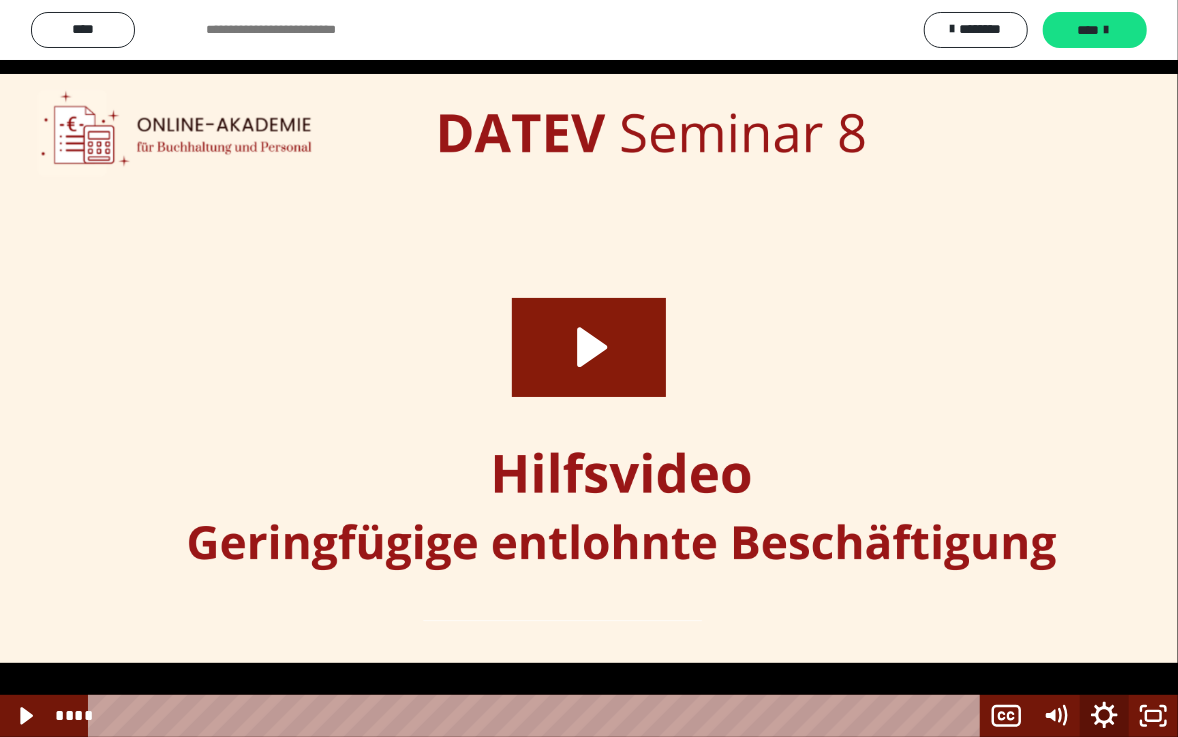 click 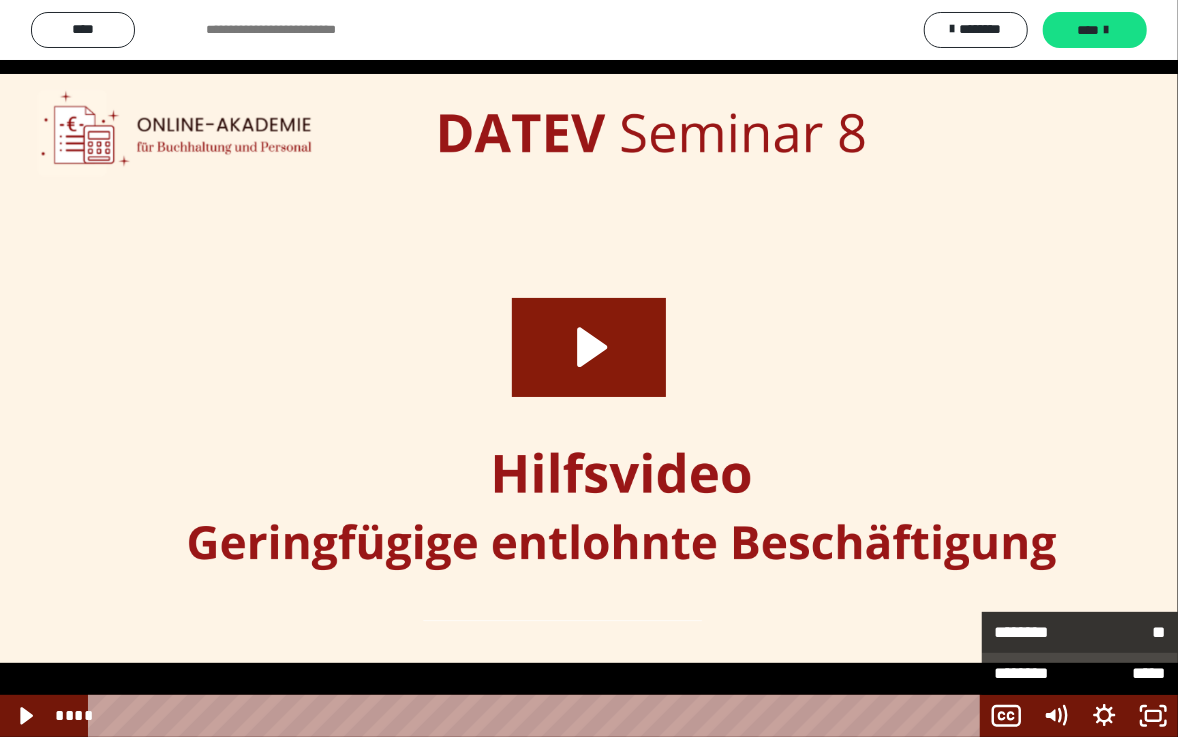 click on "**" at bounding box center (1123, 633) 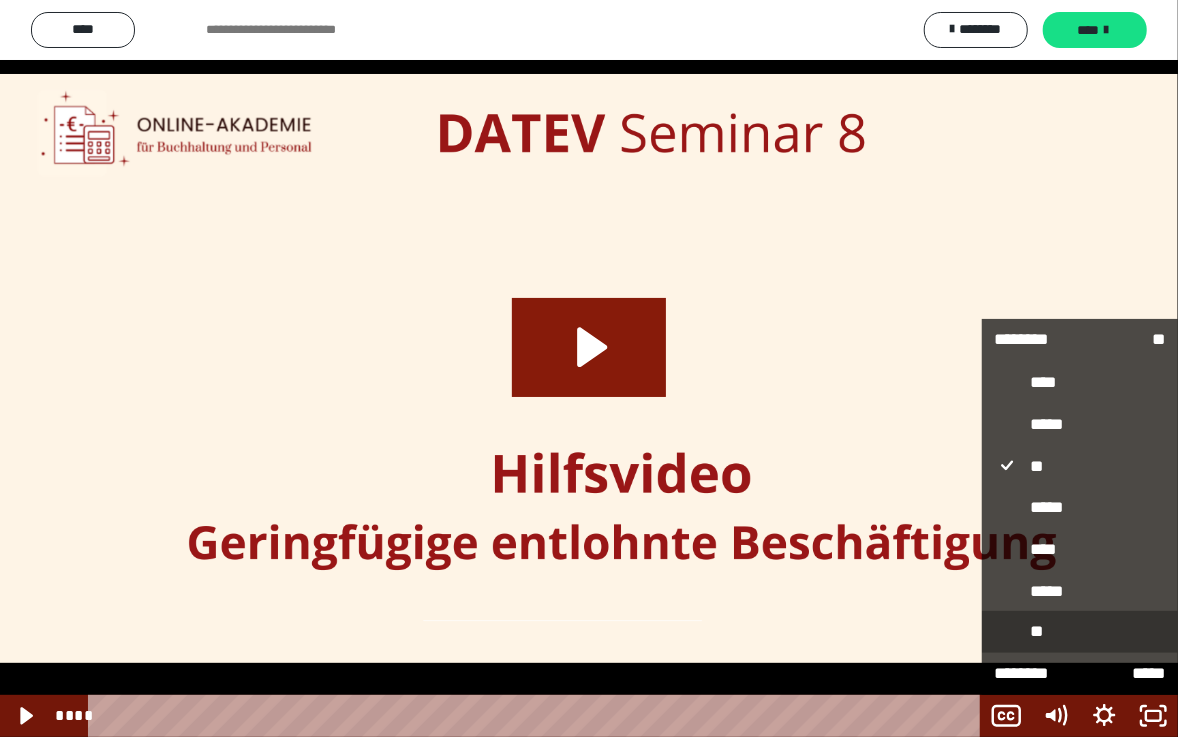 click on "**" at bounding box center [1080, 632] 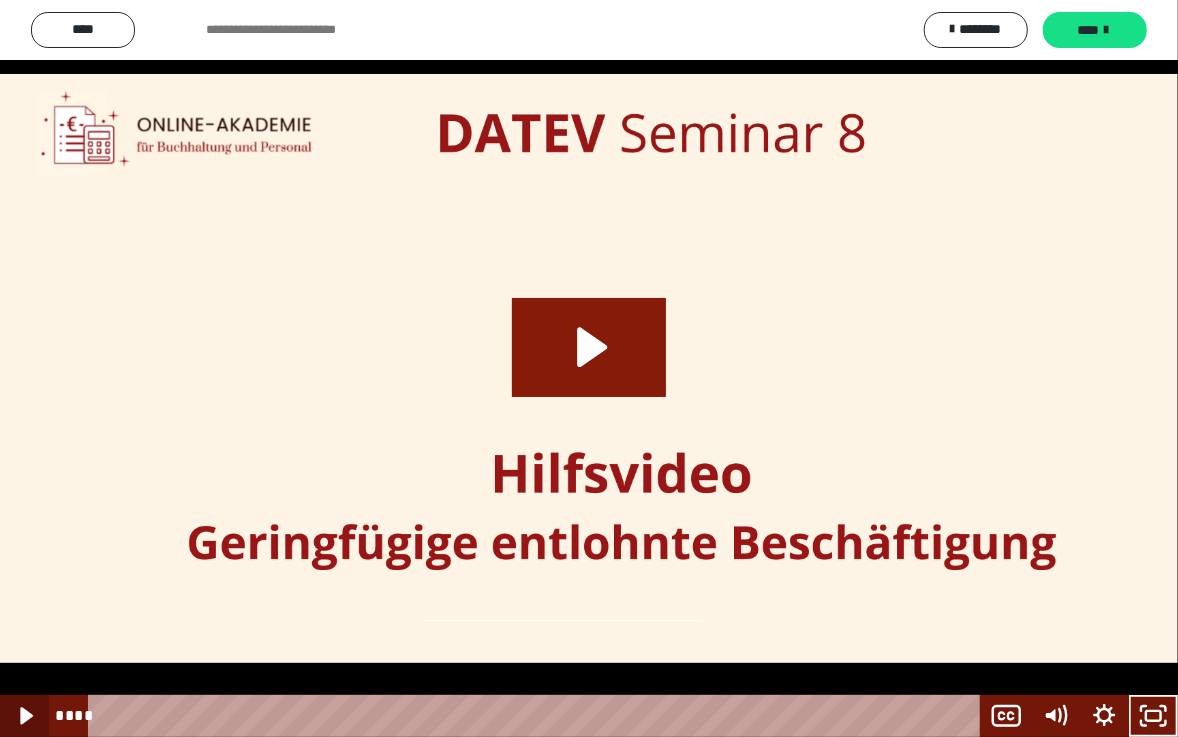 click 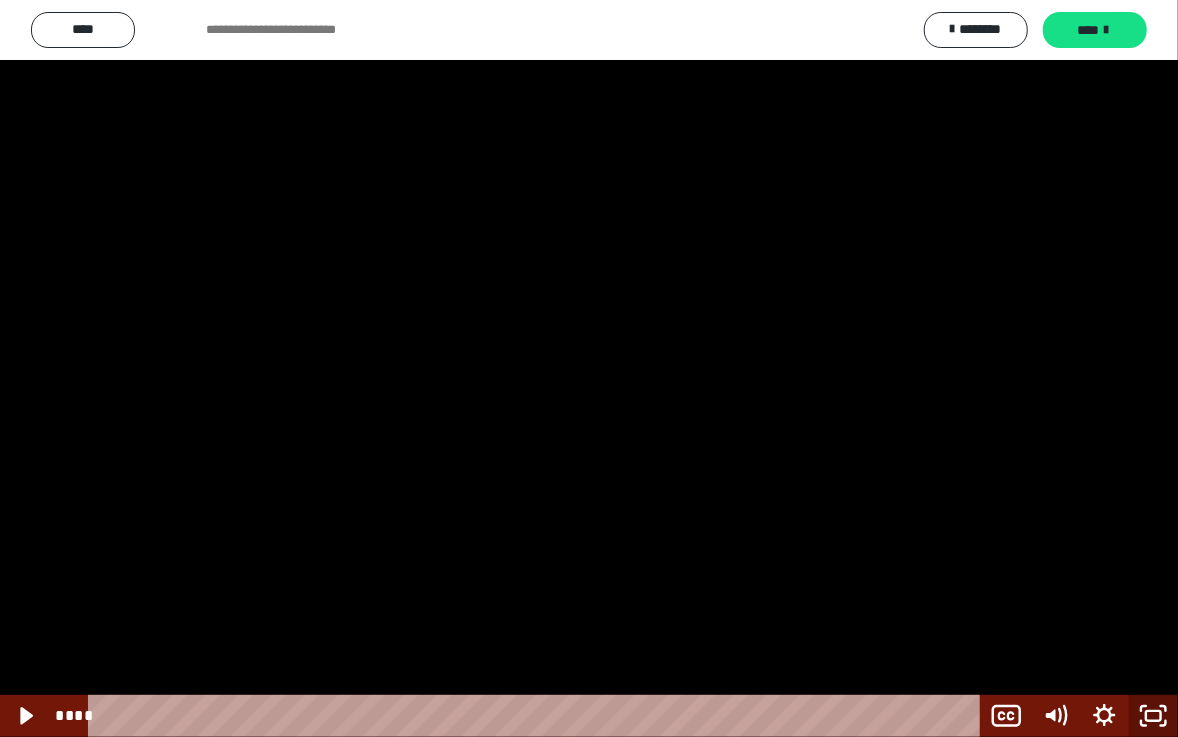 click 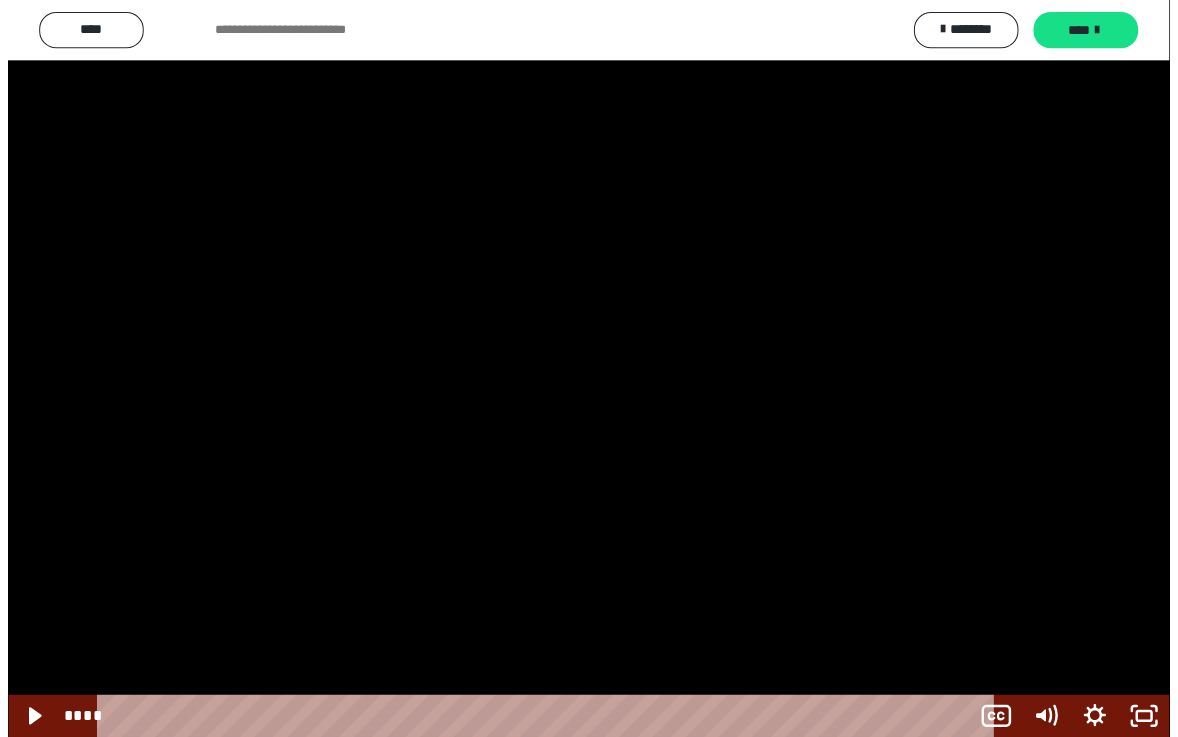 scroll, scrollTop: 2550, scrollLeft: 0, axis: vertical 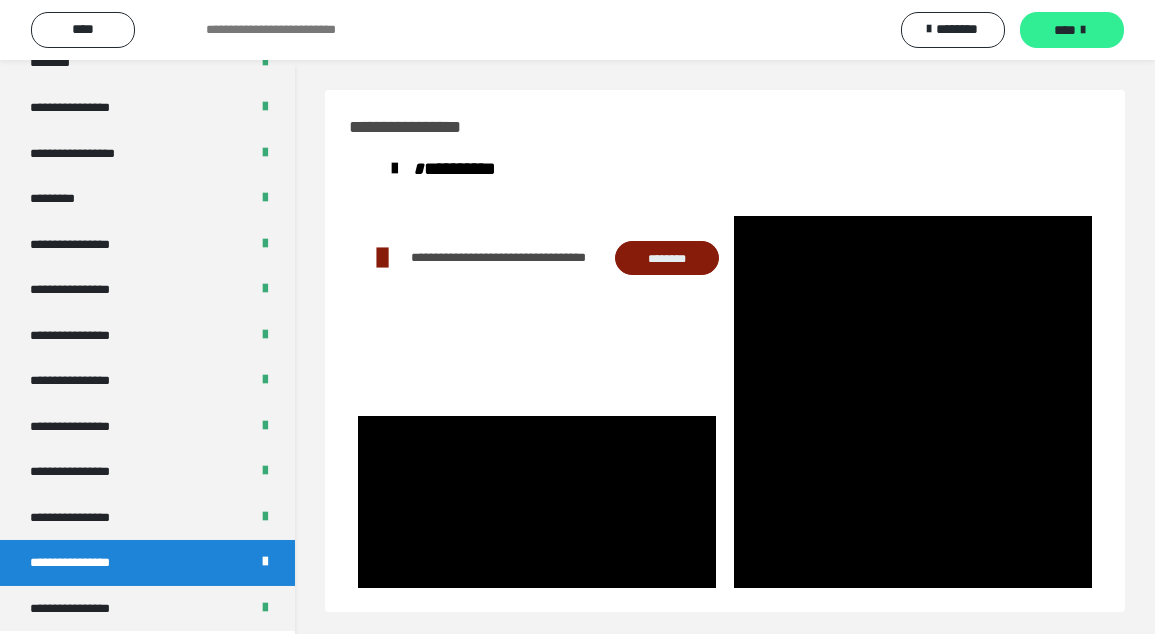 click on "****" at bounding box center [1065, 30] 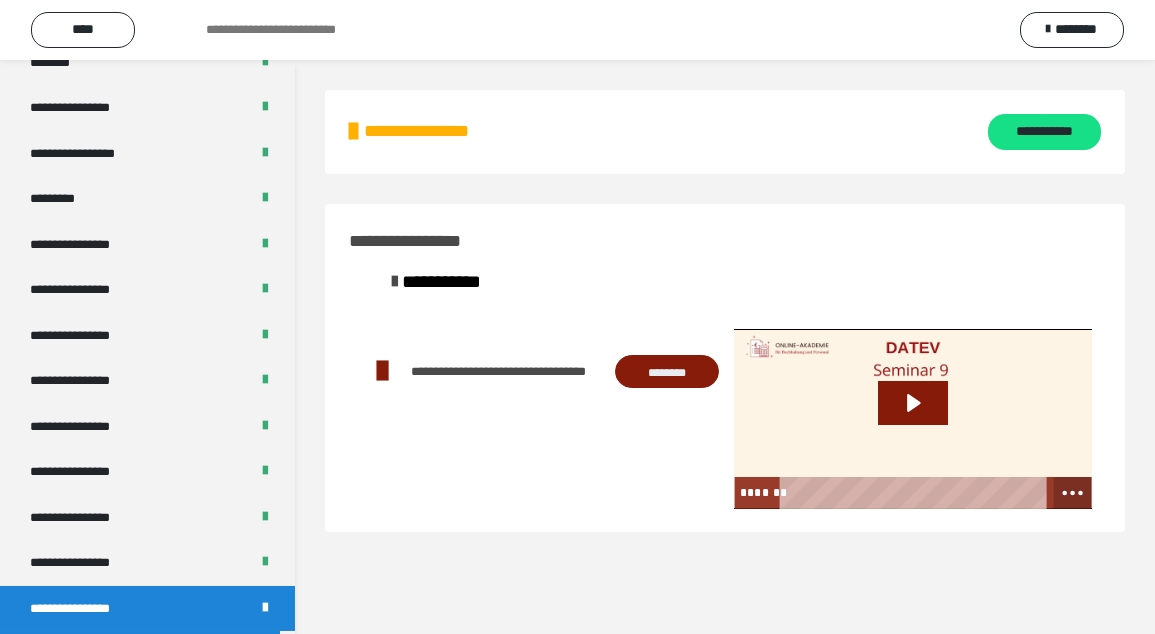 click 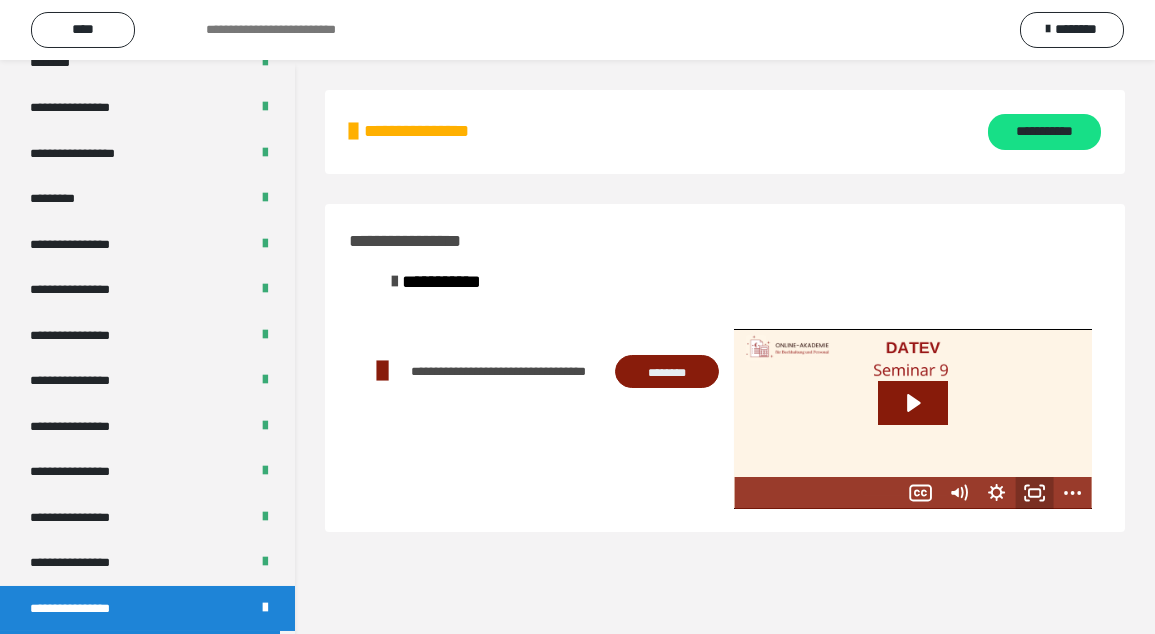 click 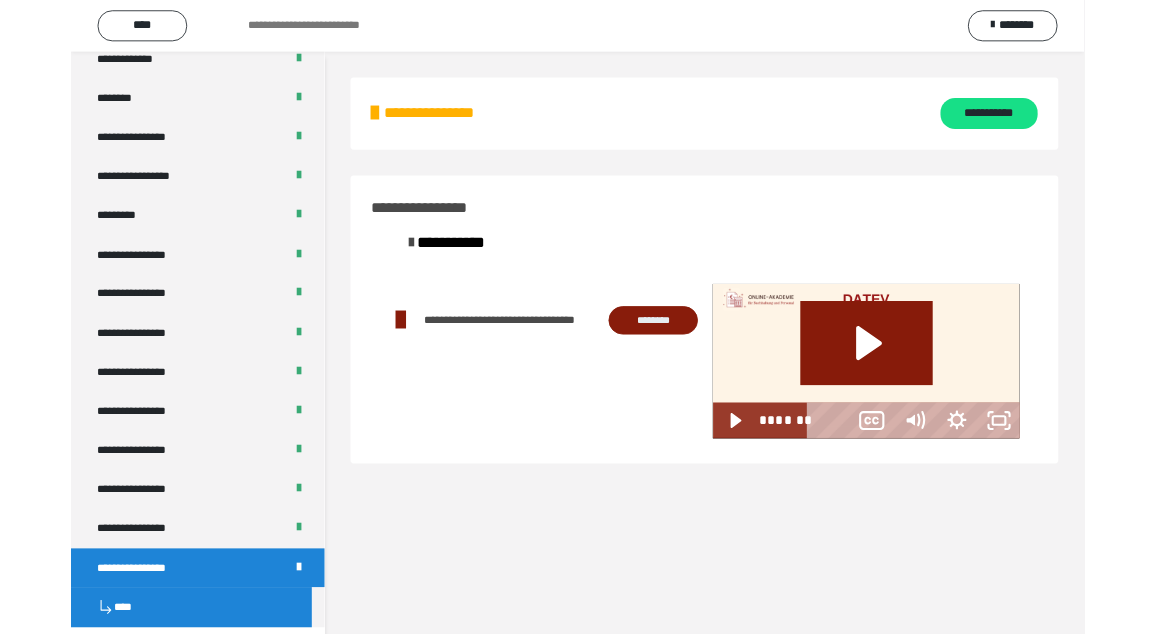 scroll, scrollTop: 2494, scrollLeft: 0, axis: vertical 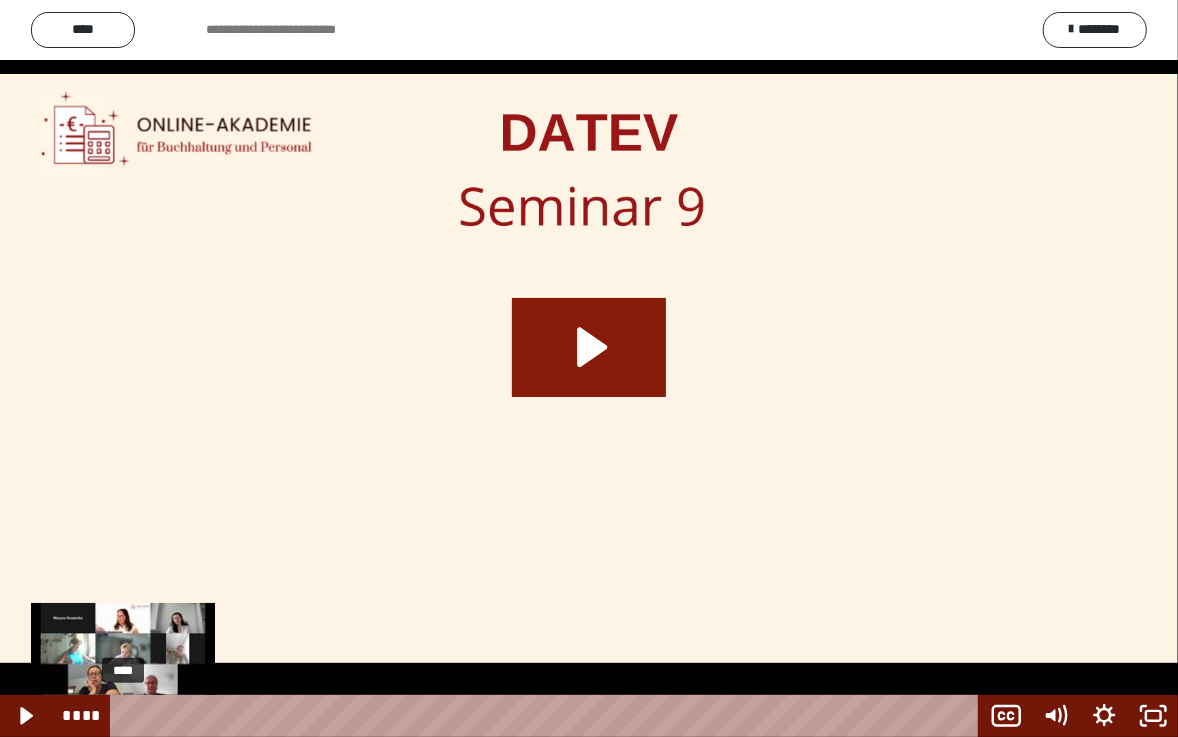 click on "****" at bounding box center (548, 716) 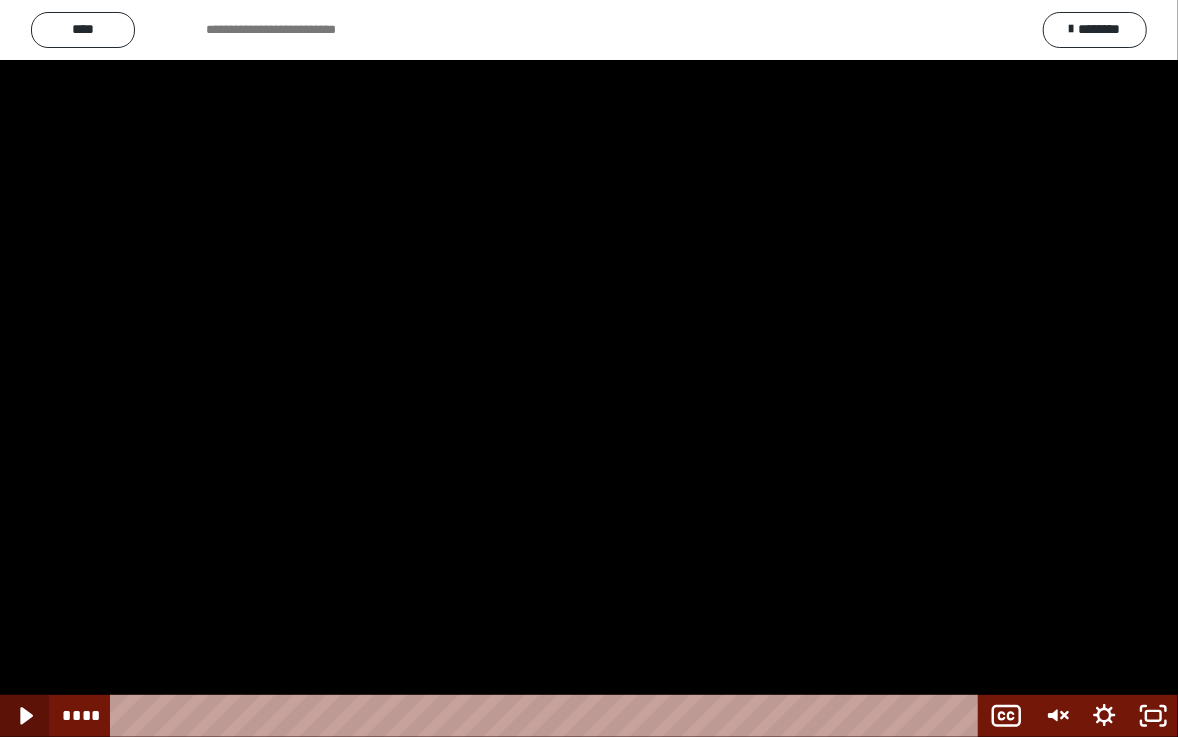 click 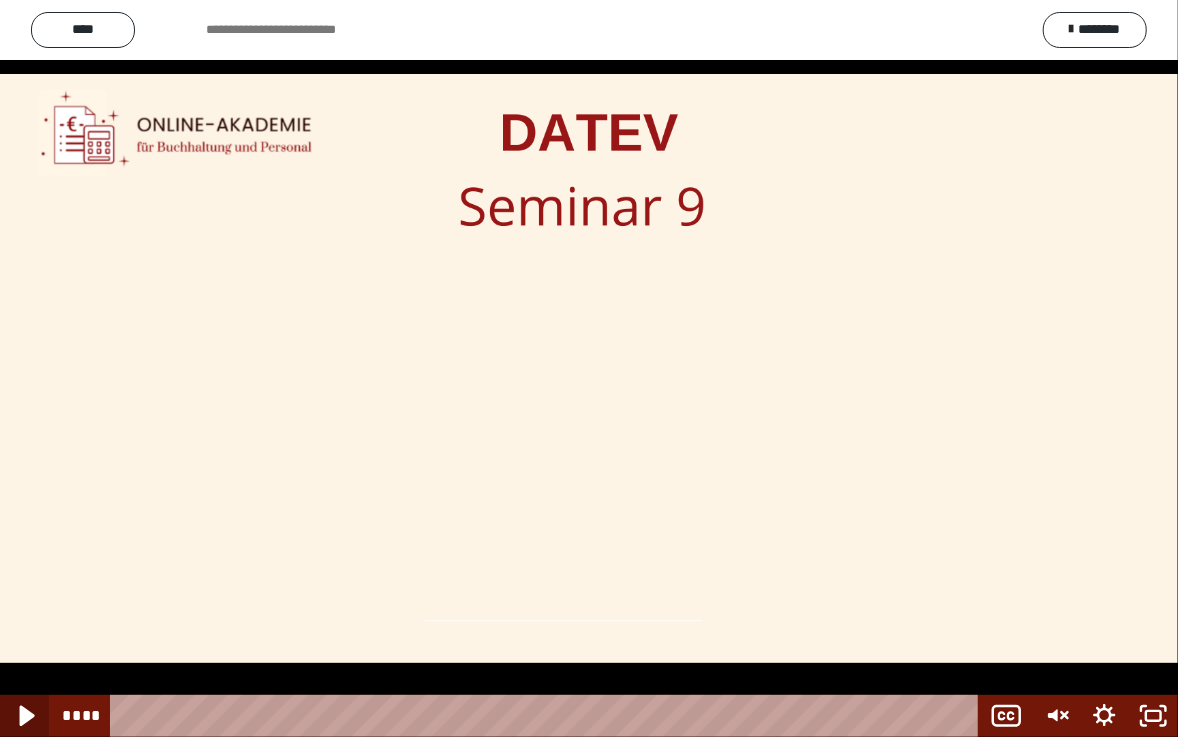 click 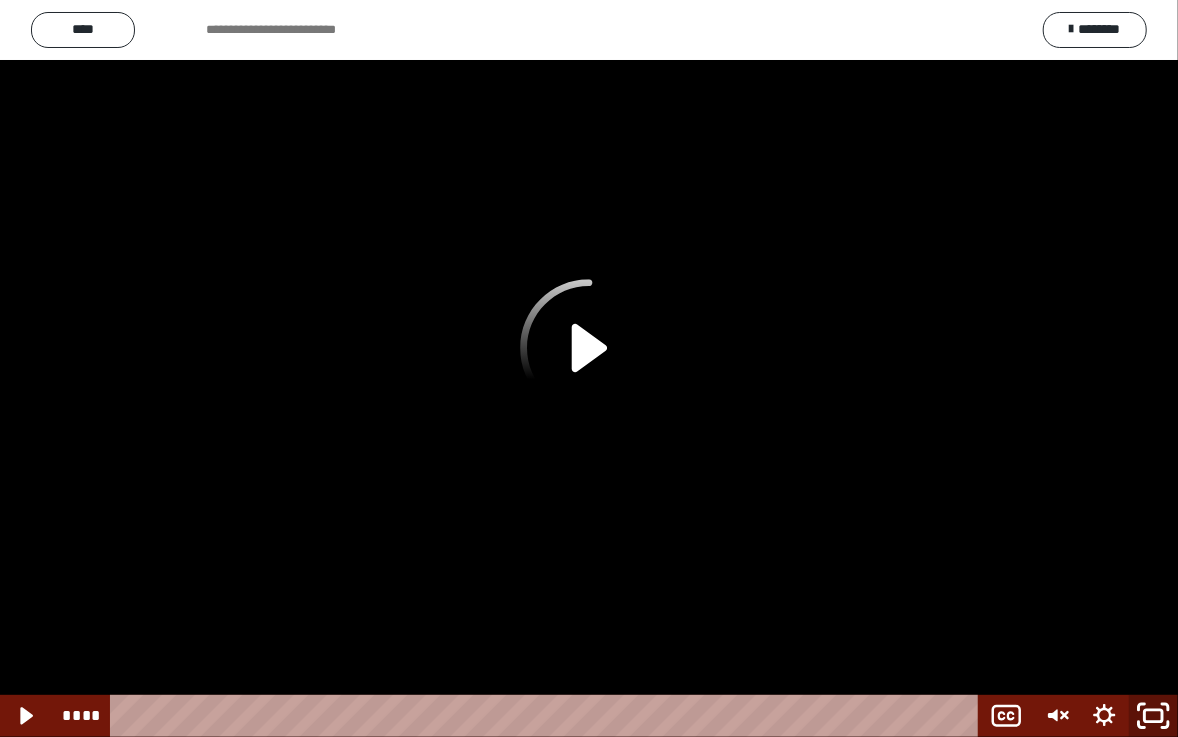 click 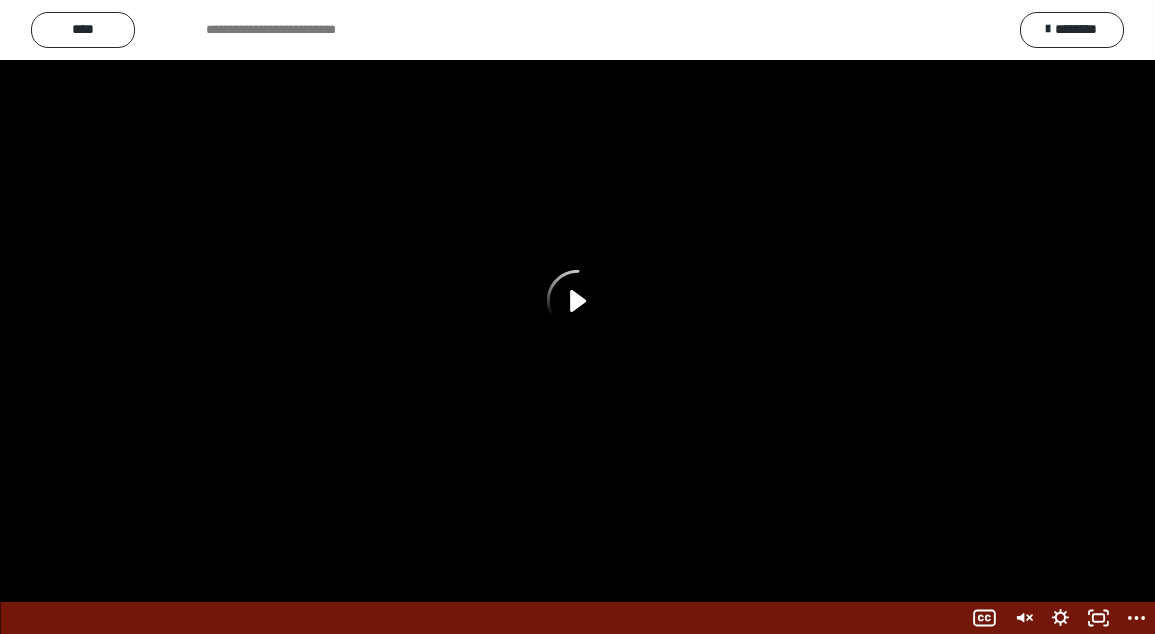 scroll, scrollTop: 2550, scrollLeft: 0, axis: vertical 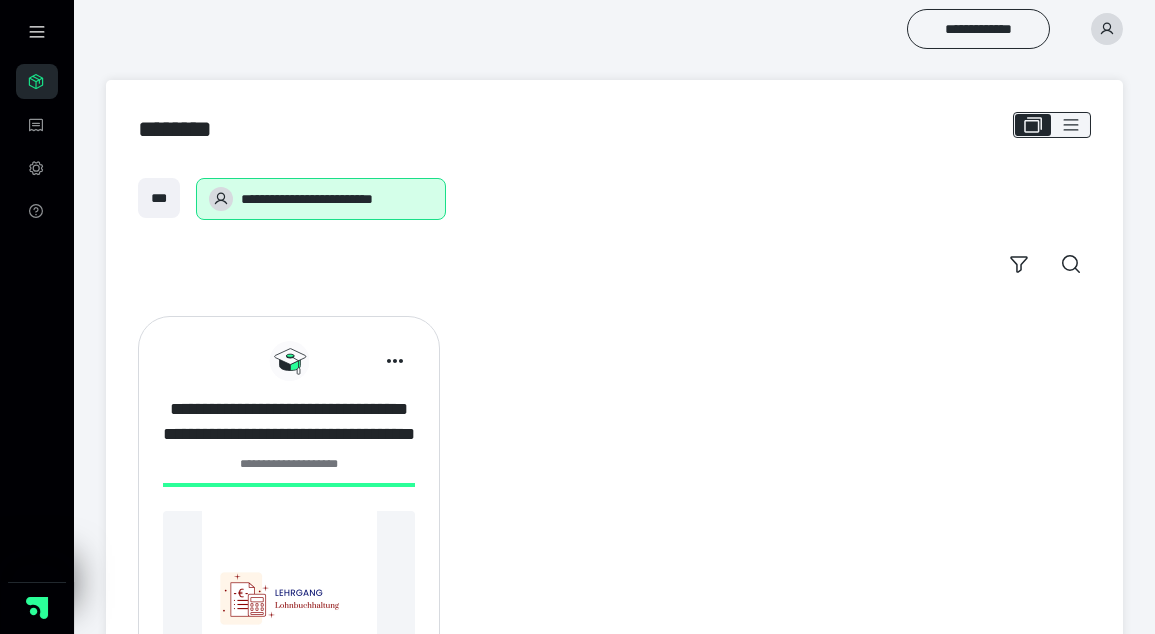 click on "**********" at bounding box center (289, 422) 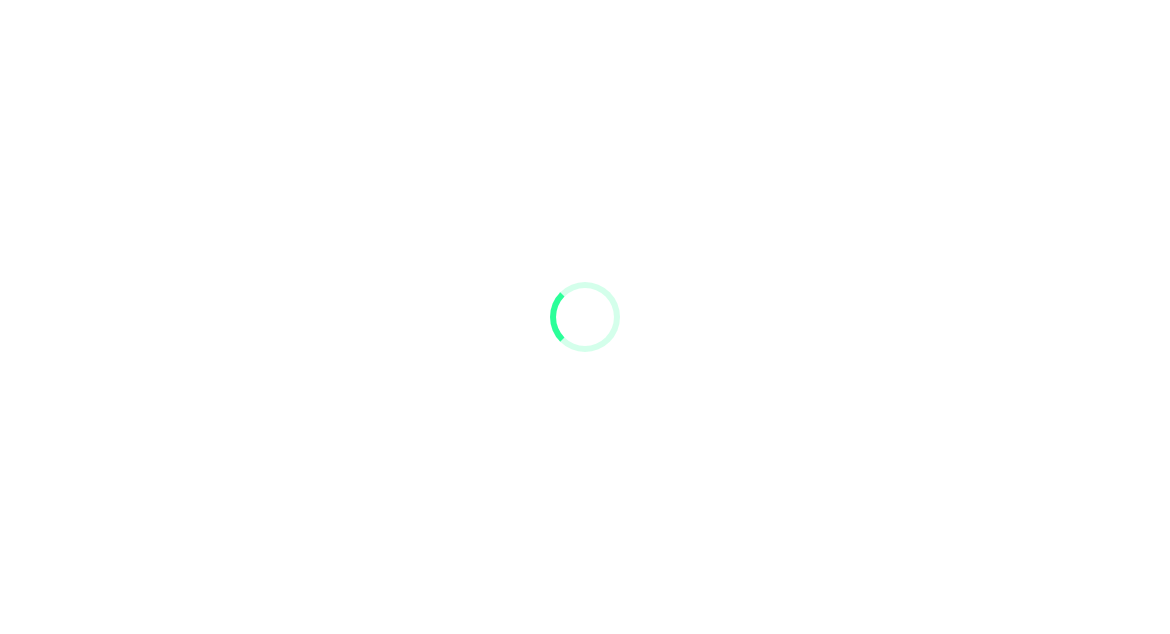 scroll, scrollTop: 0, scrollLeft: 0, axis: both 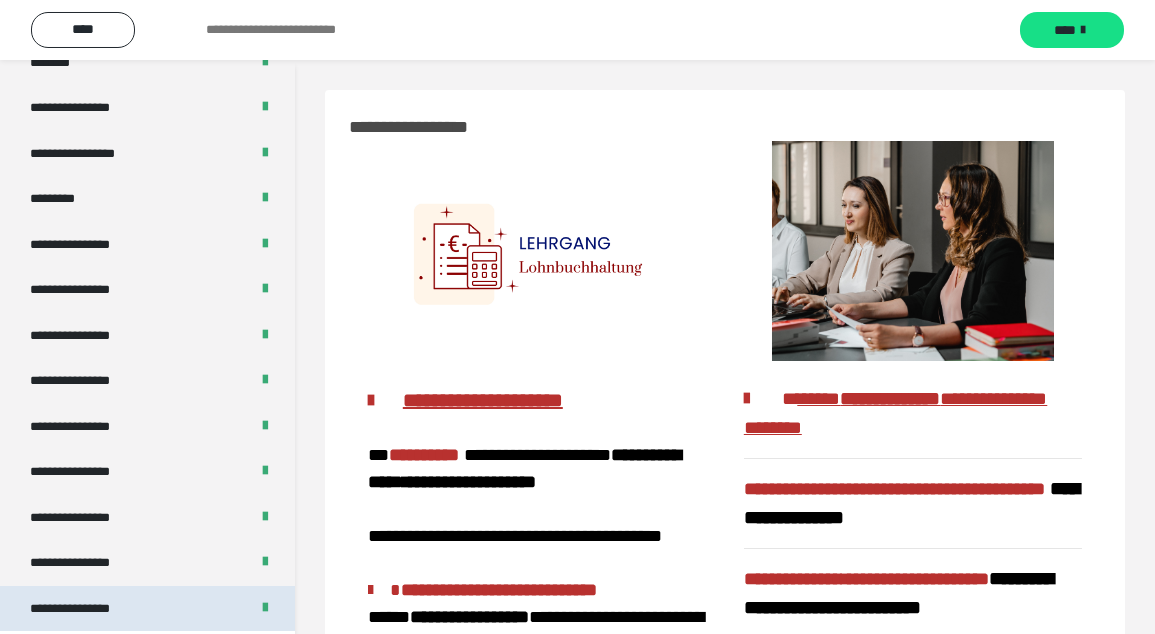 click on "**********" at bounding box center (147, 608) 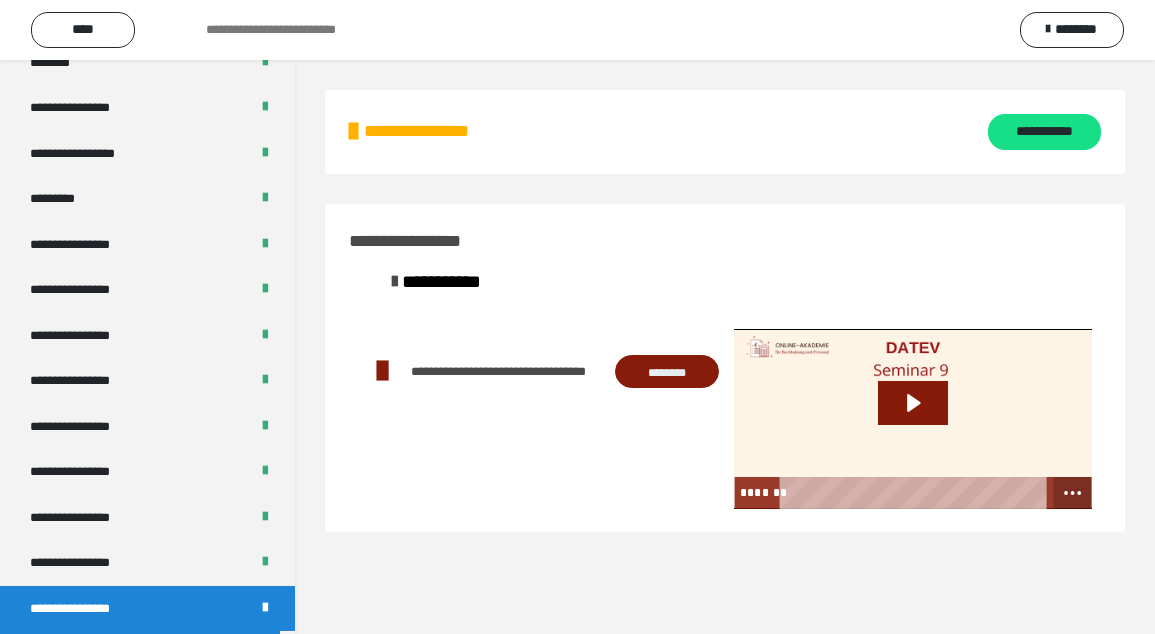 click 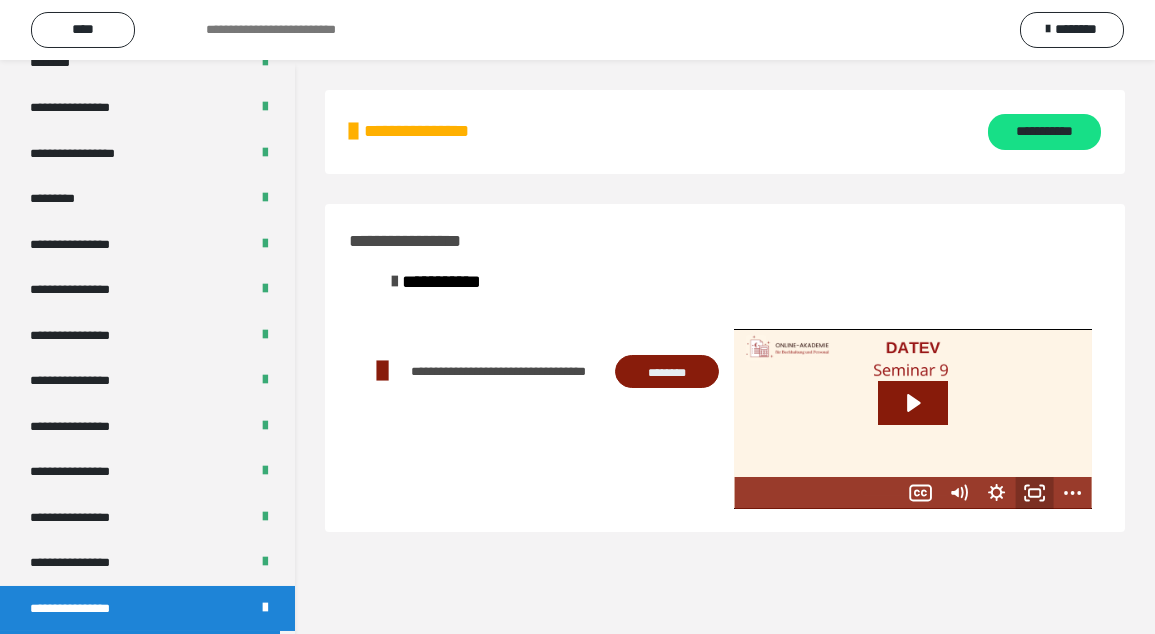 click 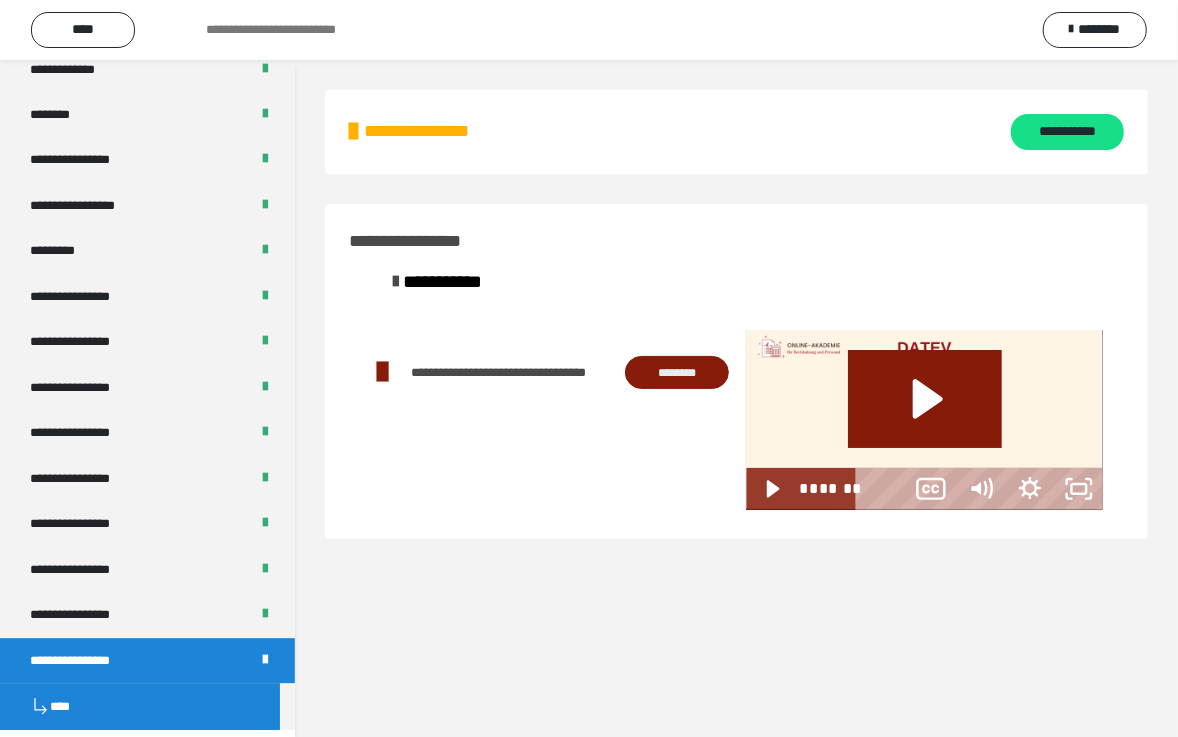 scroll, scrollTop: 2494, scrollLeft: 0, axis: vertical 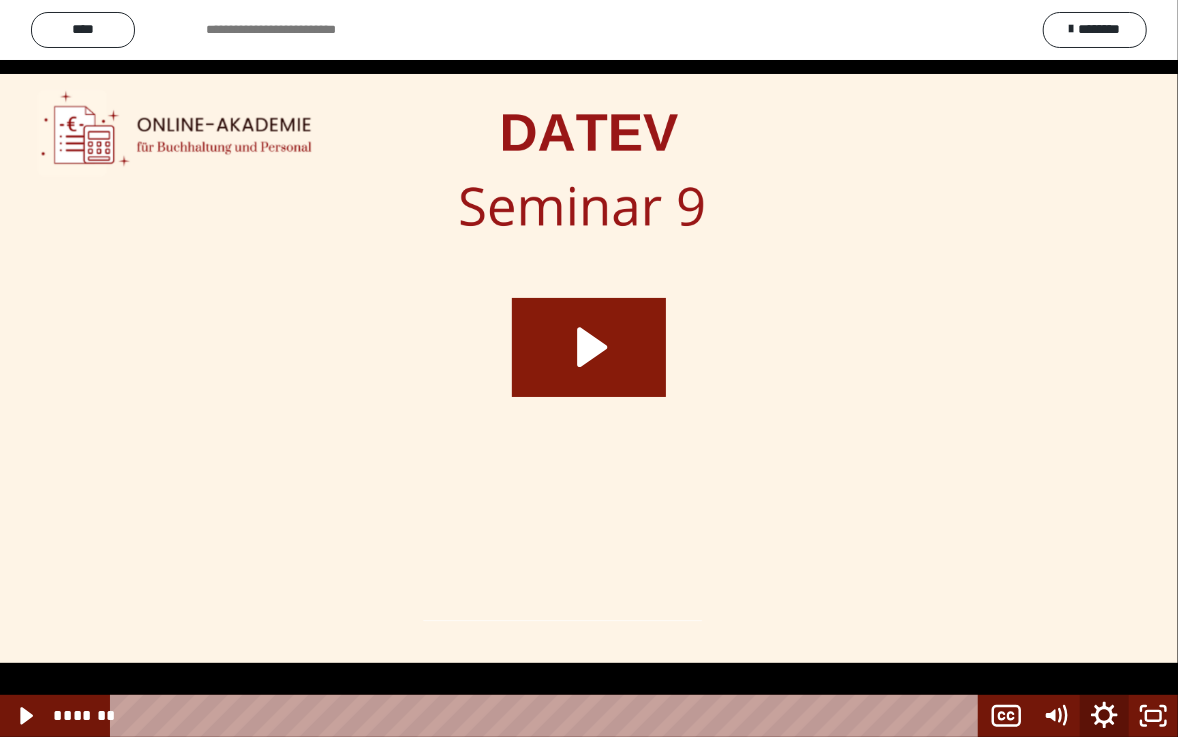 click 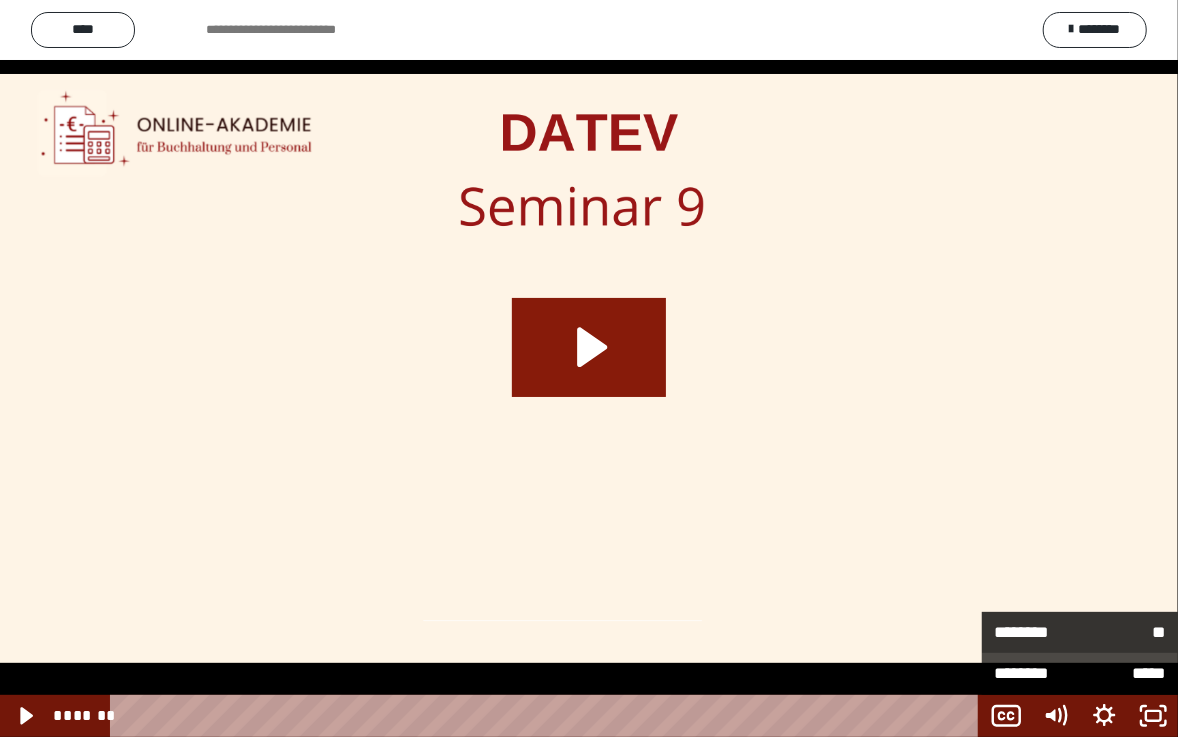 click on "**" at bounding box center (1123, 633) 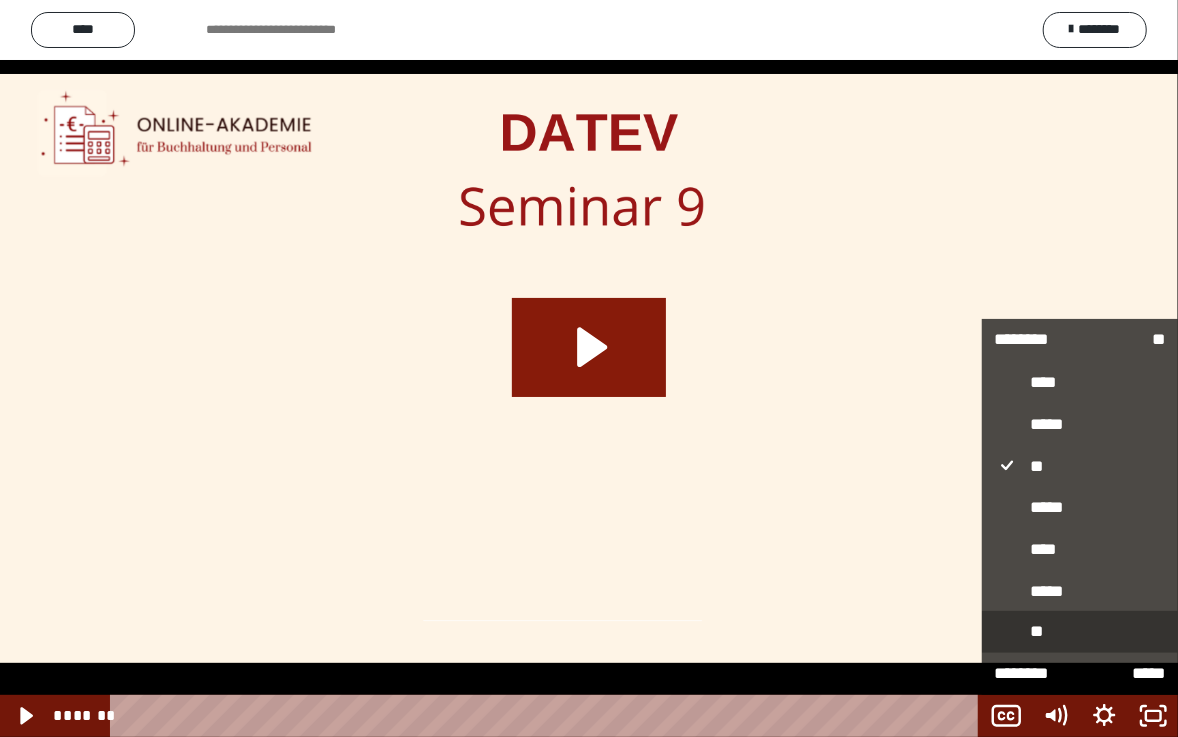 click on "**" at bounding box center (1080, 632) 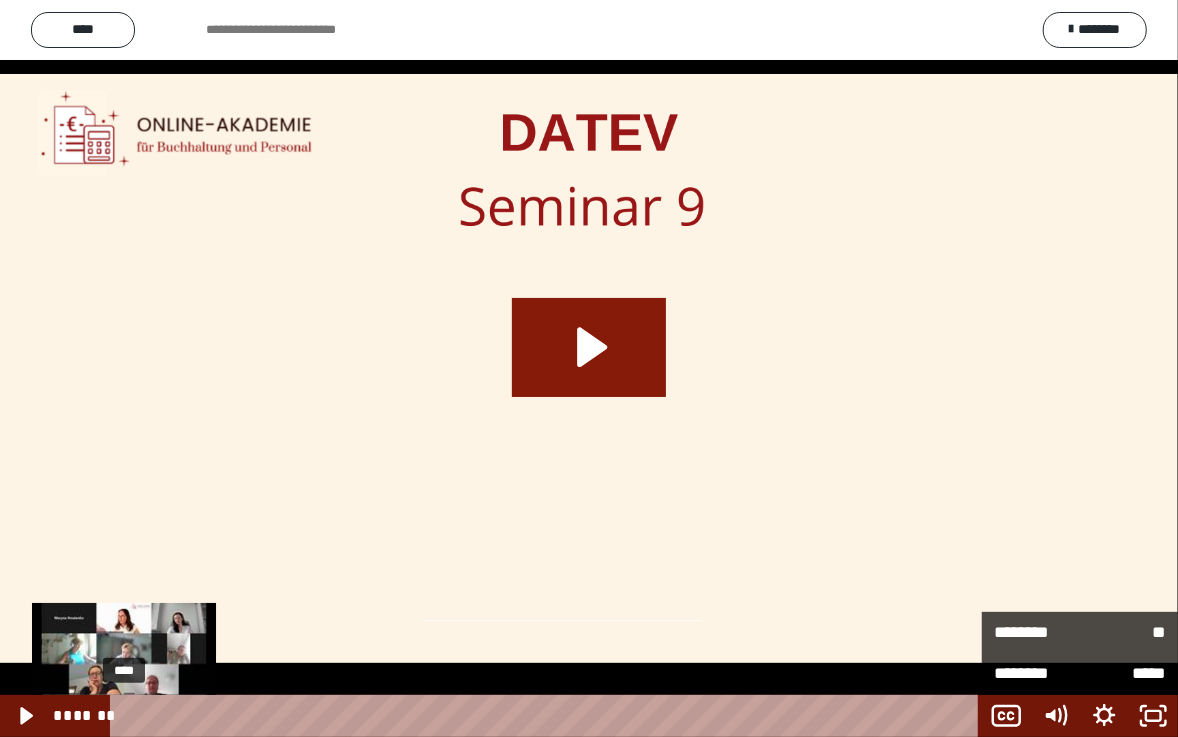 click on "****" at bounding box center [548, 716] 